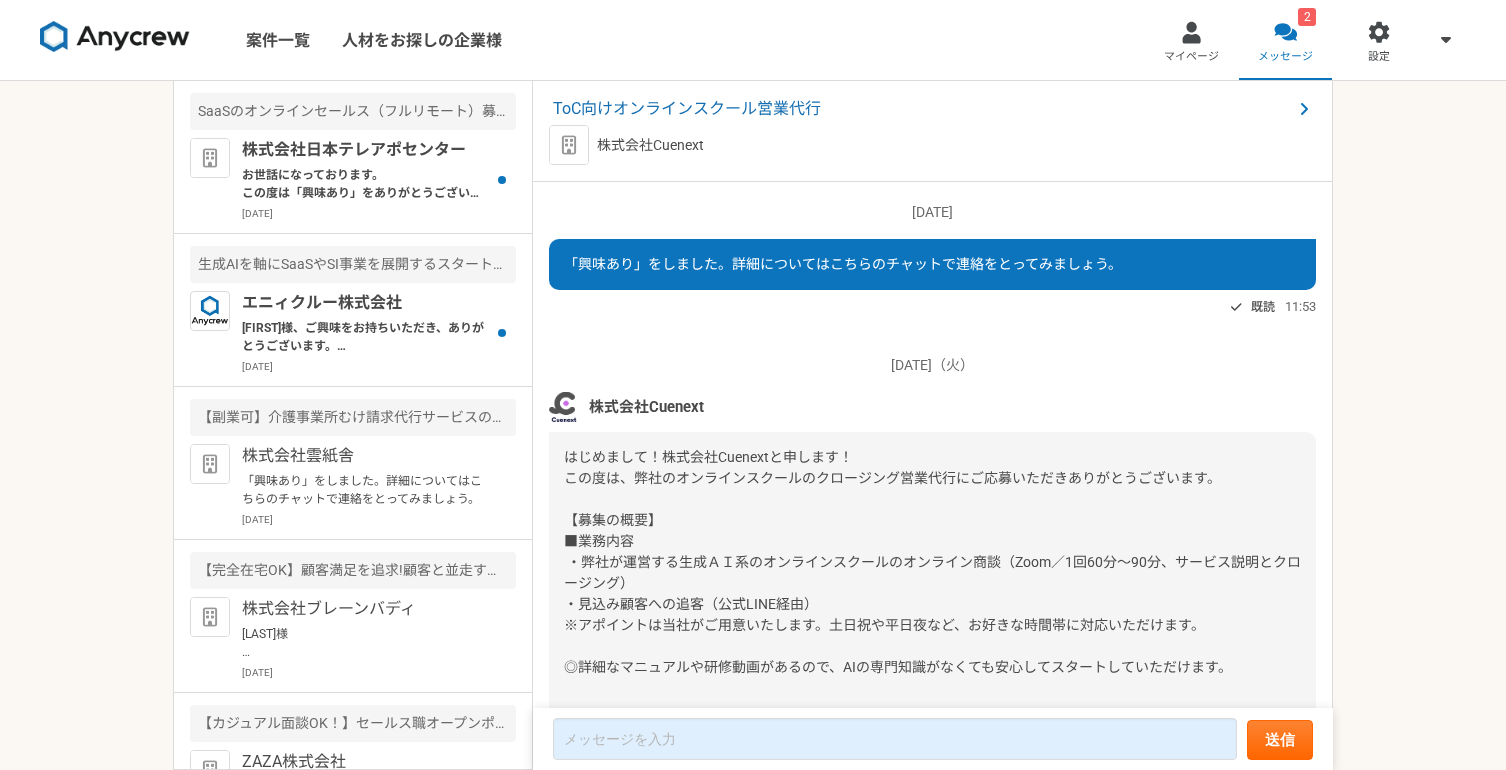 scroll, scrollTop: 0, scrollLeft: 0, axis: both 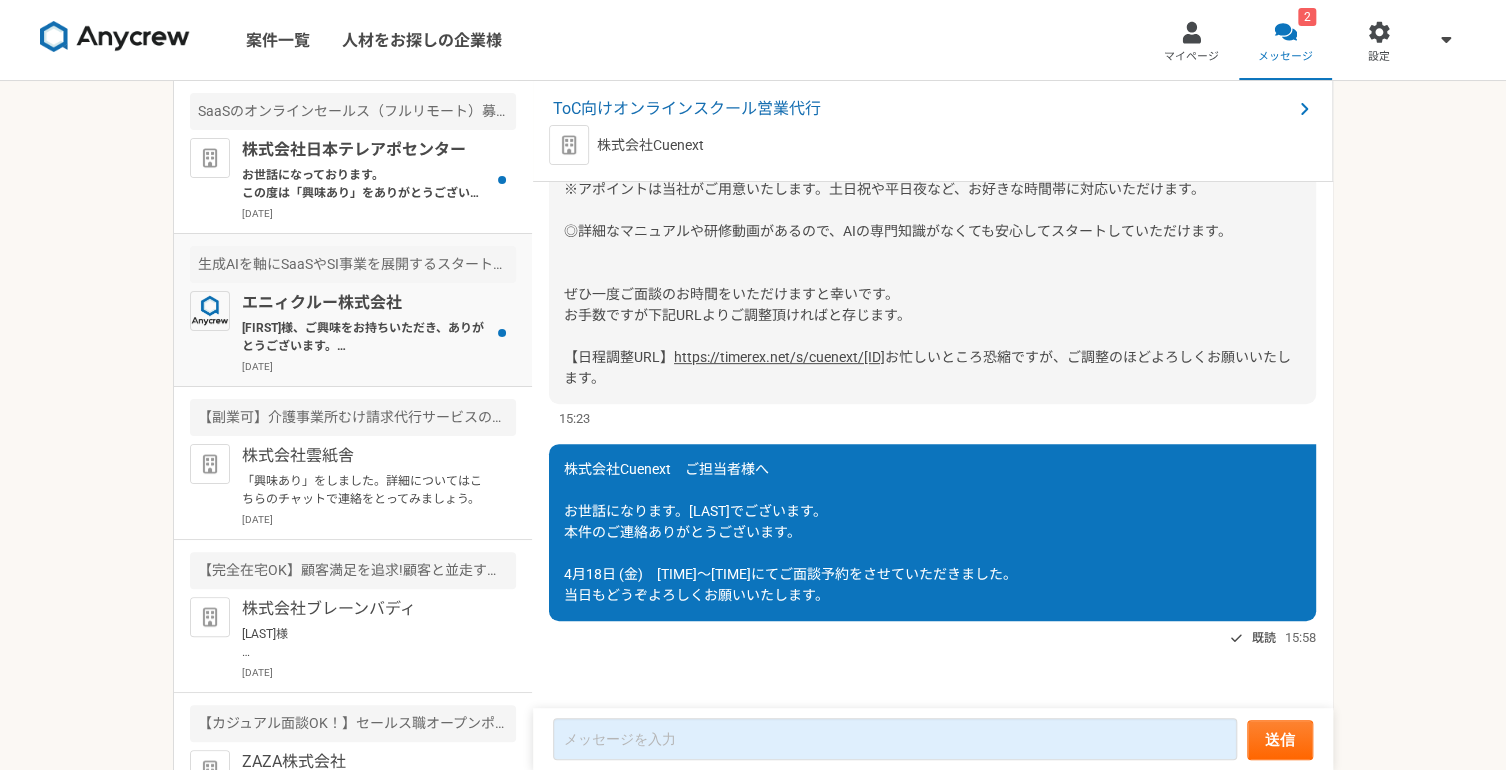 click on "[FIRST]様、ご興味をお持ちいただき、ありがとうございます。
こちら、例のmignさんの案件になりますが、進めたいお気持ちはありますでしょうか？" at bounding box center [365, 337] 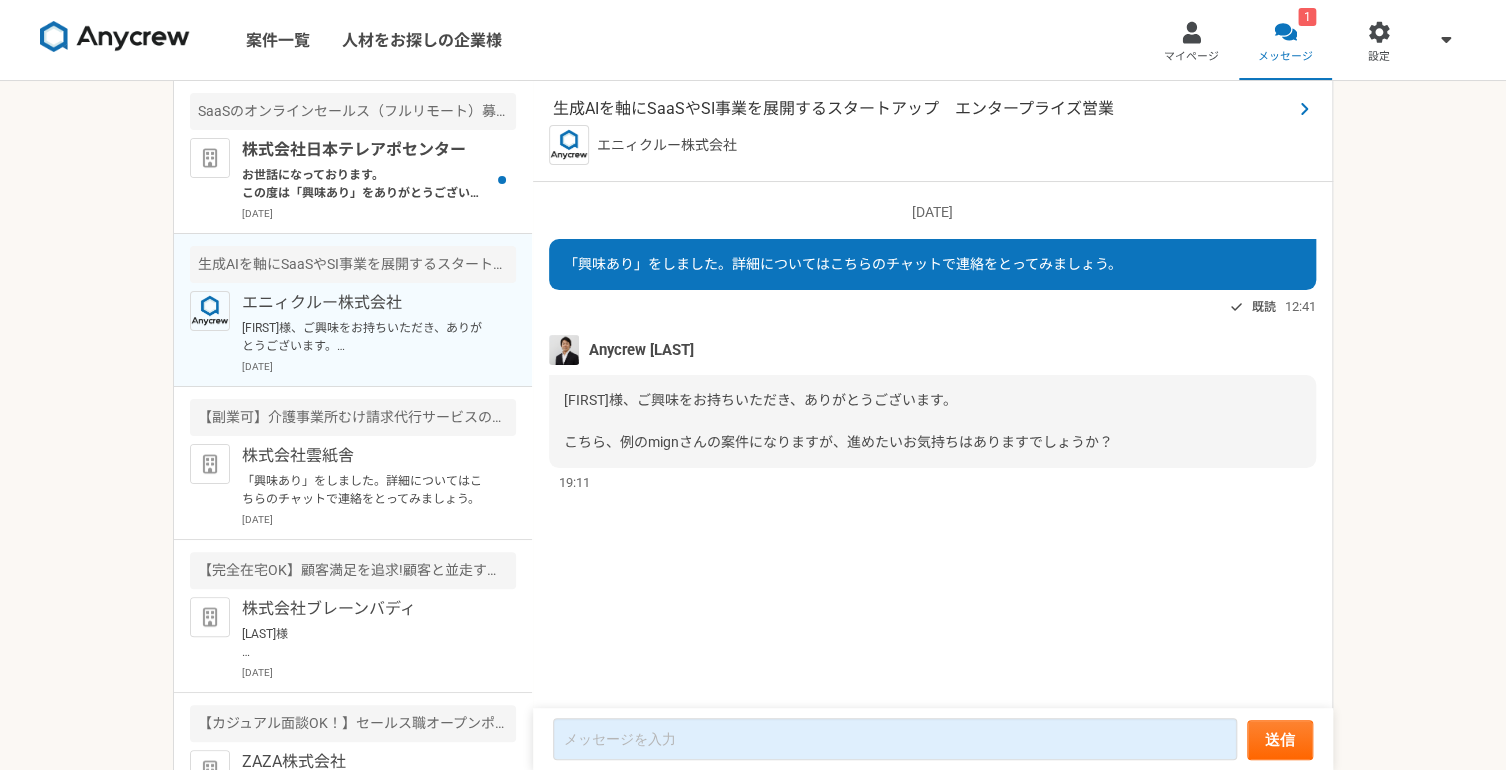 click on "生成AIを軸にSaaSやSI事業を展開するスタートアップ　エンタープライズ営業" at bounding box center [922, 109] 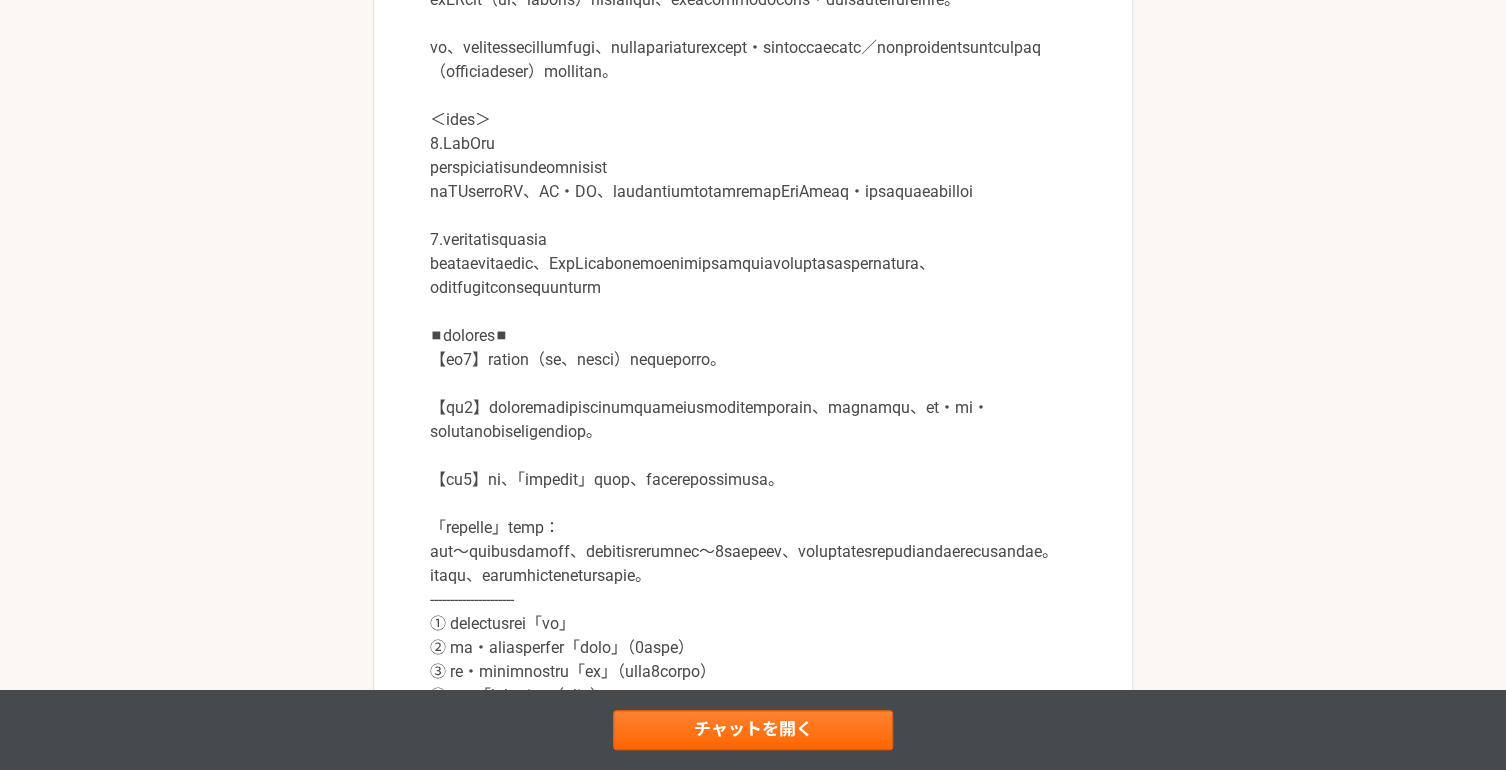 scroll, scrollTop: 900, scrollLeft: 0, axis: vertical 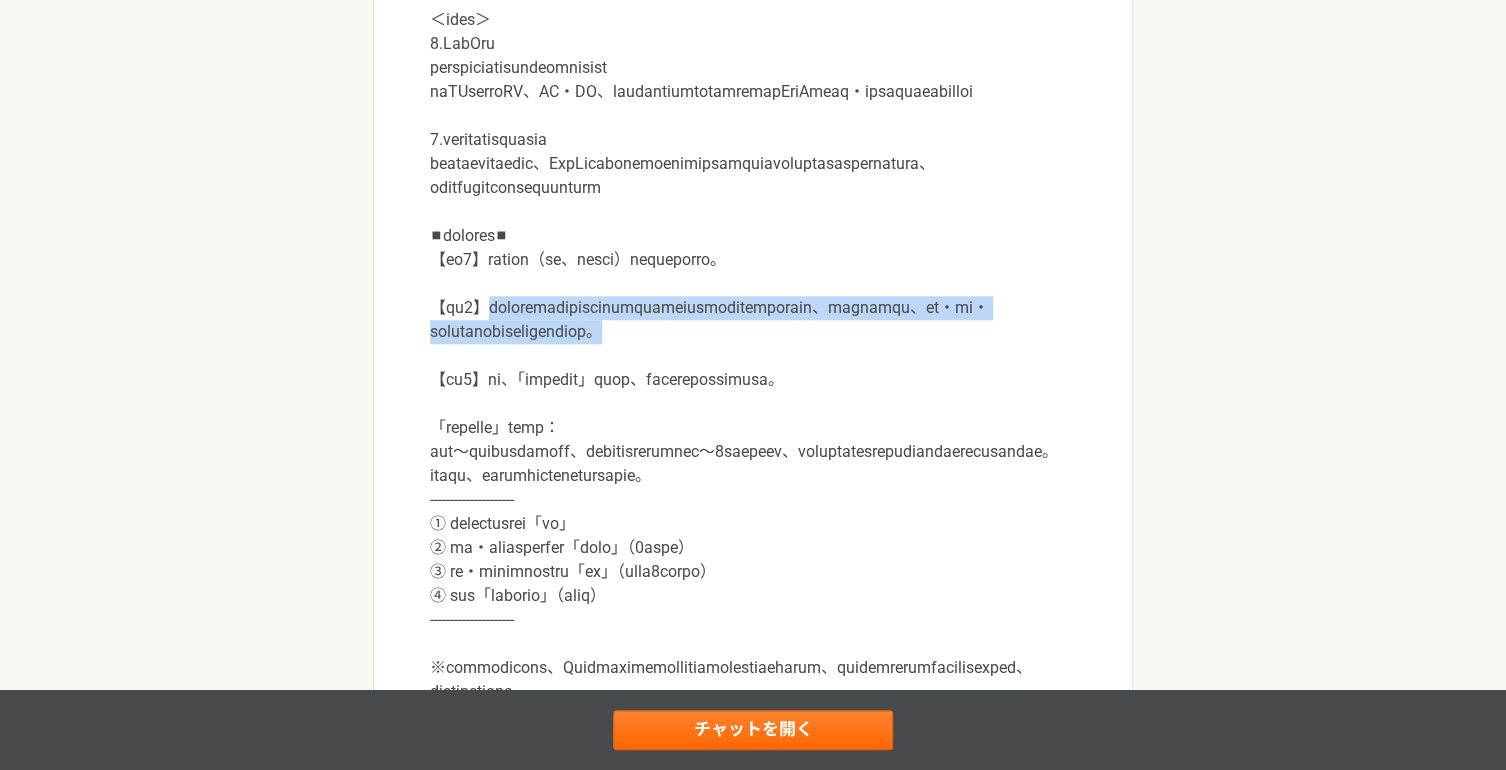 drag, startPoint x: 500, startPoint y: 428, endPoint x: 674, endPoint y: 483, distance: 182.48561 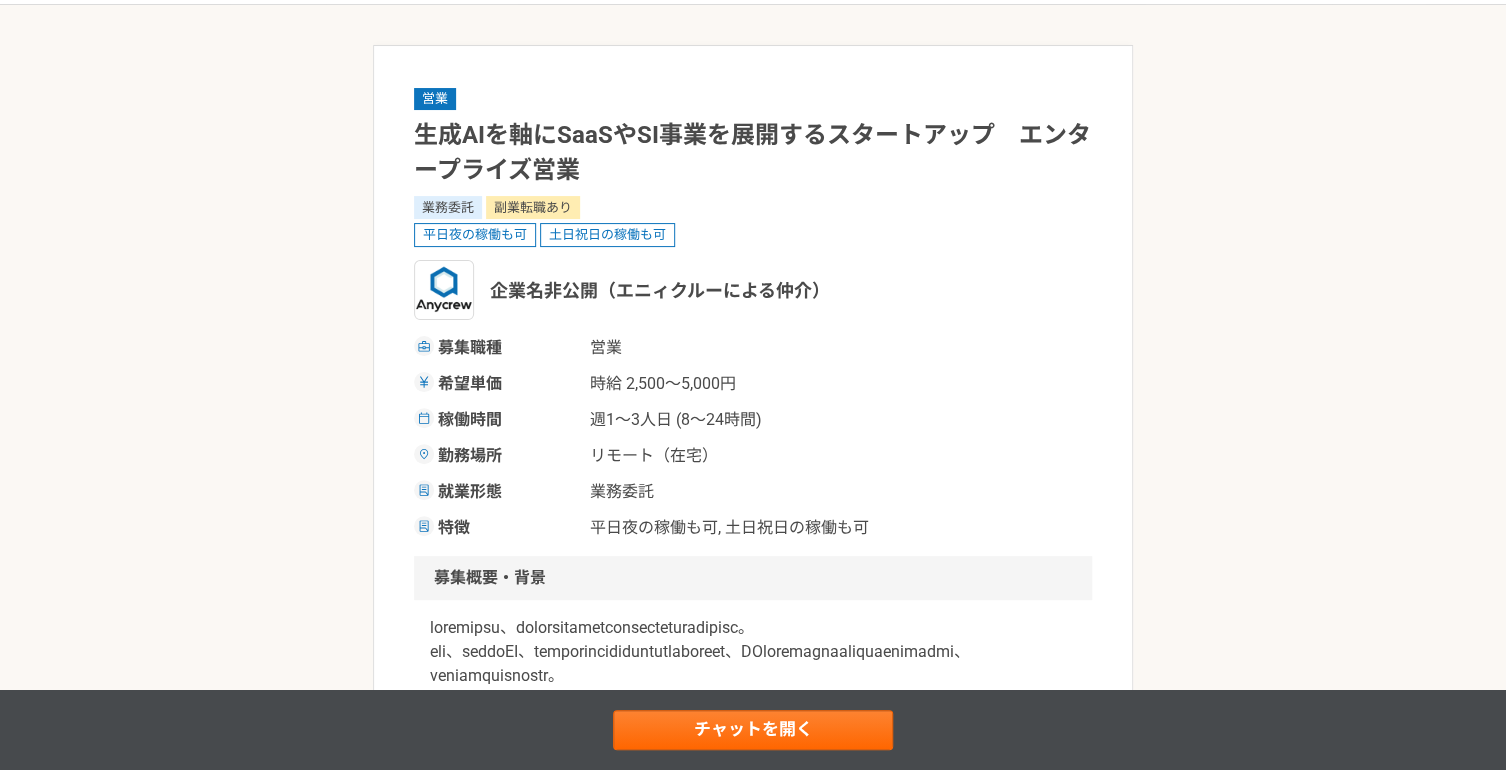scroll, scrollTop: 0, scrollLeft: 0, axis: both 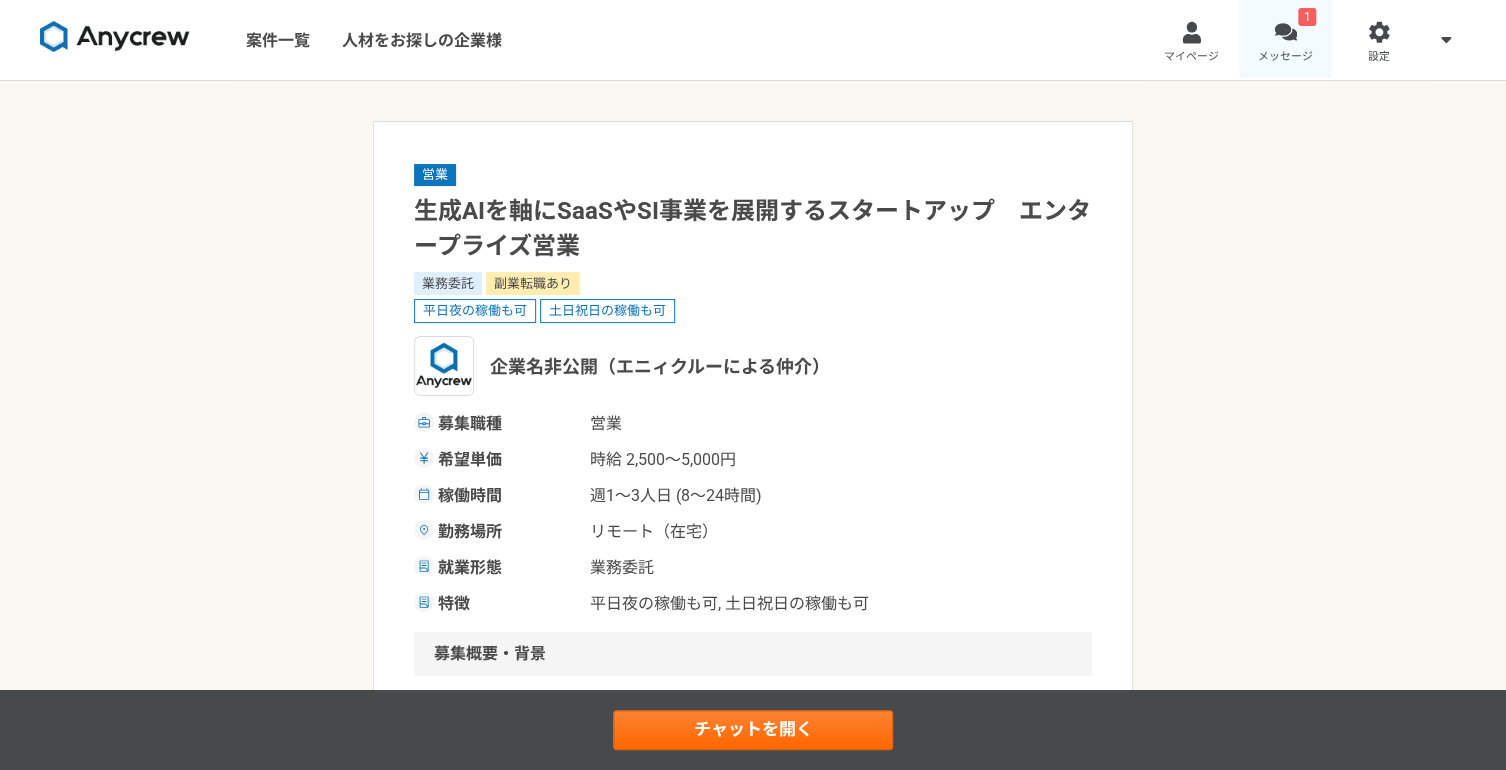 click on "メッセージ" at bounding box center (1285, 57) 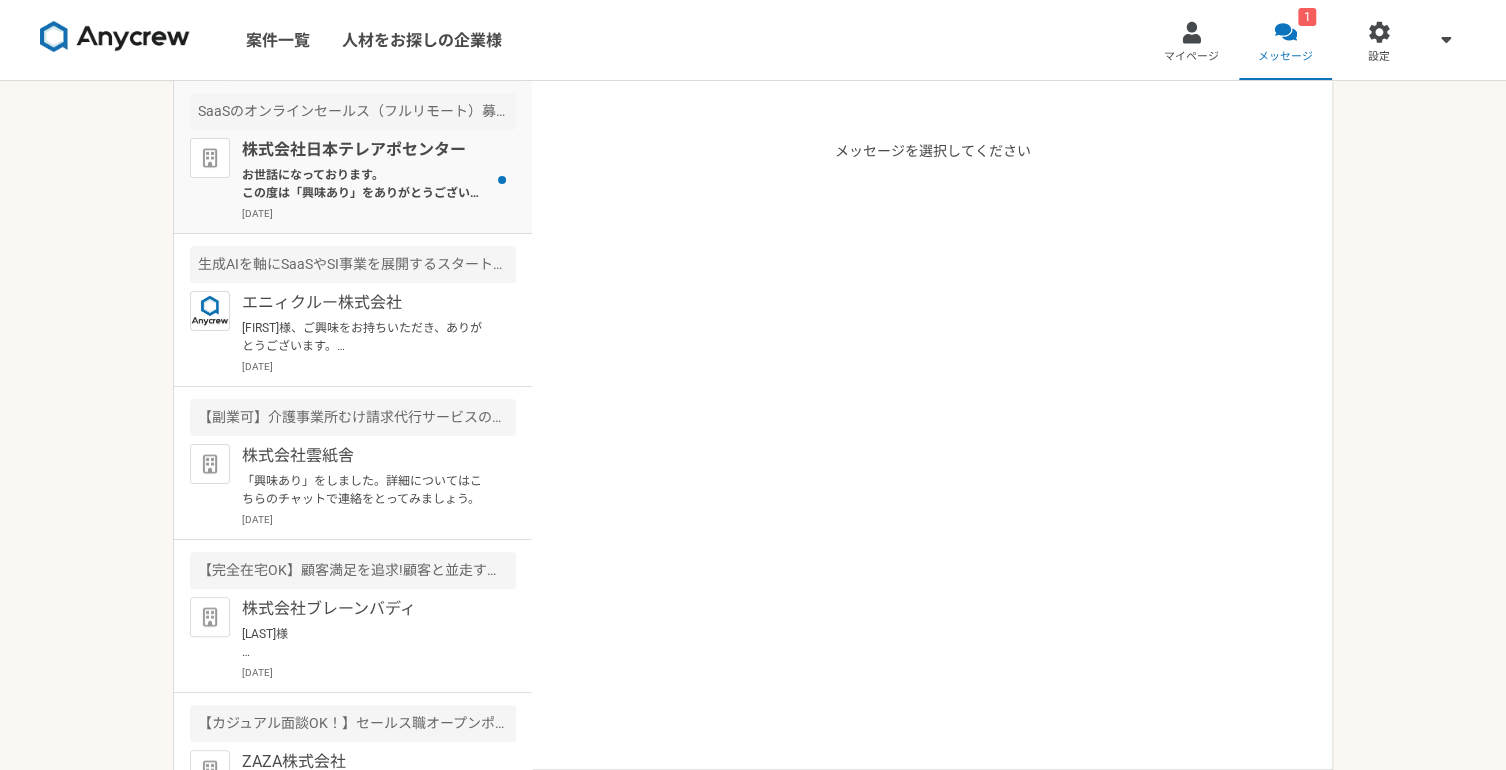 click on "お世話になっております。
この度は「興味あり」をありがとうございます。
プロフィール拝見してとても魅力的なご経歴で、
ぜひ一度、弊社面談をお願いできないでしょうか？
https://timerex.net/s/teleapo-center.co.jp/6e8d02a7
当社ですが、セールス（インサイドセールス、フィールドセールス等）に特化した案件とフリーランスの方をお繋ぎするエージェントでございます。
貴殿であれば良い案件のご紹介ができるかと存じます。
どうぞよろしくお願いいたします。" at bounding box center [365, 184] 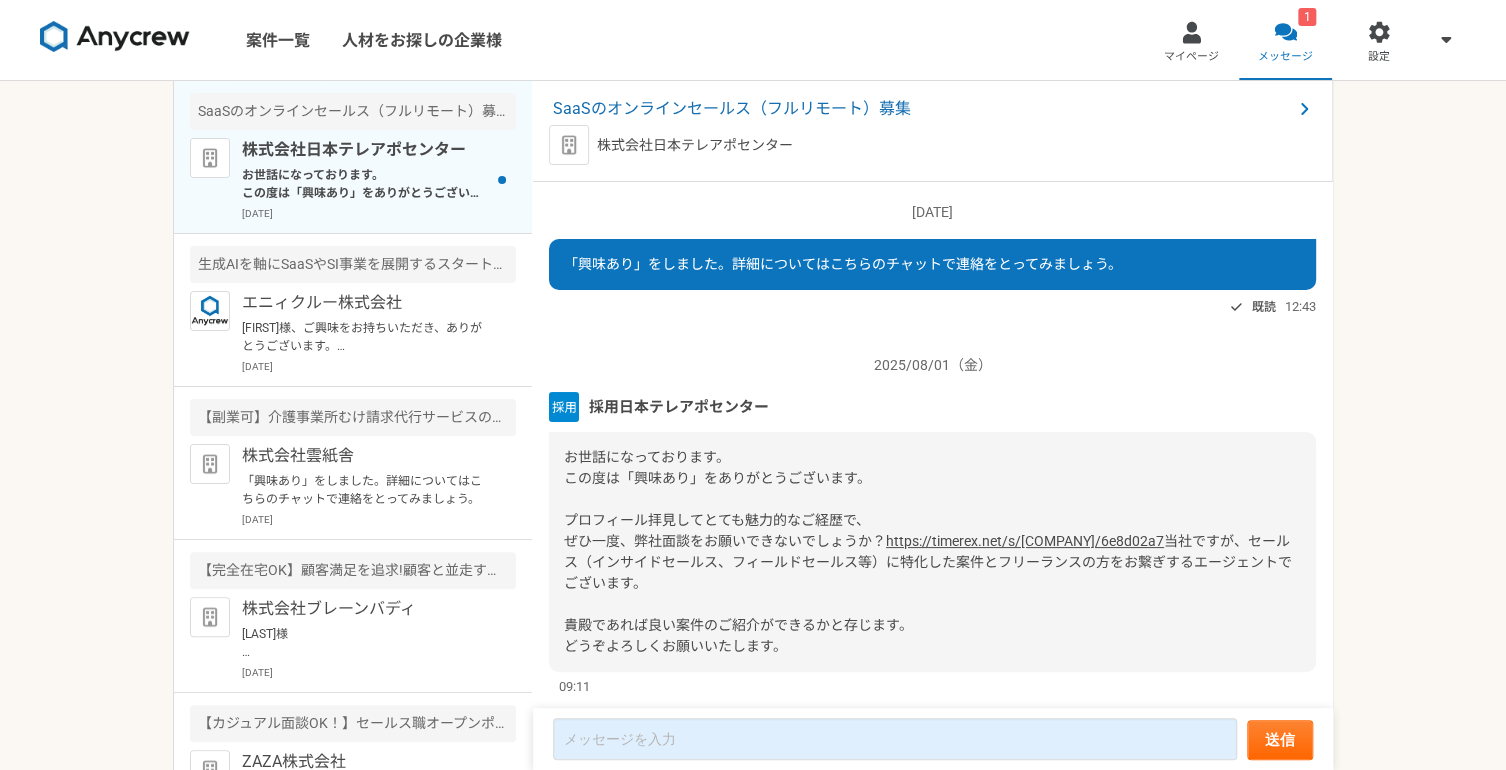 scroll, scrollTop: 88, scrollLeft: 0, axis: vertical 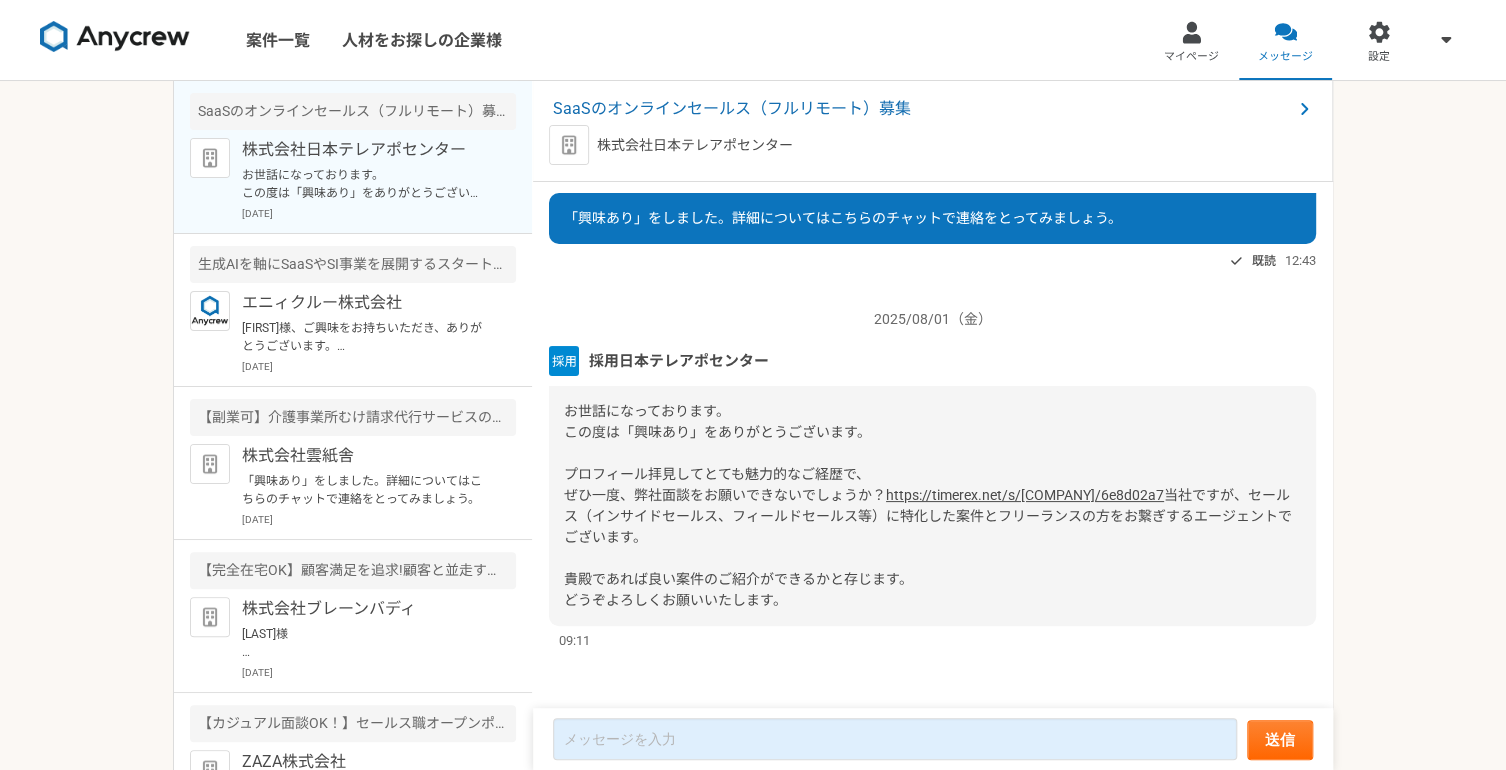 click on "https://timerex.net/s/[COMPANY]/6e8d02a7" at bounding box center (1025, 495) 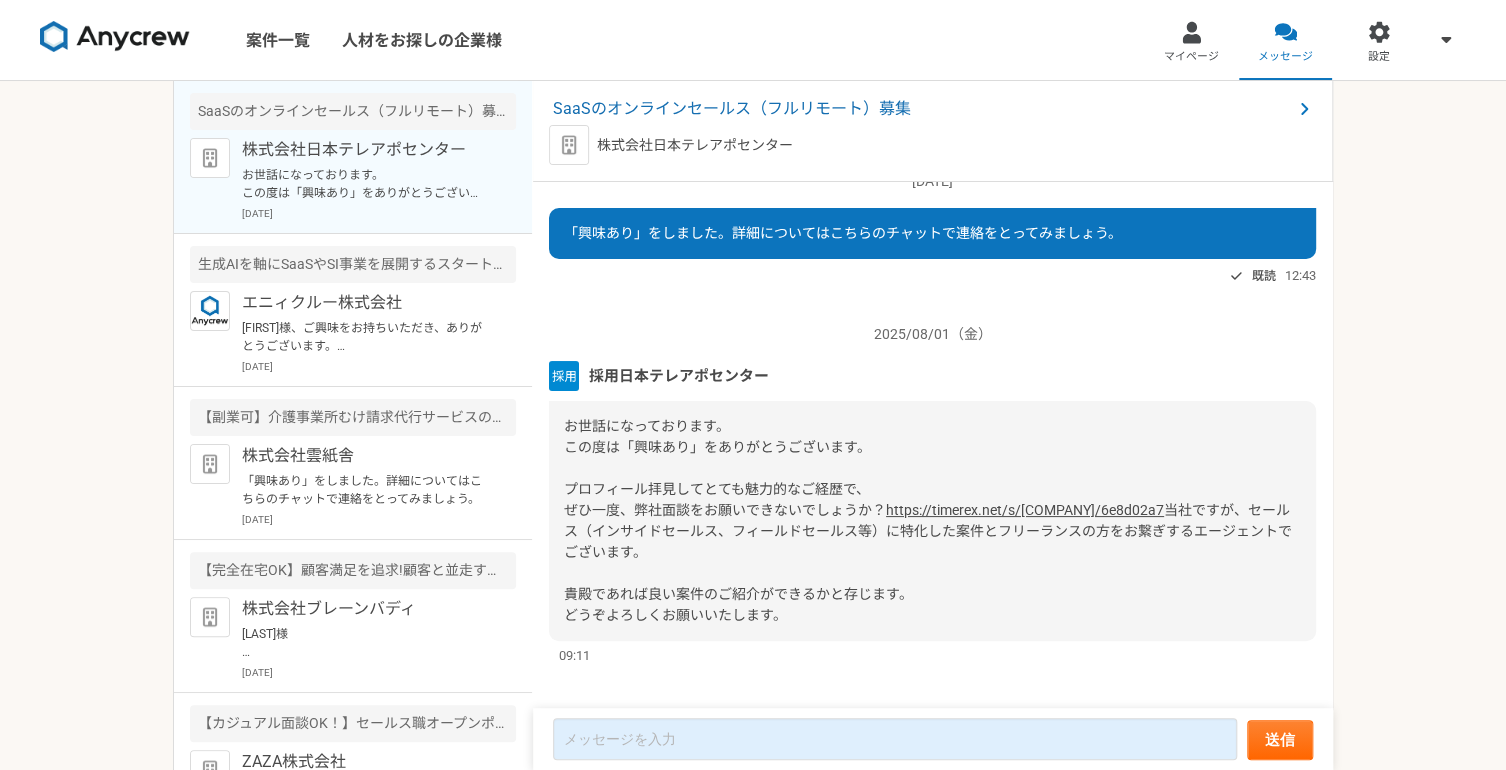 scroll, scrollTop: 0, scrollLeft: 0, axis: both 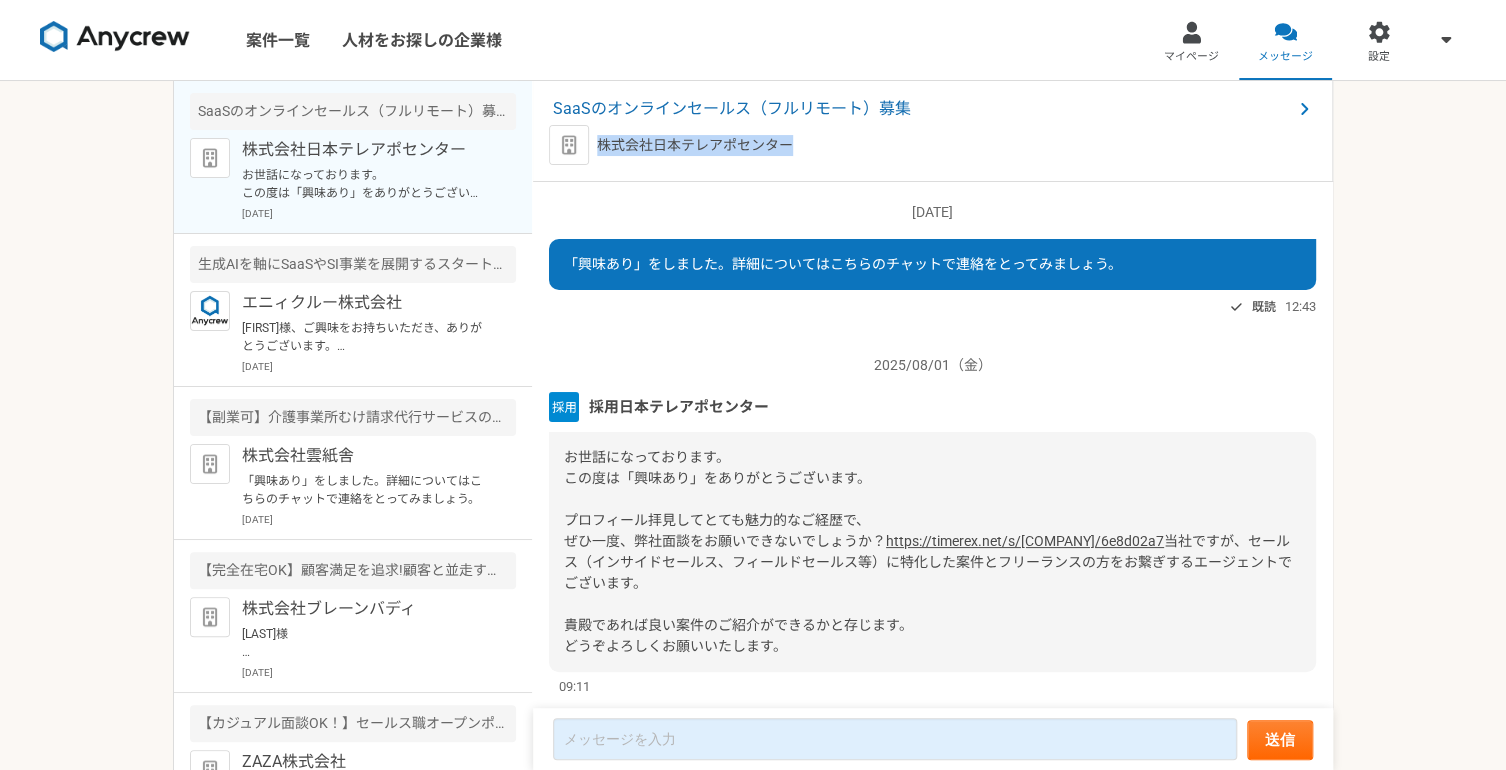 drag, startPoint x: 792, startPoint y: 140, endPoint x: 600, endPoint y: 143, distance: 192.02344 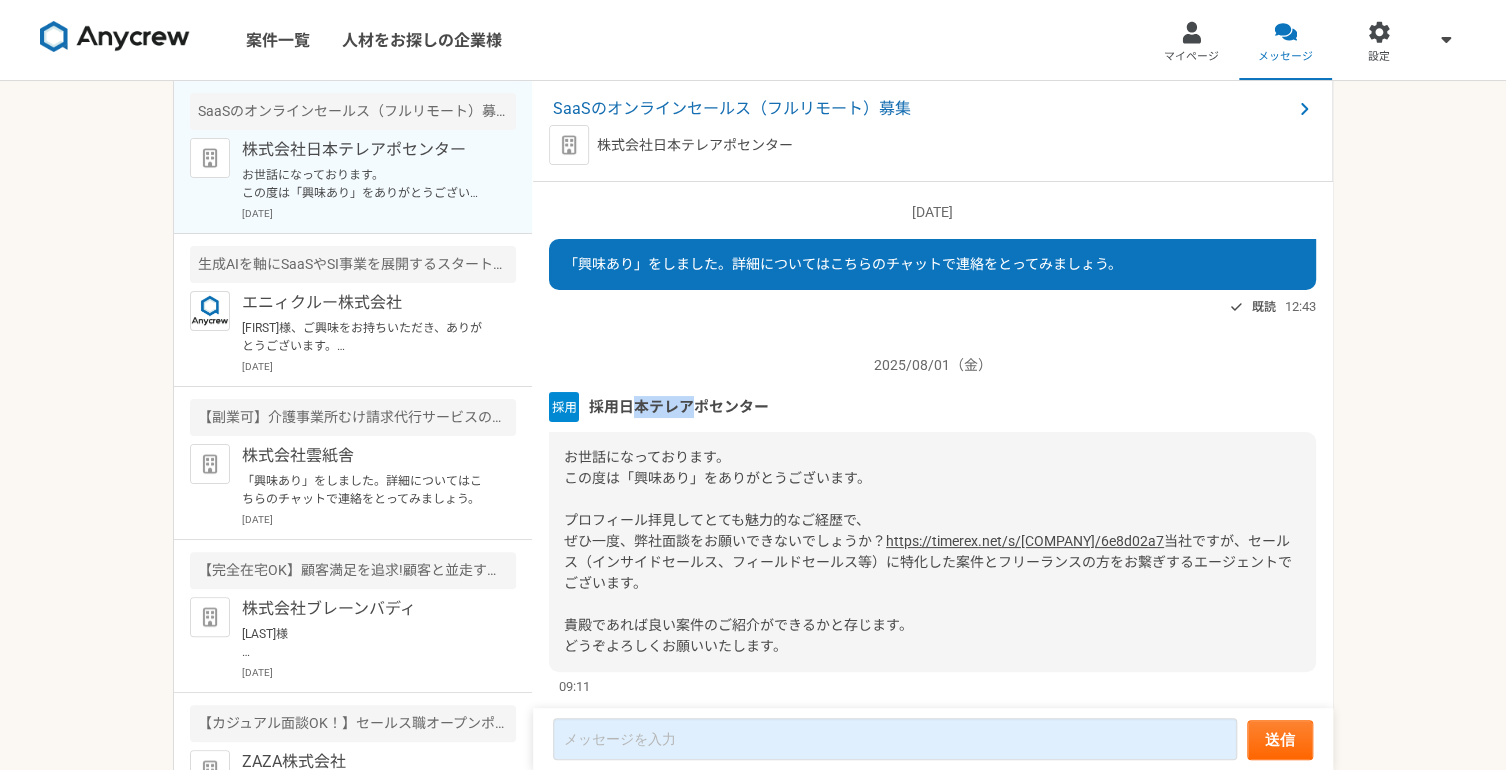drag, startPoint x: 628, startPoint y: 408, endPoint x: 687, endPoint y: 407, distance: 59.008472 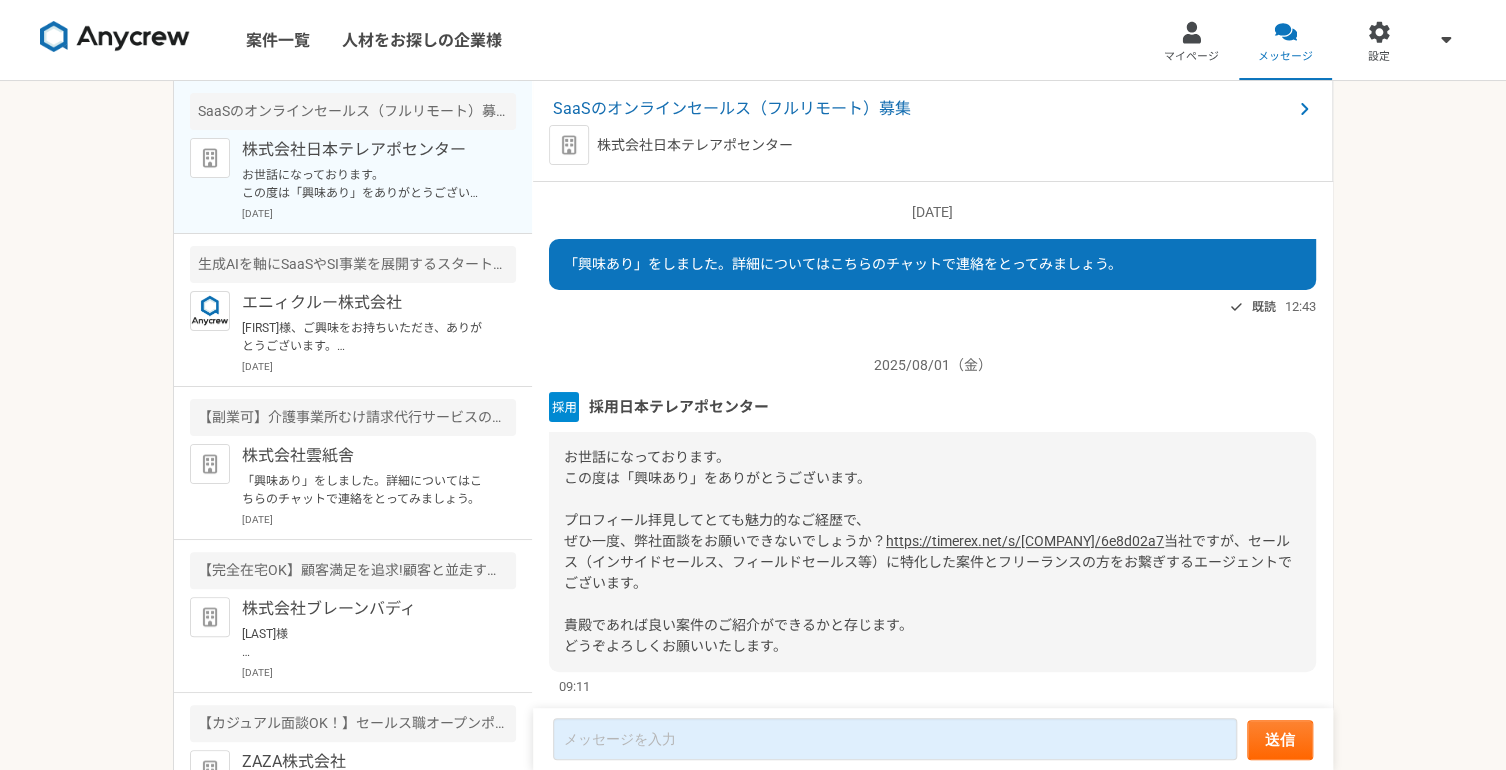 click on "お世話になっております。
この度は「興味あり」をありがとうございます。
プロフィール拝見してとても魅力的なご経歴で、
ぜひ一度、弊社面談をお願いできないでしょうか？" at bounding box center (725, 499) 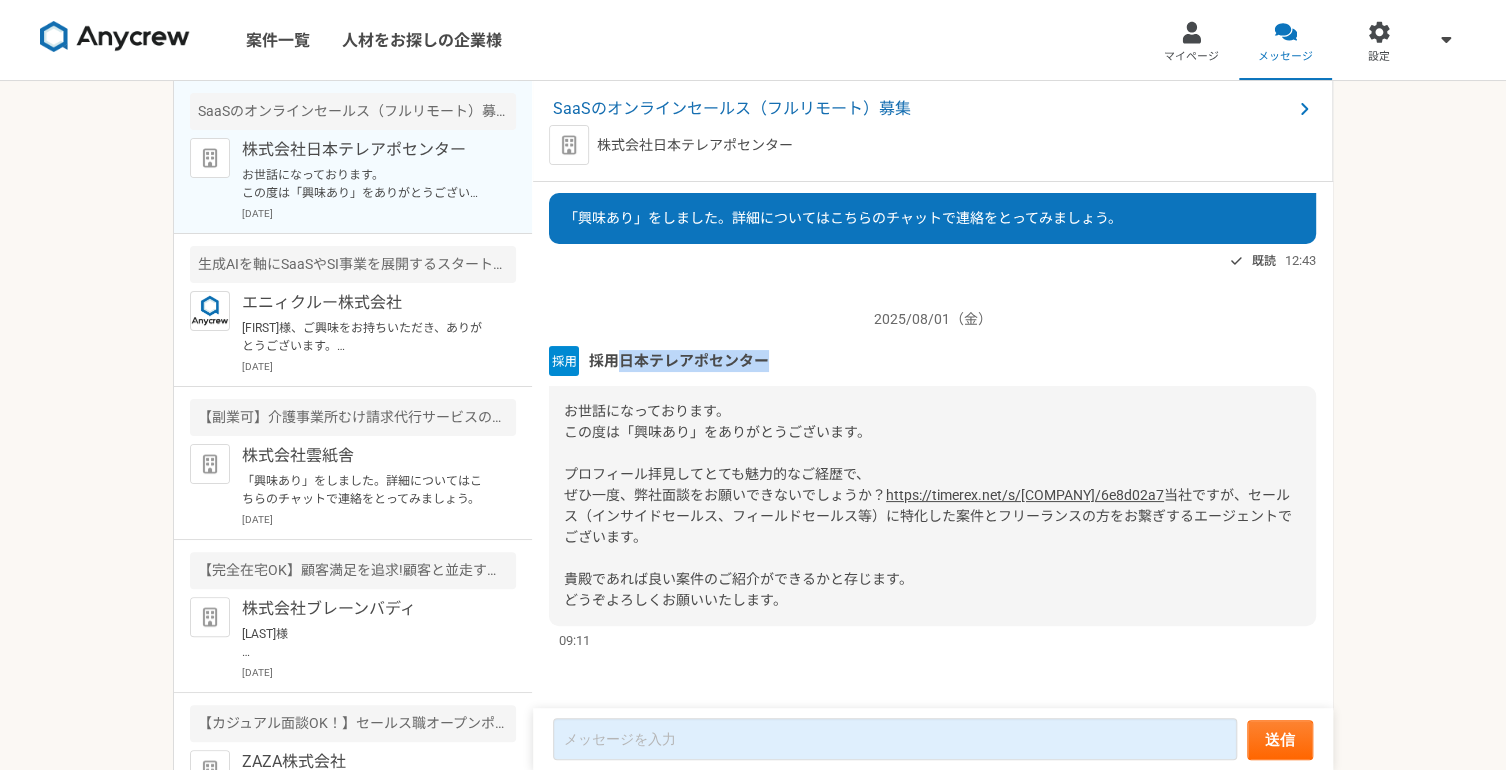 drag, startPoint x: 620, startPoint y: 312, endPoint x: 772, endPoint y: 325, distance: 152.5549 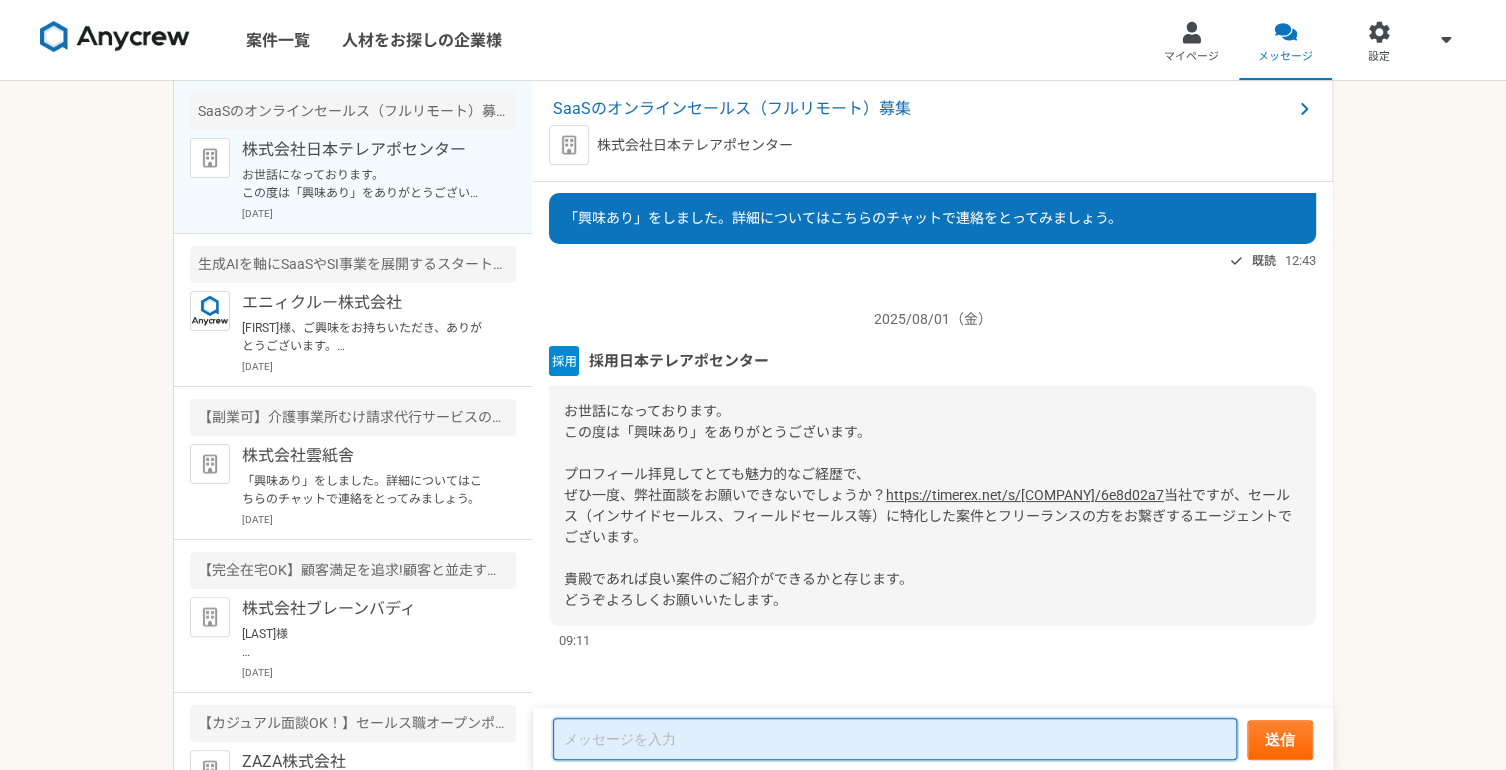 click at bounding box center [895, 739] 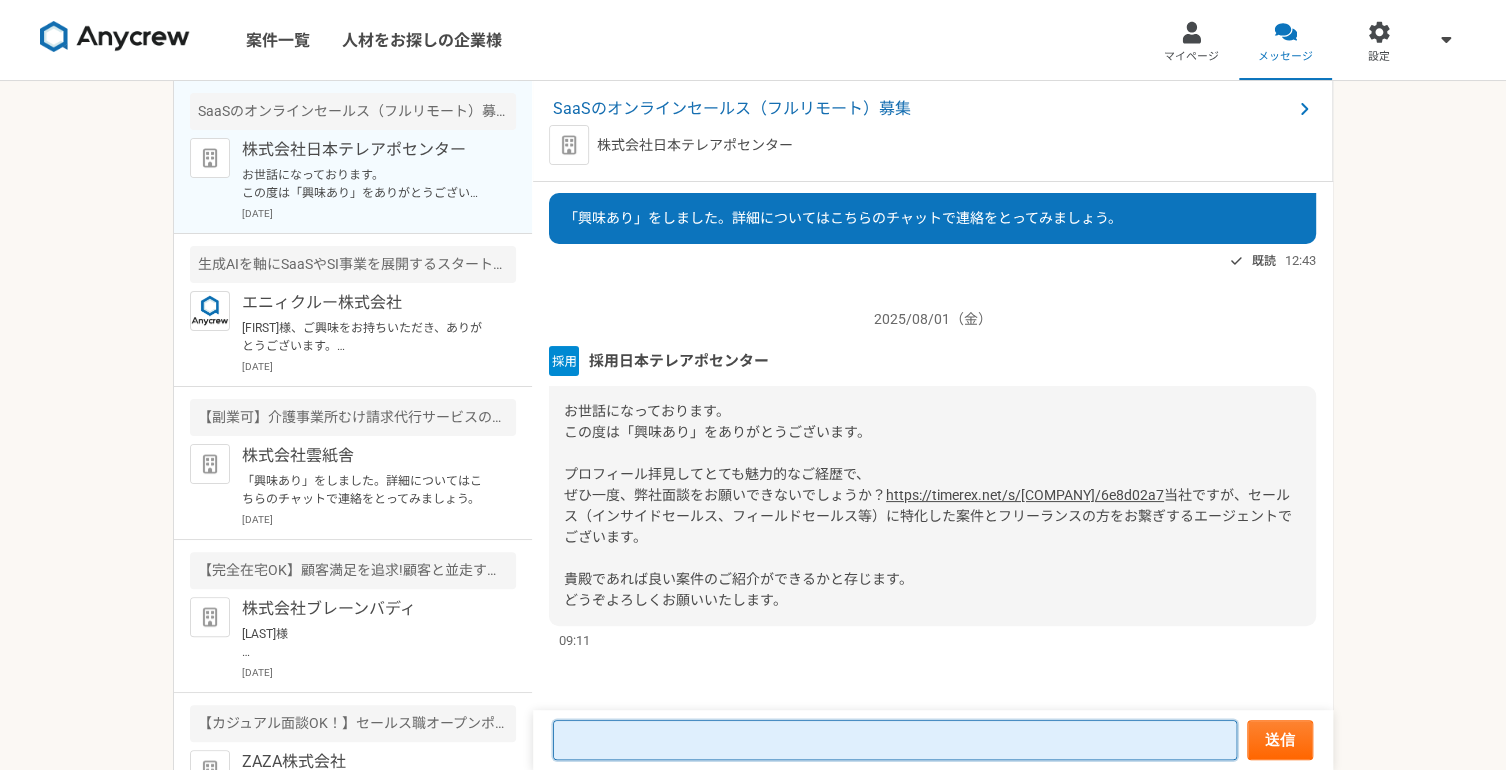 paste on "日本テレアポセンター" 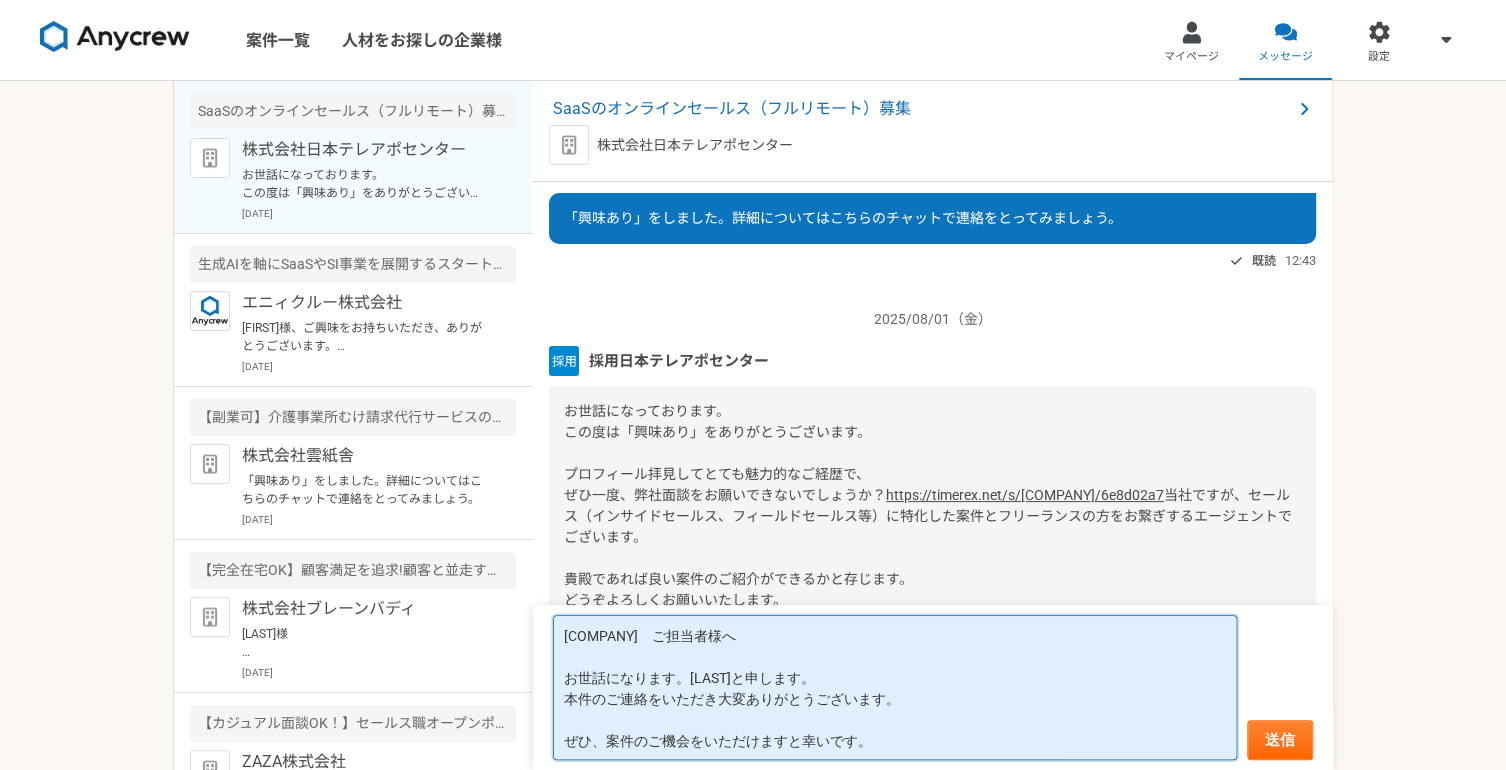 scroll, scrollTop: 1, scrollLeft: 0, axis: vertical 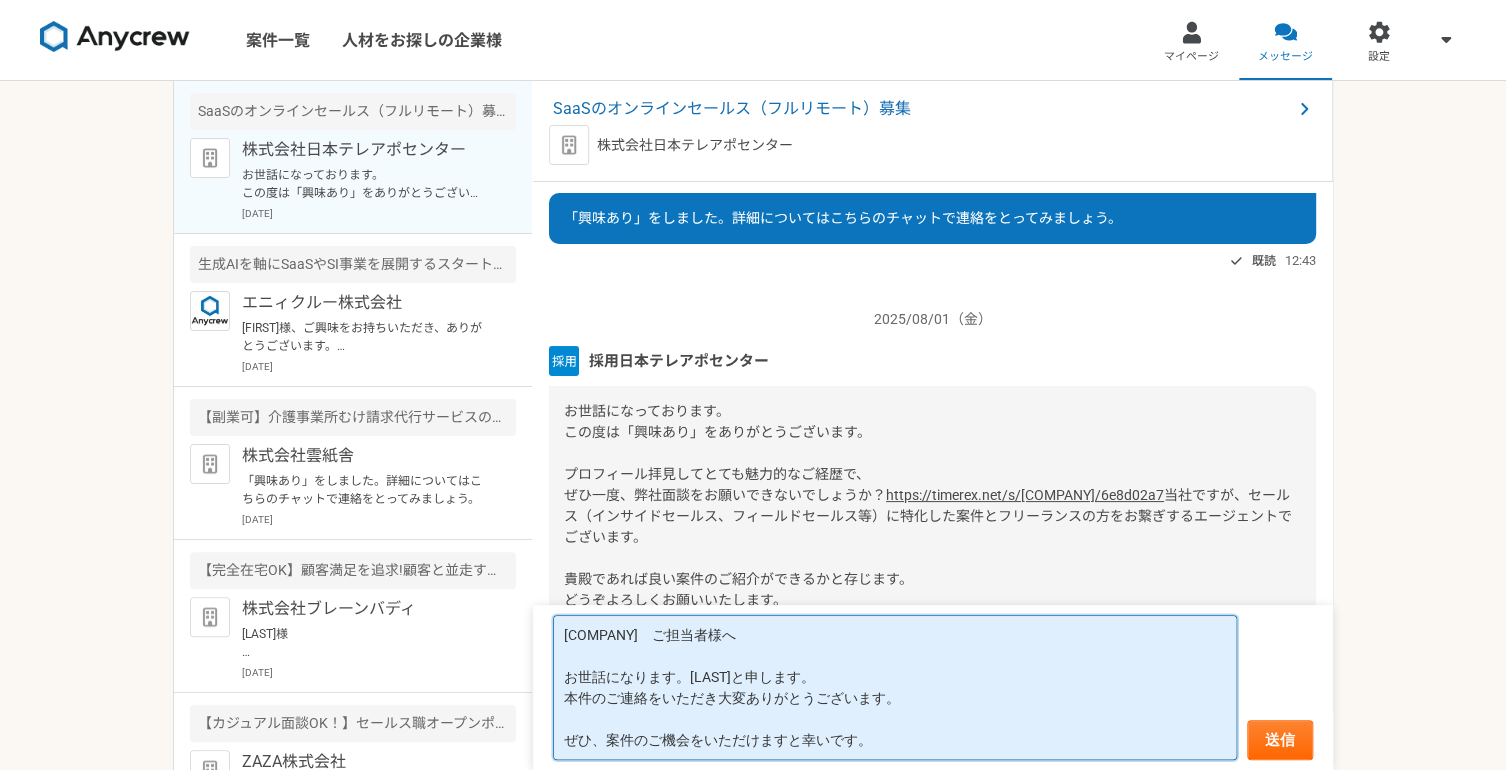 click on "[COMPANY]　ご担当者様へ
お世話になります。[LAST]と申します。
本件のご連絡をいただき大変ありがとうございます。
ぜひ、案件のご機会をいただけますと幸いです。" at bounding box center (895, 687) 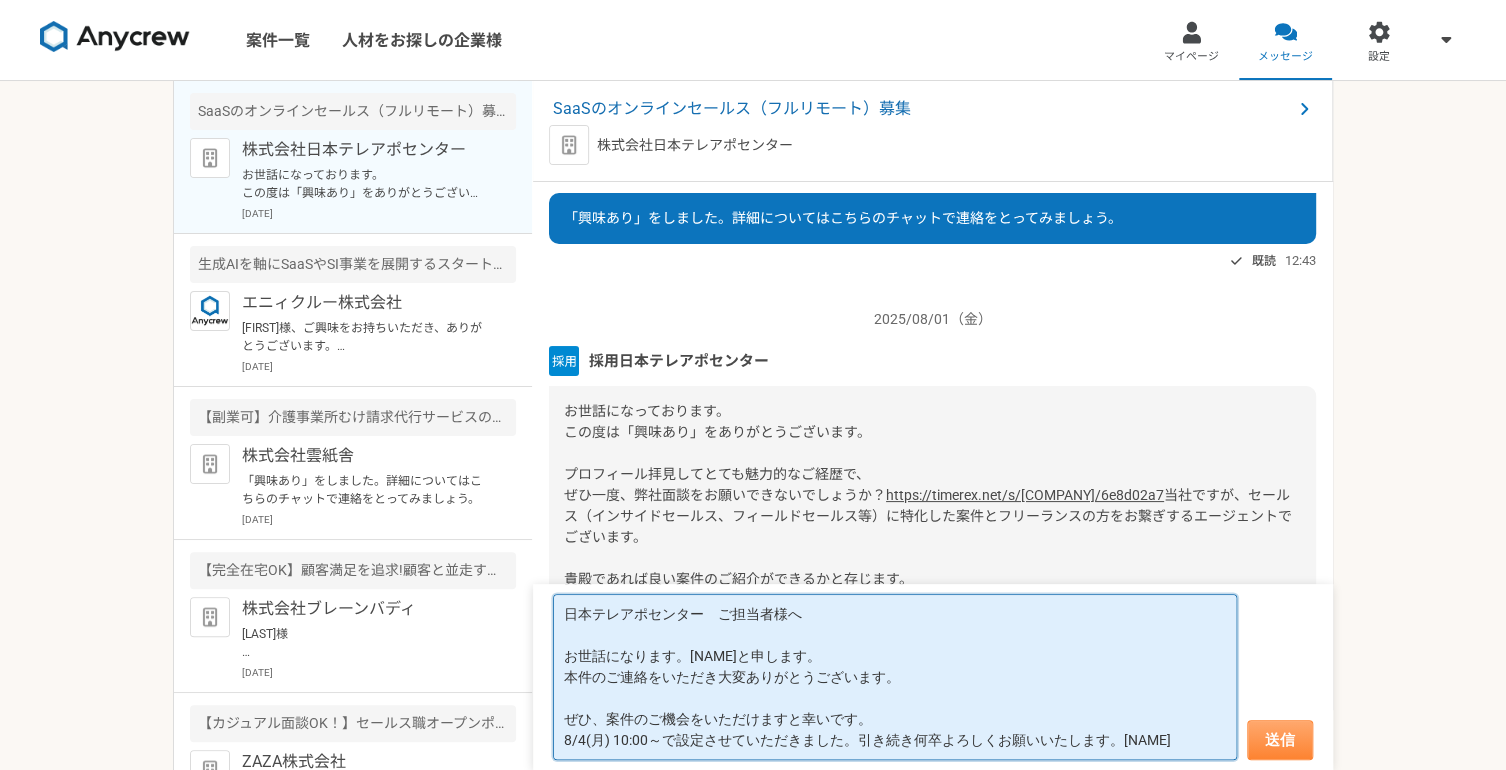type on "日本テレアポセンター　ご担当者様へ
お世話になります。[NAME]と申します。
本件のご連絡をいただき大変ありがとうございます。
ぜひ、案件のご機会をいただけますと幸いです。
8/4(月) 10:00～で設定させていただきました。引き続き何卒よろしくお願いいたします。[NAME]" 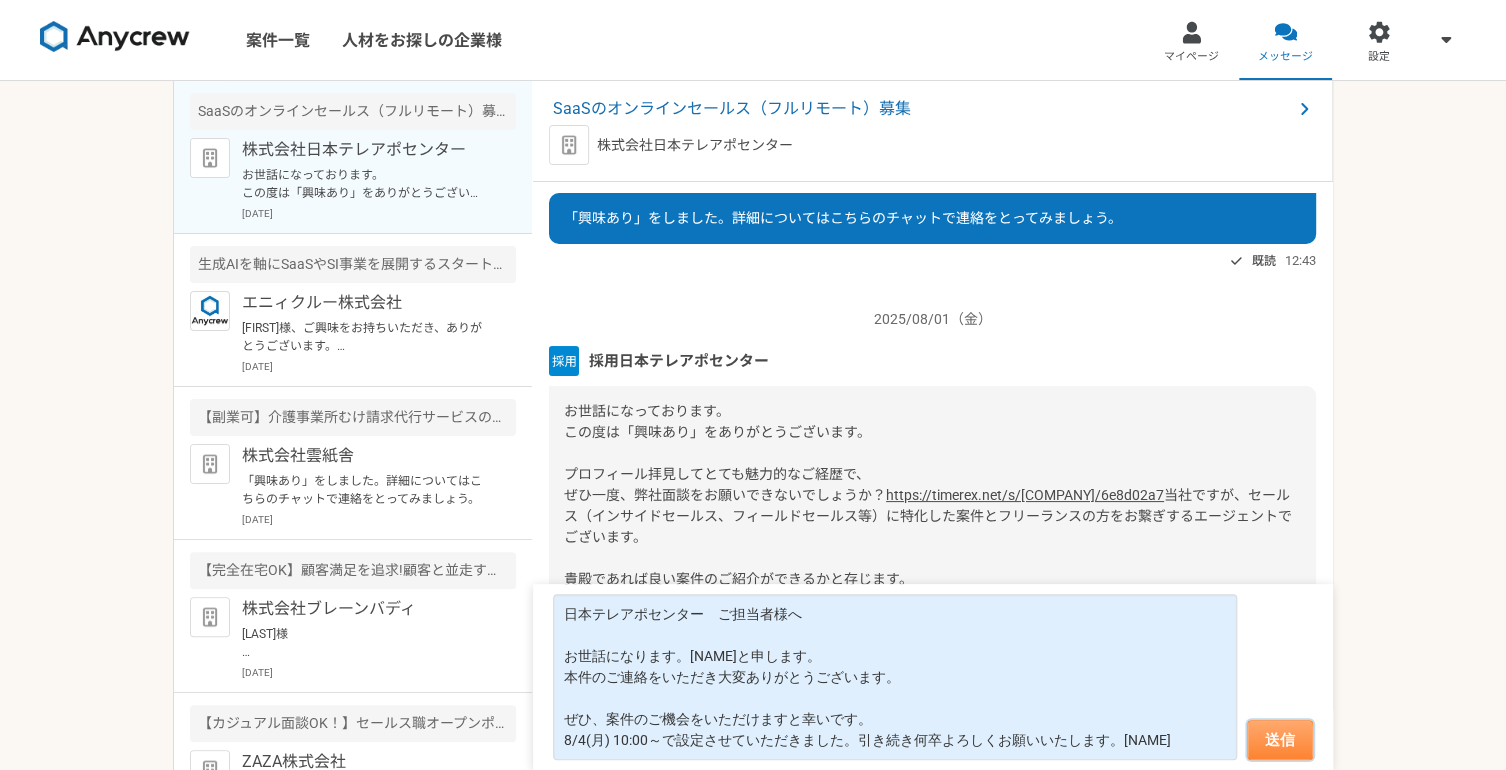 click on "送信" at bounding box center (1280, 740) 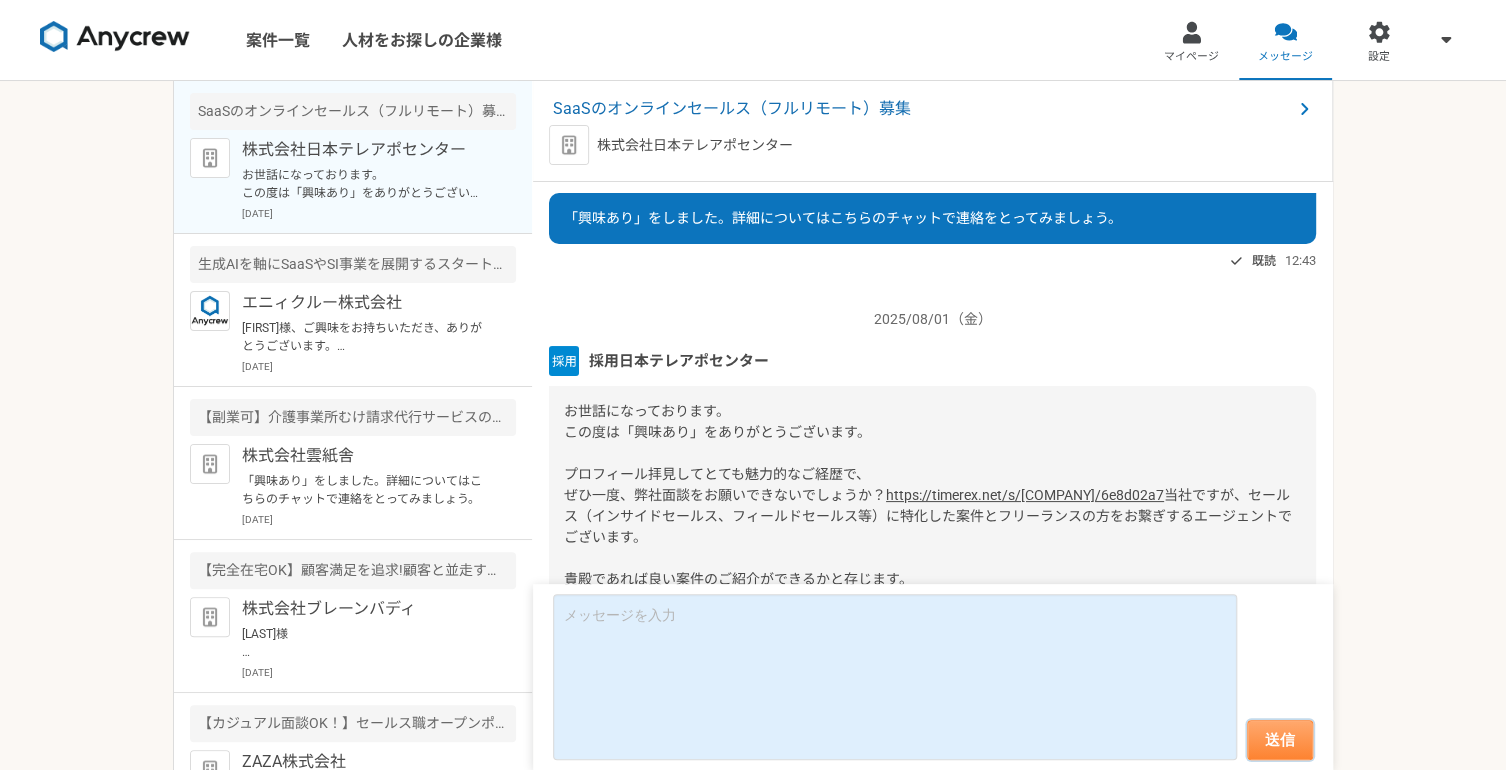 scroll, scrollTop: 0, scrollLeft: 0, axis: both 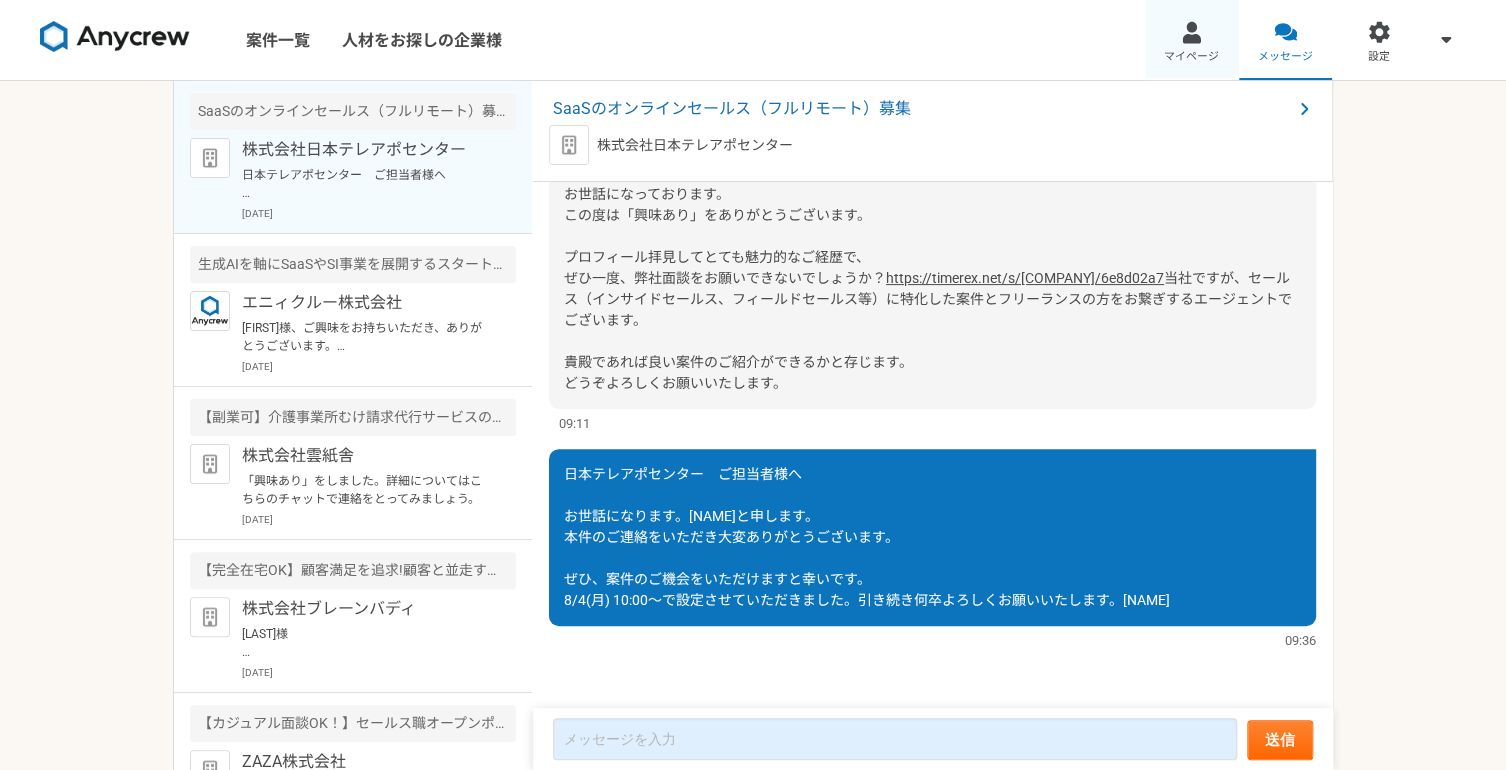 click at bounding box center [1191, 32] 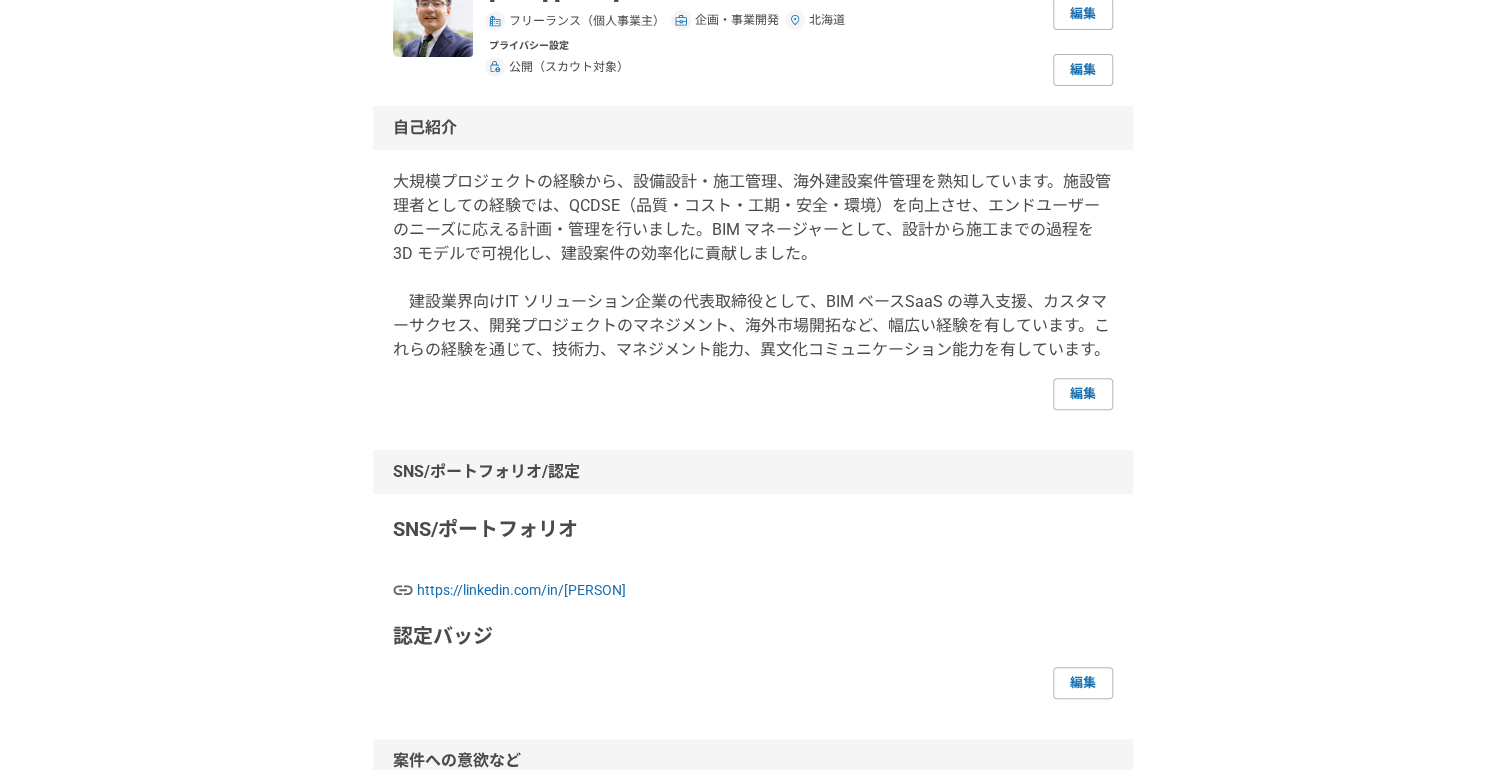 scroll, scrollTop: 0, scrollLeft: 0, axis: both 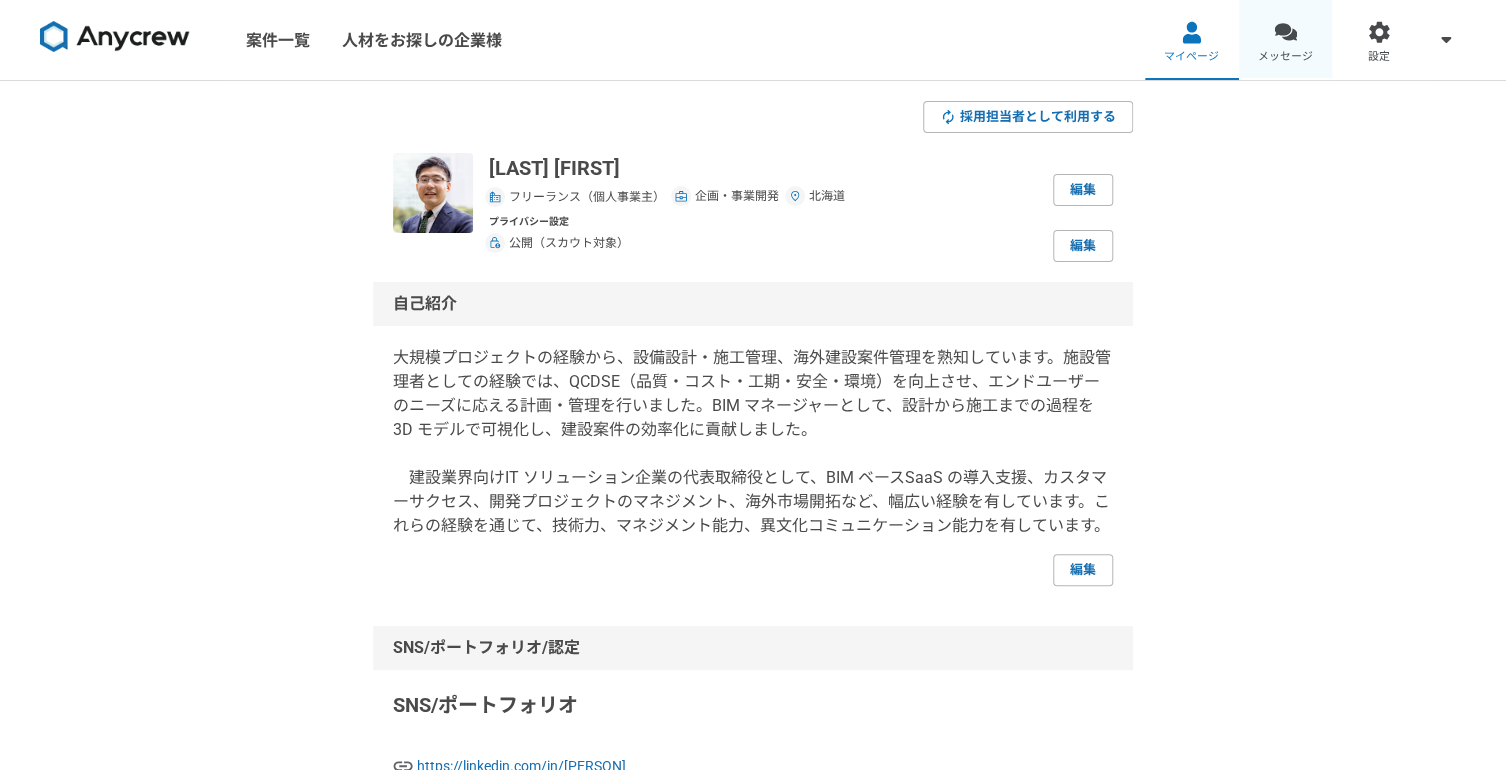 click at bounding box center (1285, 32) 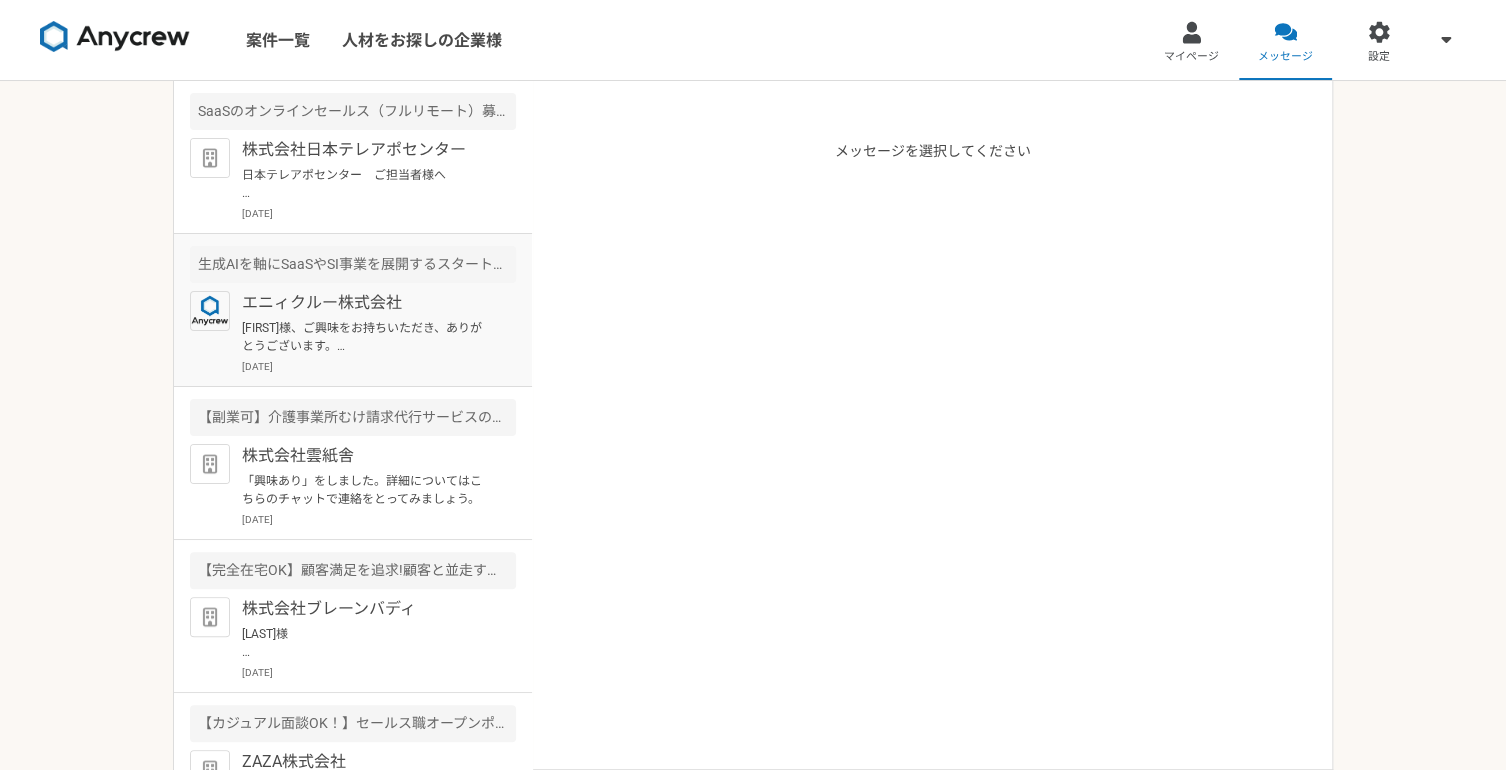 click on "[FIRST]様、ご興味をお持ちいただき、ありがとうございます。
こちら、例のmignさんの案件になりますが、進めたいお気持ちはありますでしょうか？" at bounding box center (365, 337) 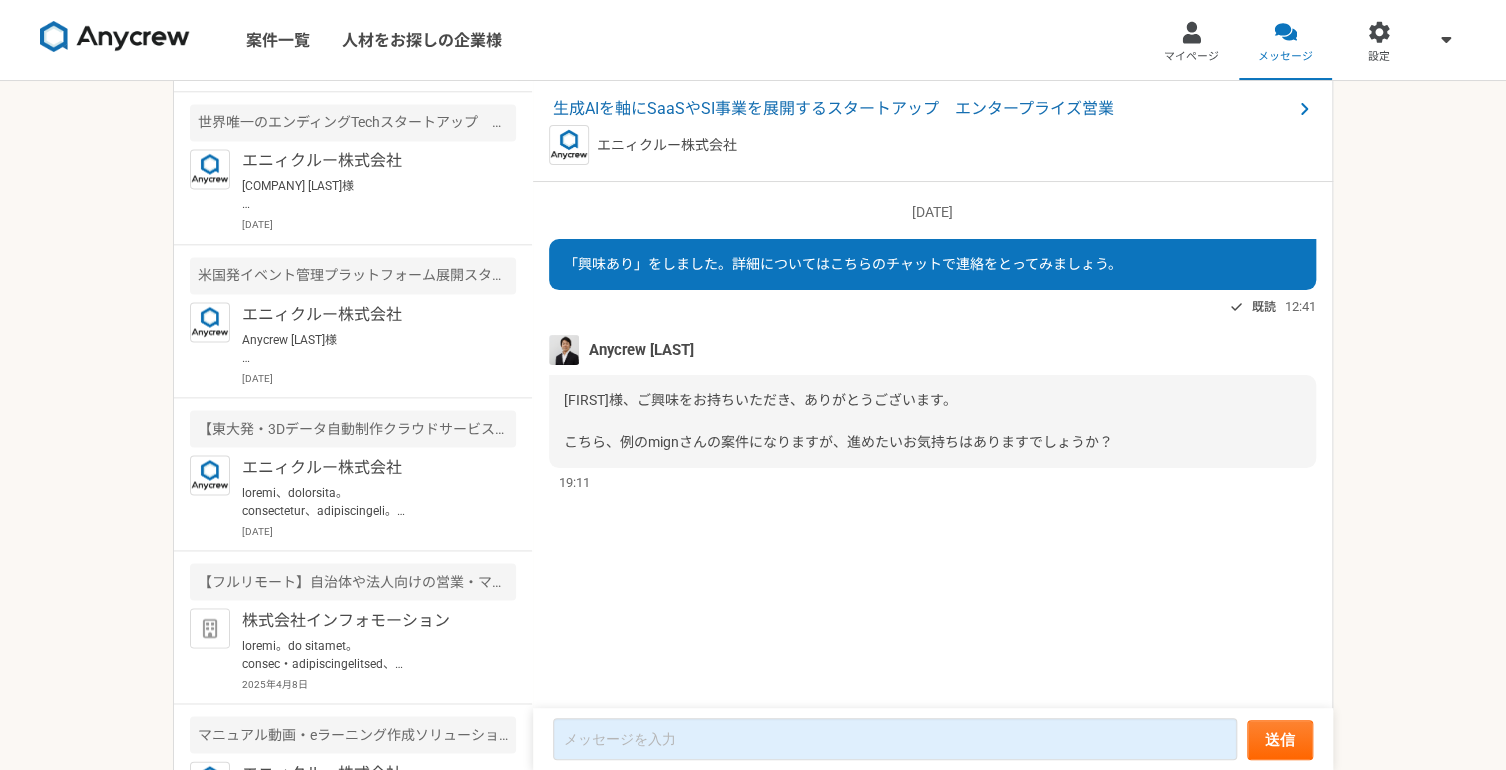 scroll, scrollTop: 1626, scrollLeft: 0, axis: vertical 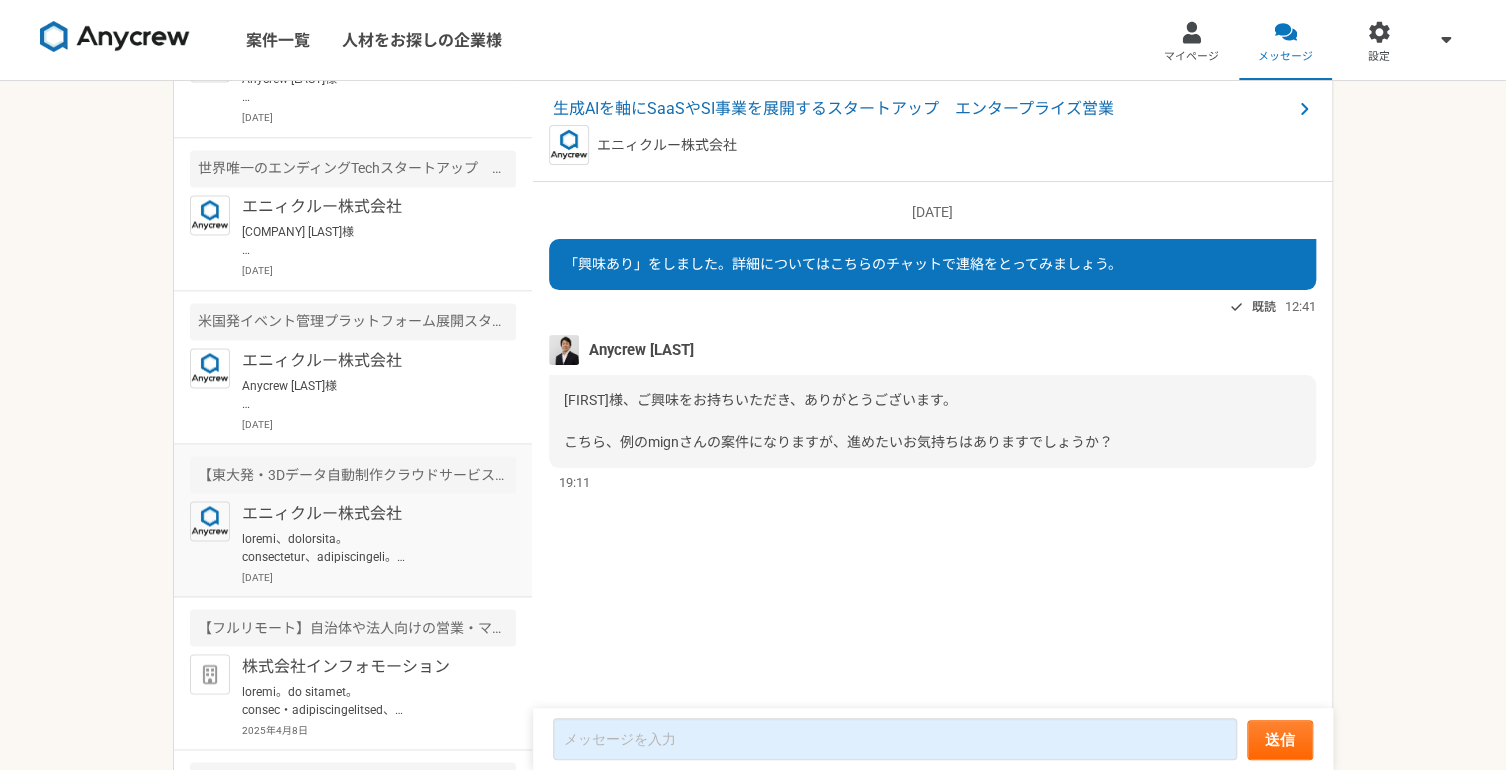 click on "エニィクルー株式会社" at bounding box center (365, 513) 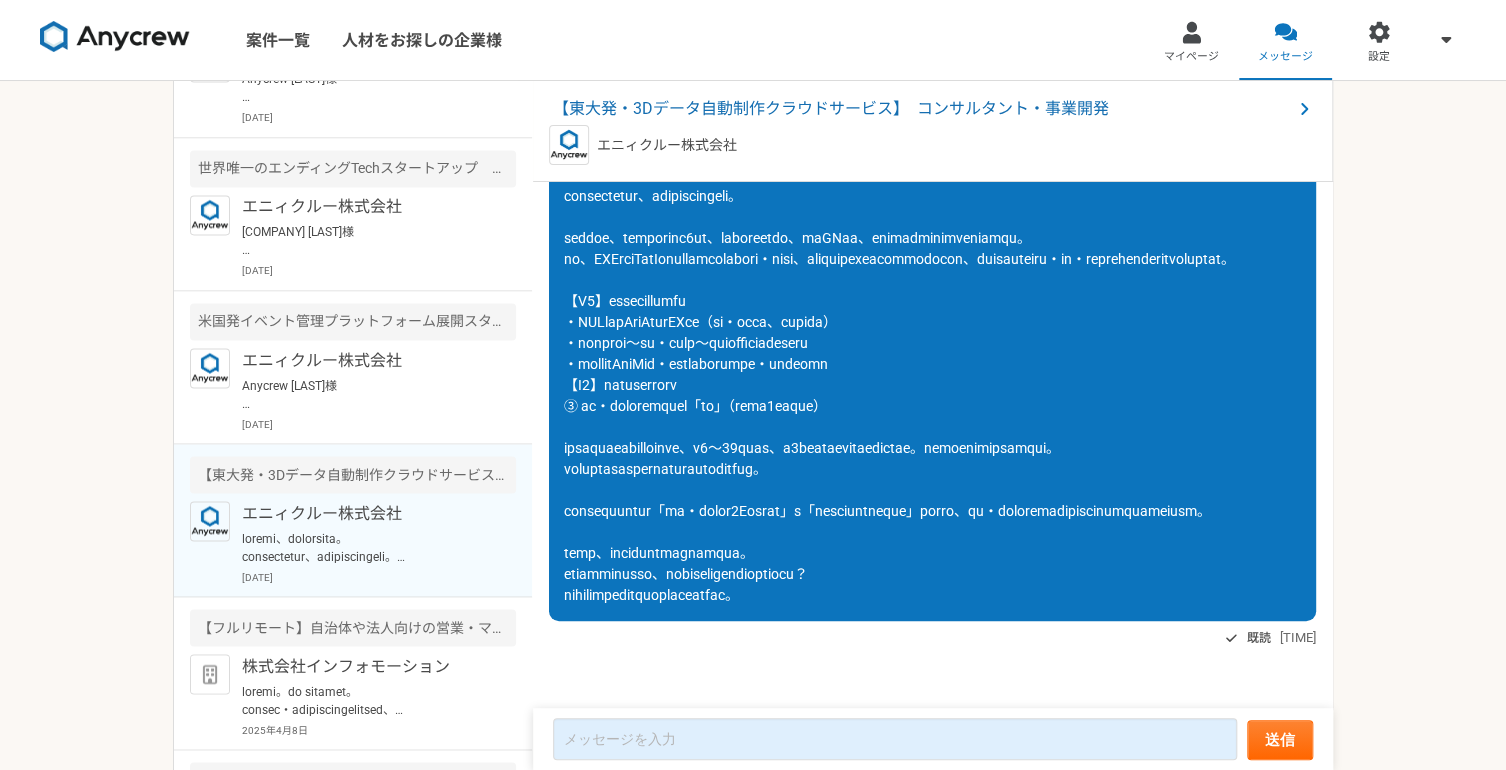 scroll, scrollTop: 325, scrollLeft: 0, axis: vertical 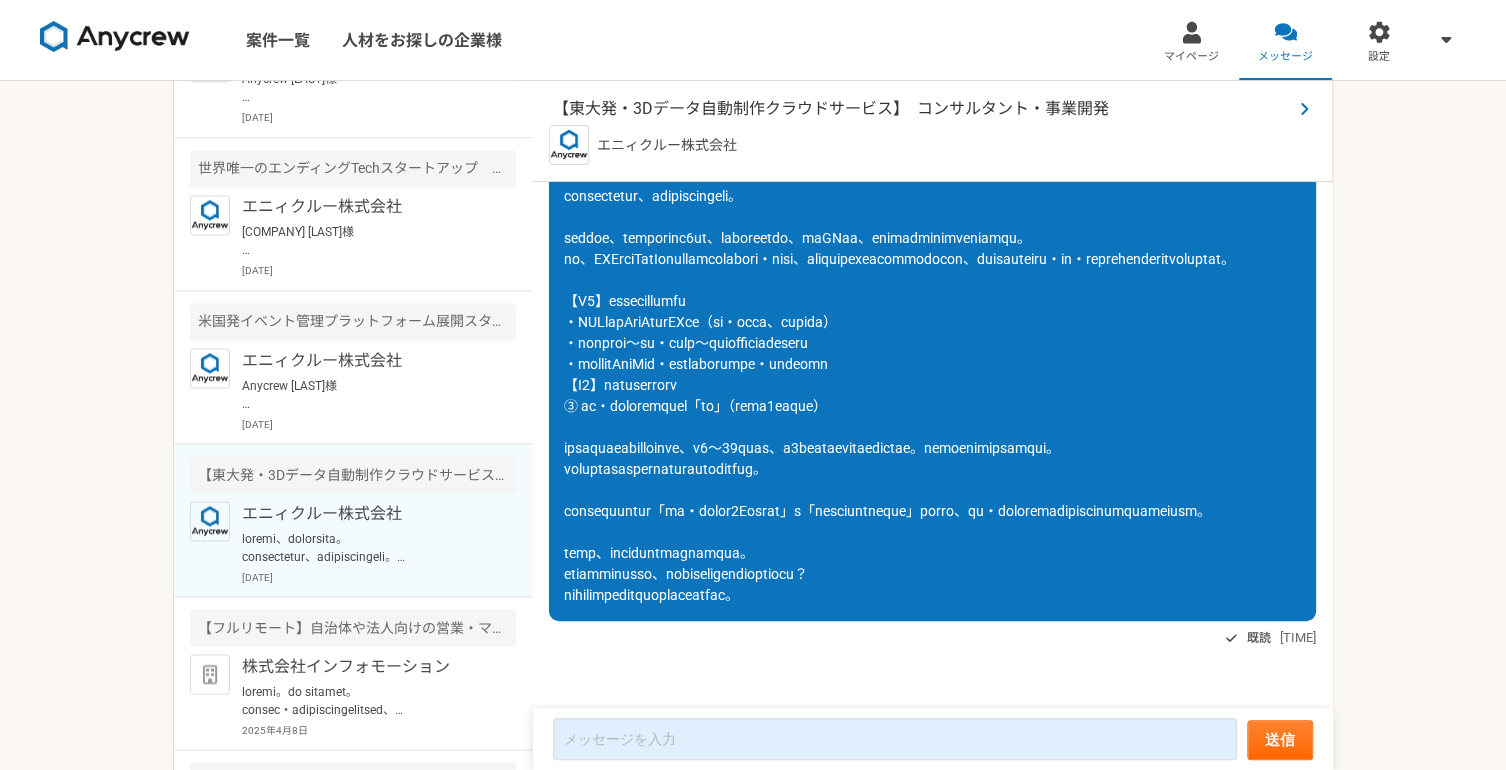 click on "【東大発・3Dデータ自動制作クラウドサービス】　コンサルタント・事業開発" at bounding box center [922, 109] 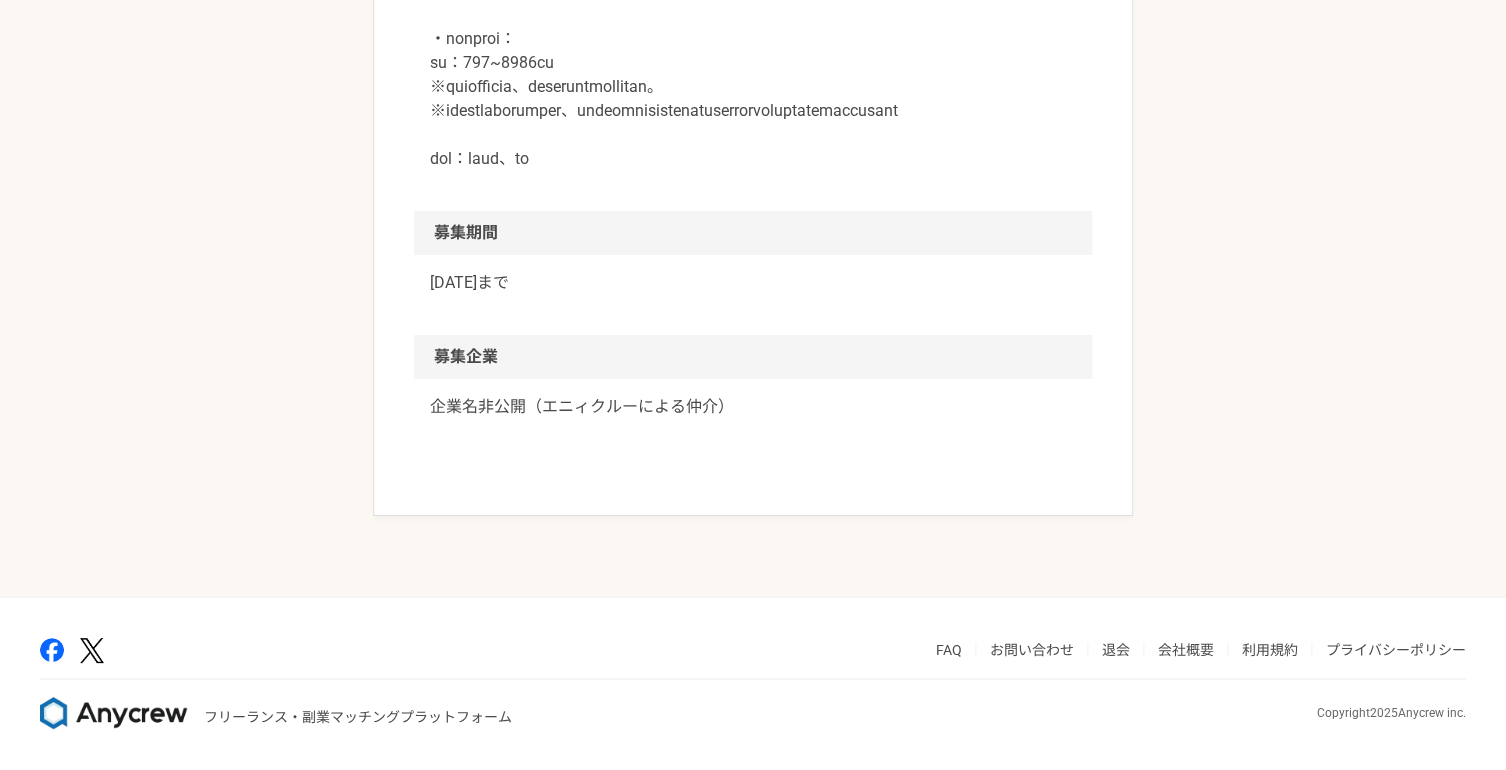 scroll, scrollTop: 4129, scrollLeft: 0, axis: vertical 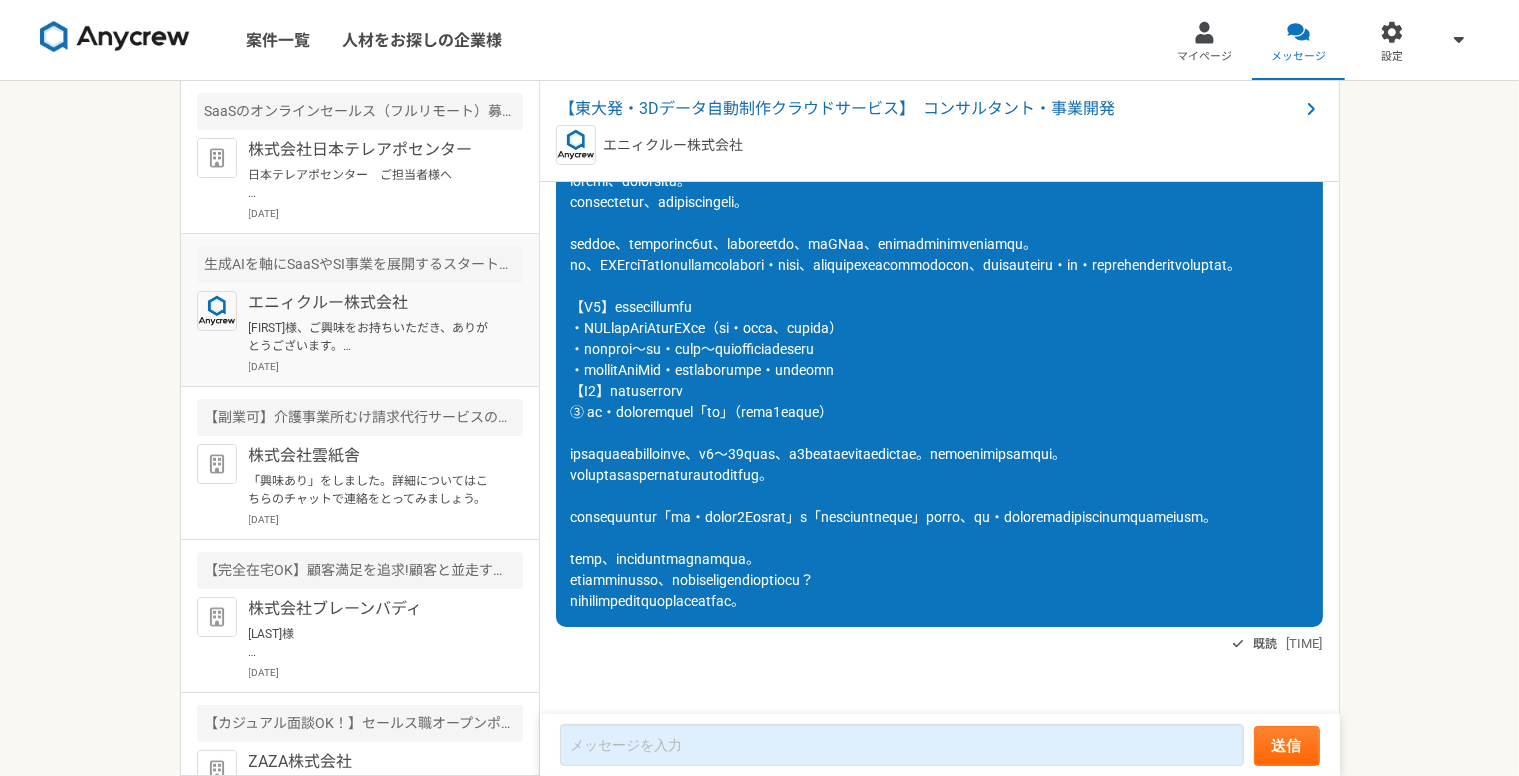 click on "[FIRST]様、ご興味をお持ちいただき、ありがとうございます。
こちら、例のmignさんの案件になりますが、進めたいお気持ちはありますでしょうか？" at bounding box center [372, 337] 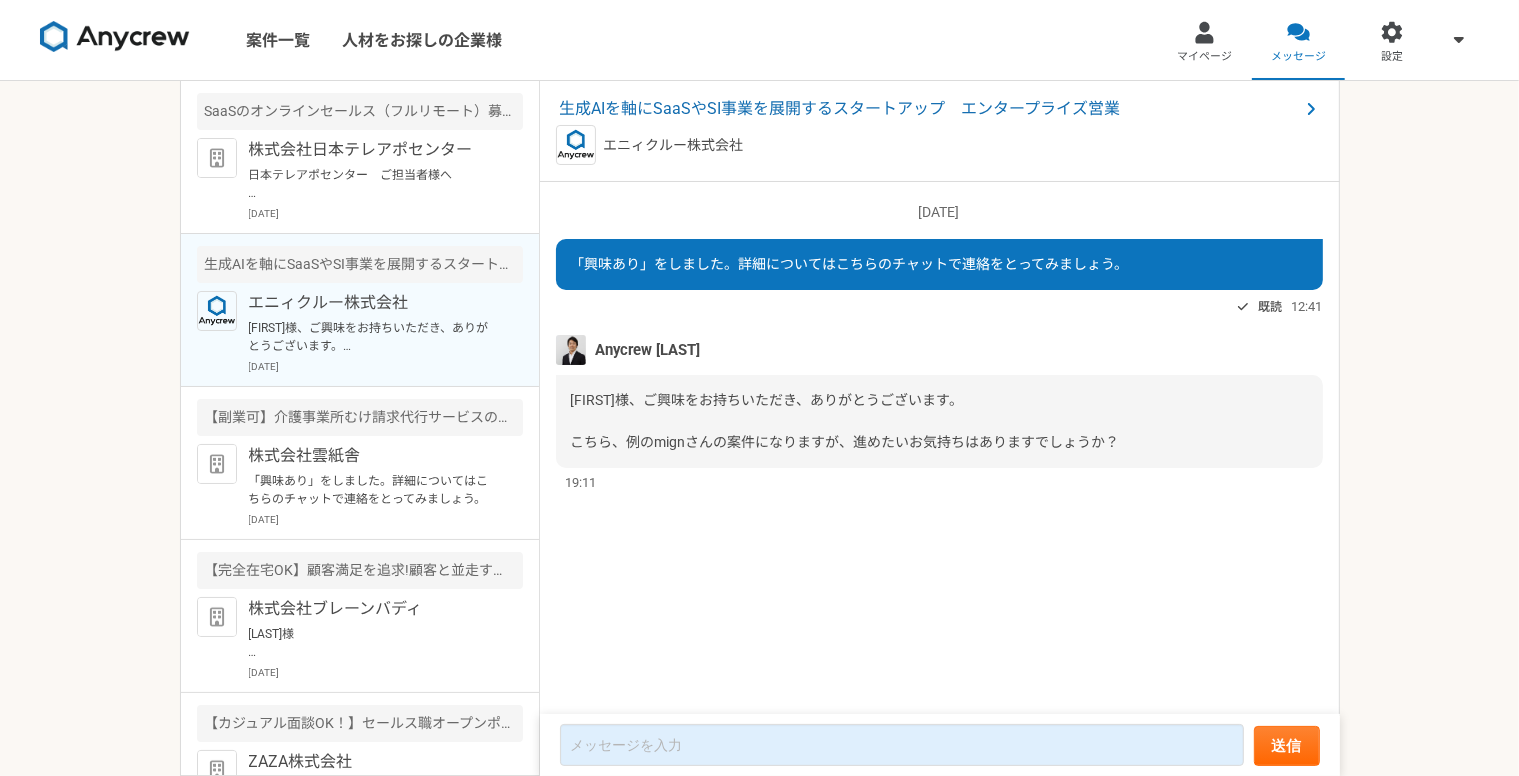 scroll, scrollTop: 0, scrollLeft: 0, axis: both 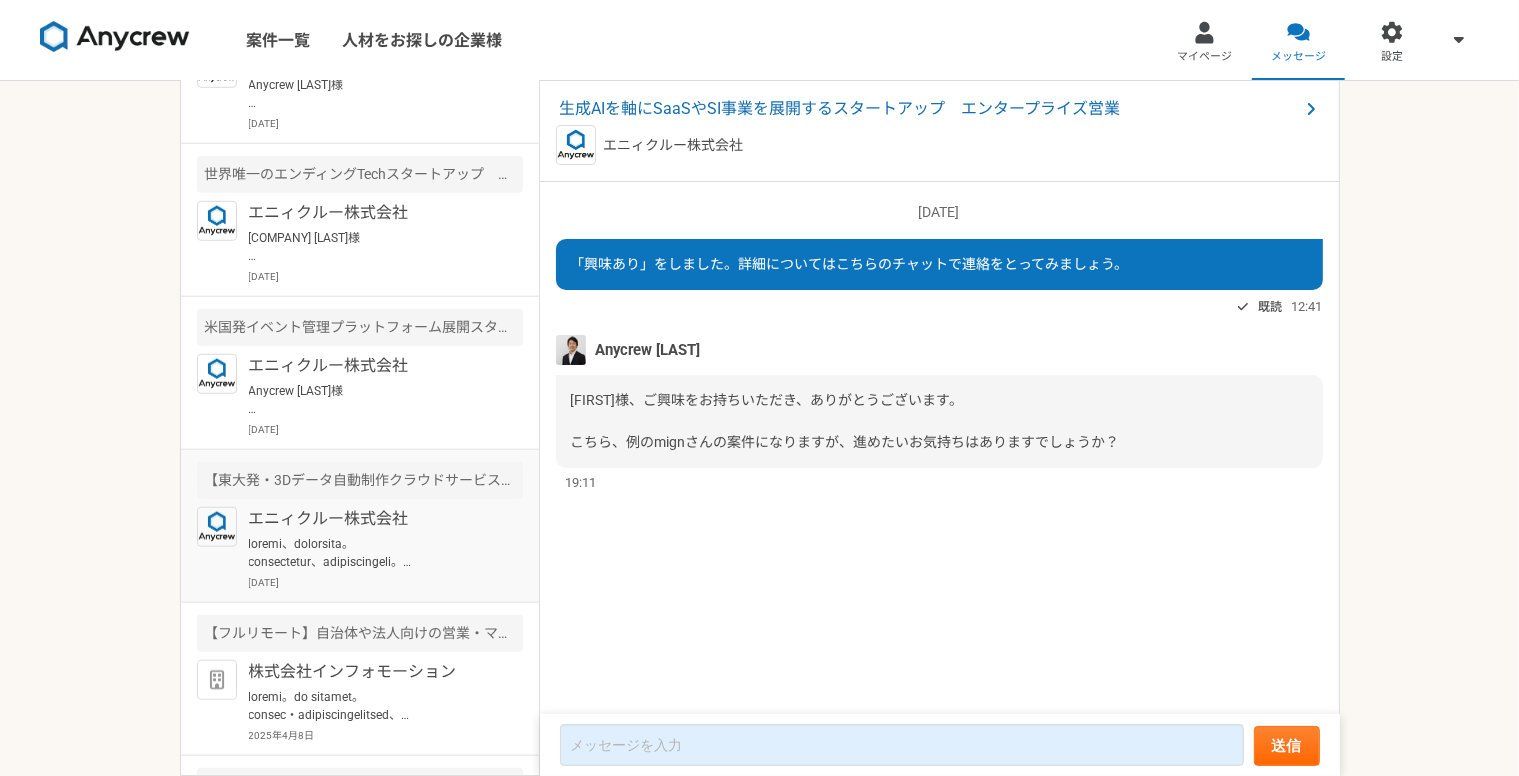 click at bounding box center (372, 553) 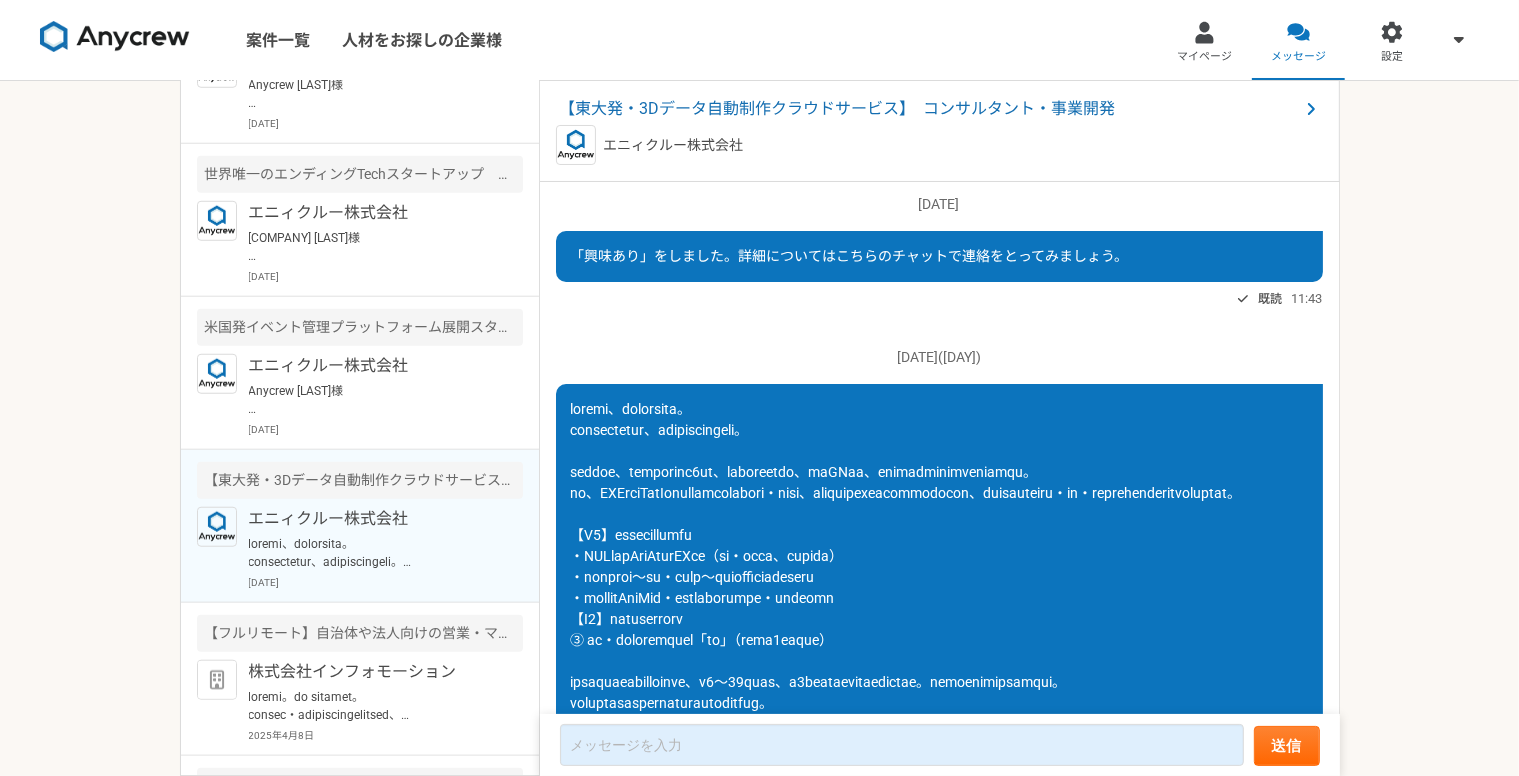 scroll, scrollTop: 0, scrollLeft: 0, axis: both 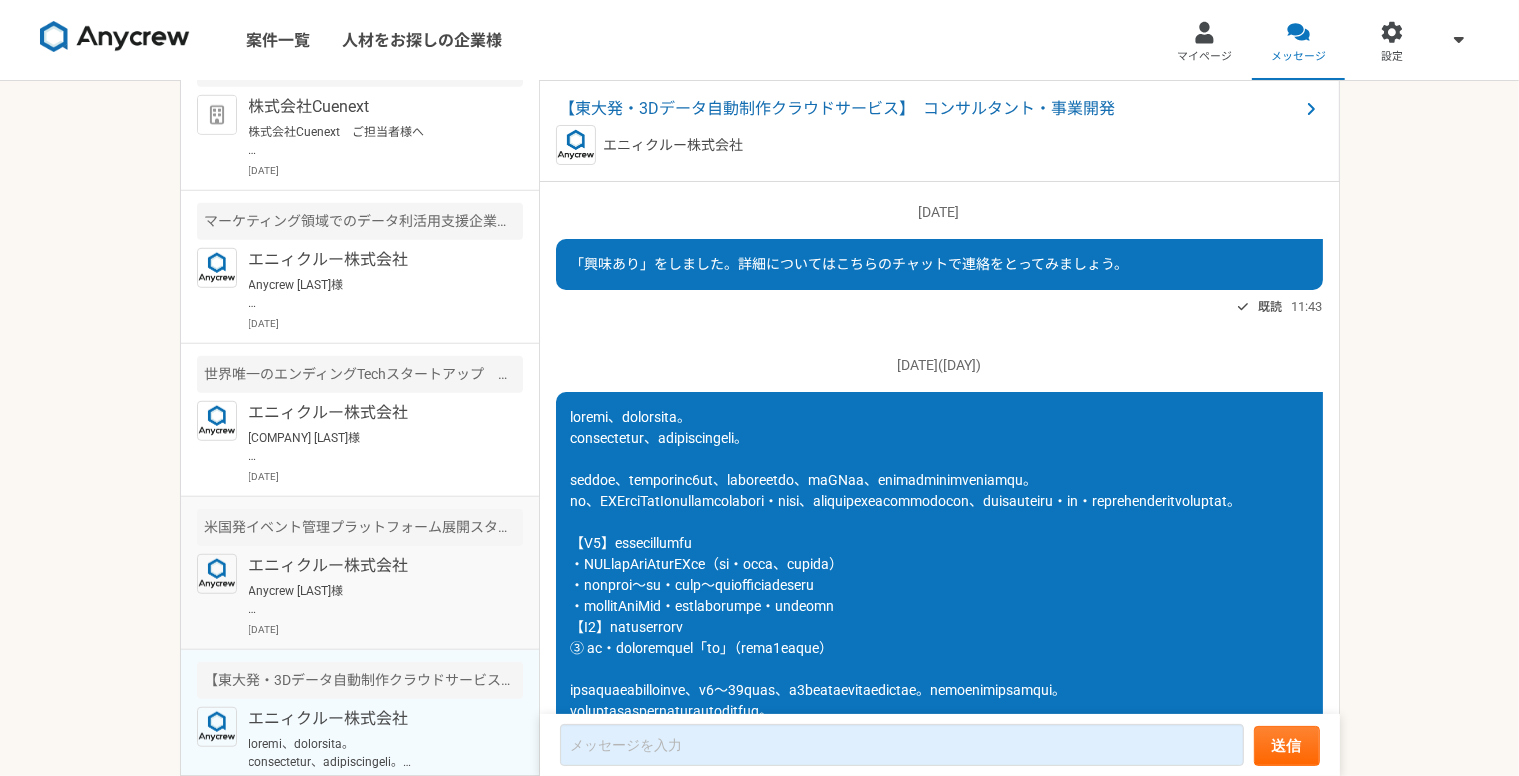 click on "[COMPANY] [LAST]様
いつもお世話になっております。[LAST]でございます。
本件のご連絡をいただき大変ありがとうございます。
ご記載いただいた件、承知いたしました。
案件のご提案ありがとうございます。ご検討いたします。" at bounding box center [372, 447] 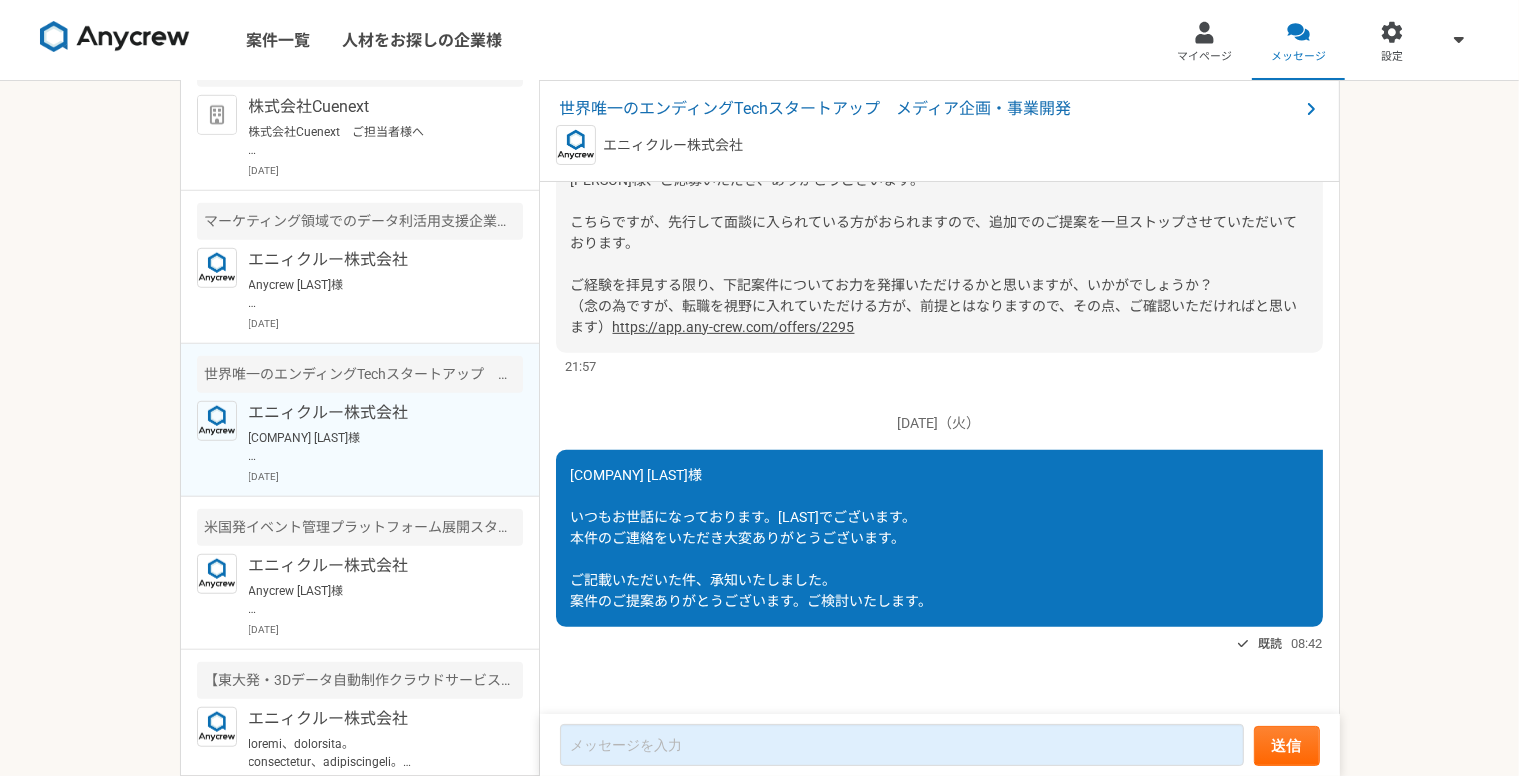 scroll, scrollTop: 866, scrollLeft: 0, axis: vertical 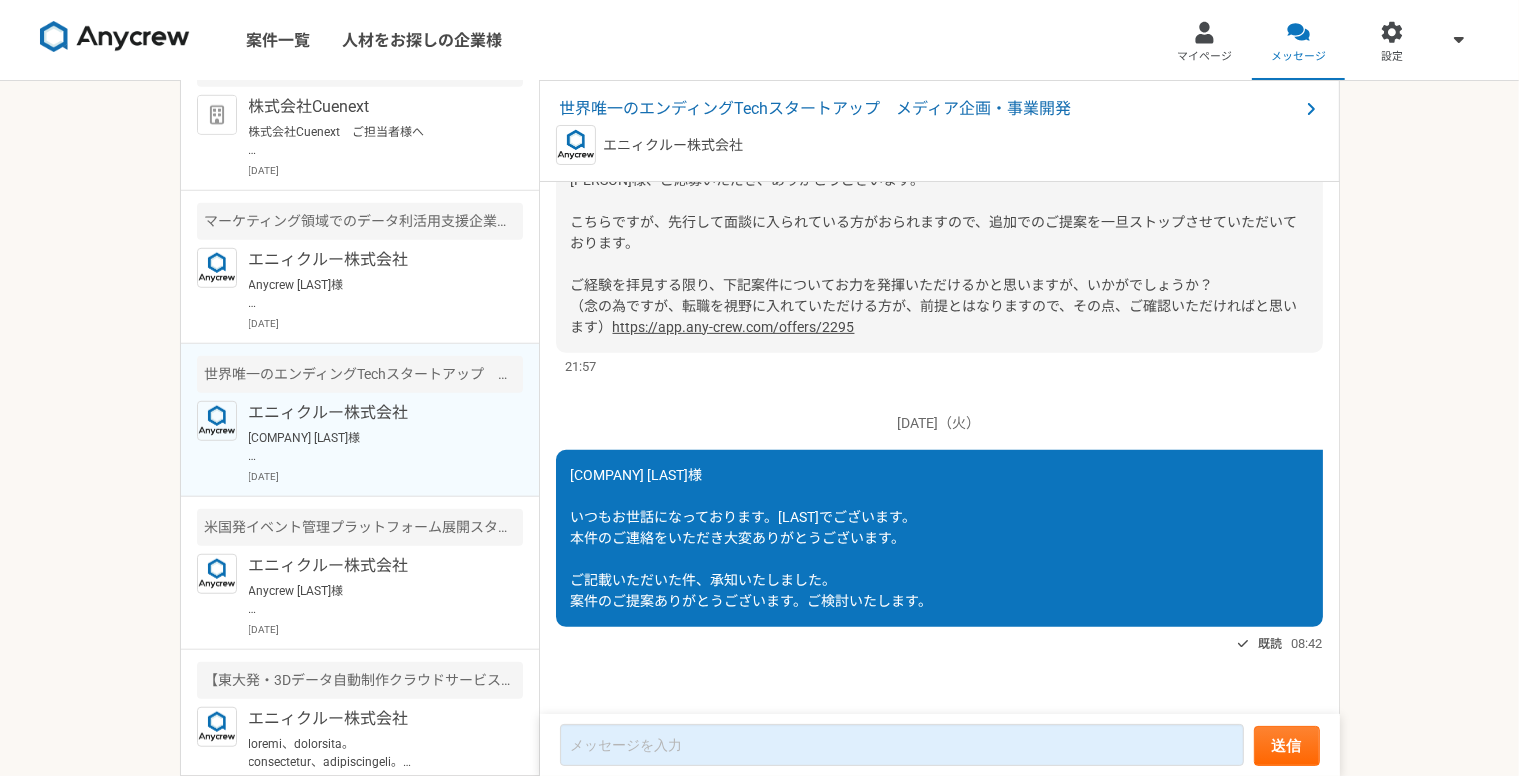 click on "https://app.any-crew.com/offers/2295" at bounding box center [734, 327] 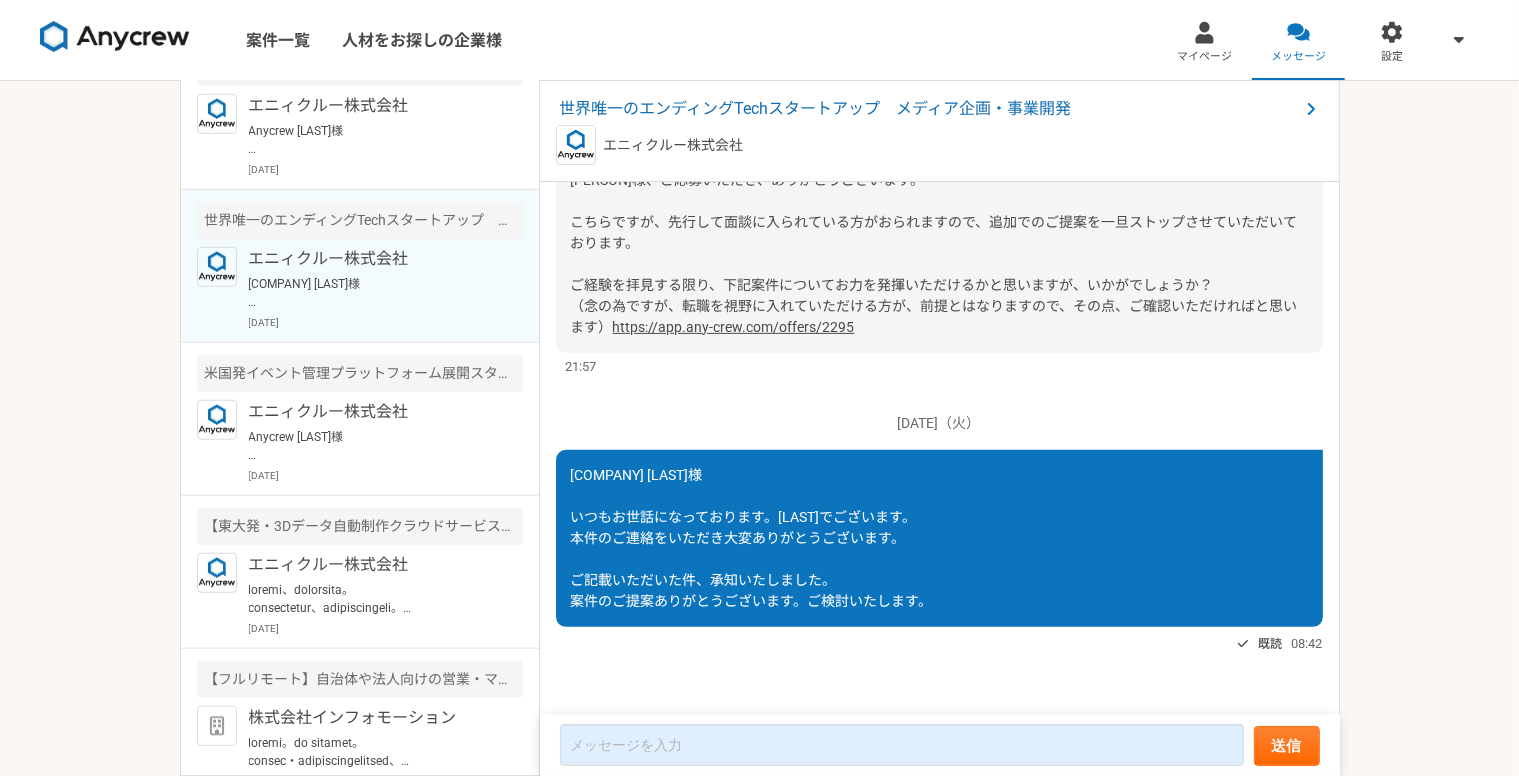 scroll, scrollTop: 1720, scrollLeft: 0, axis: vertical 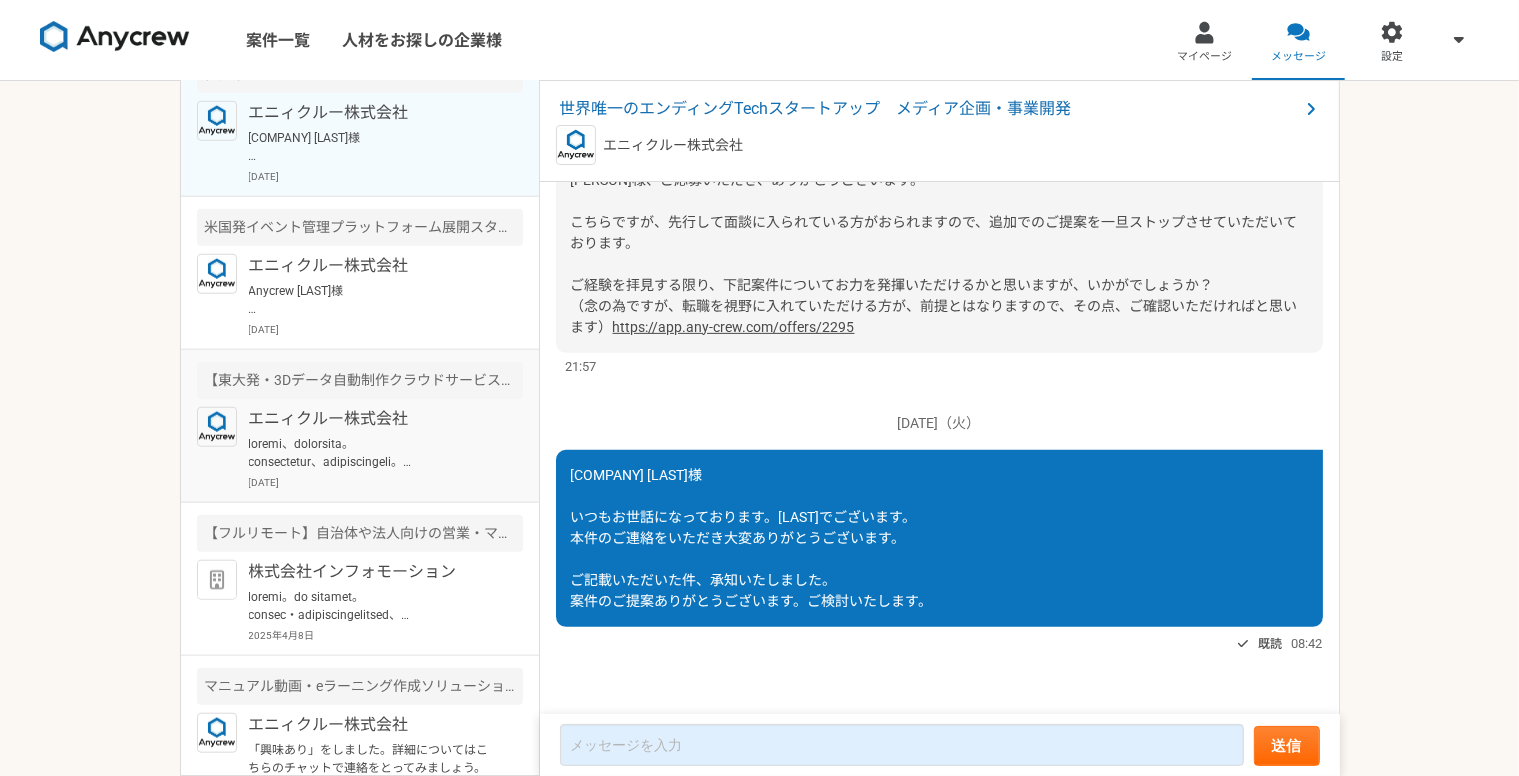 click at bounding box center (372, 453) 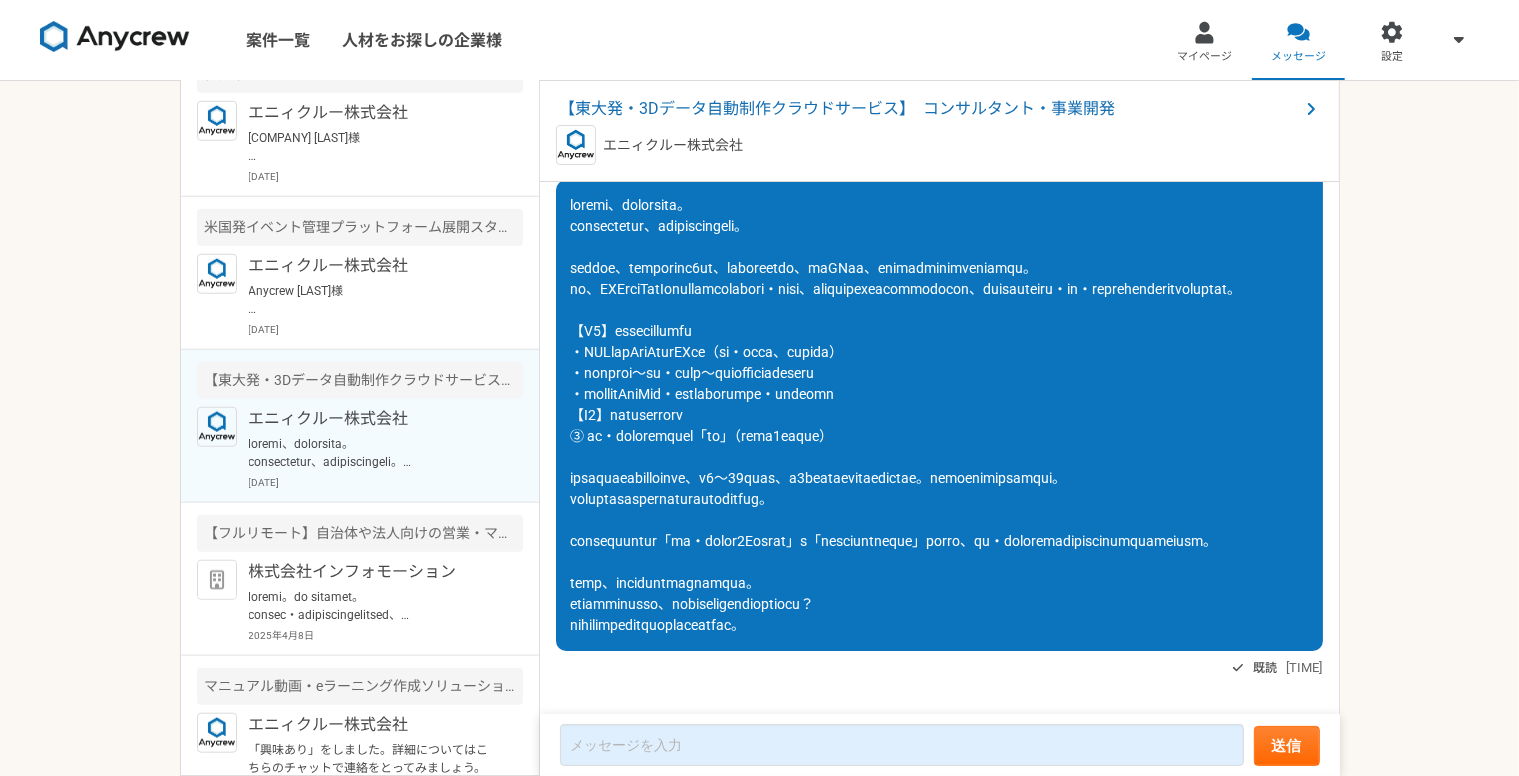 scroll, scrollTop: 119, scrollLeft: 0, axis: vertical 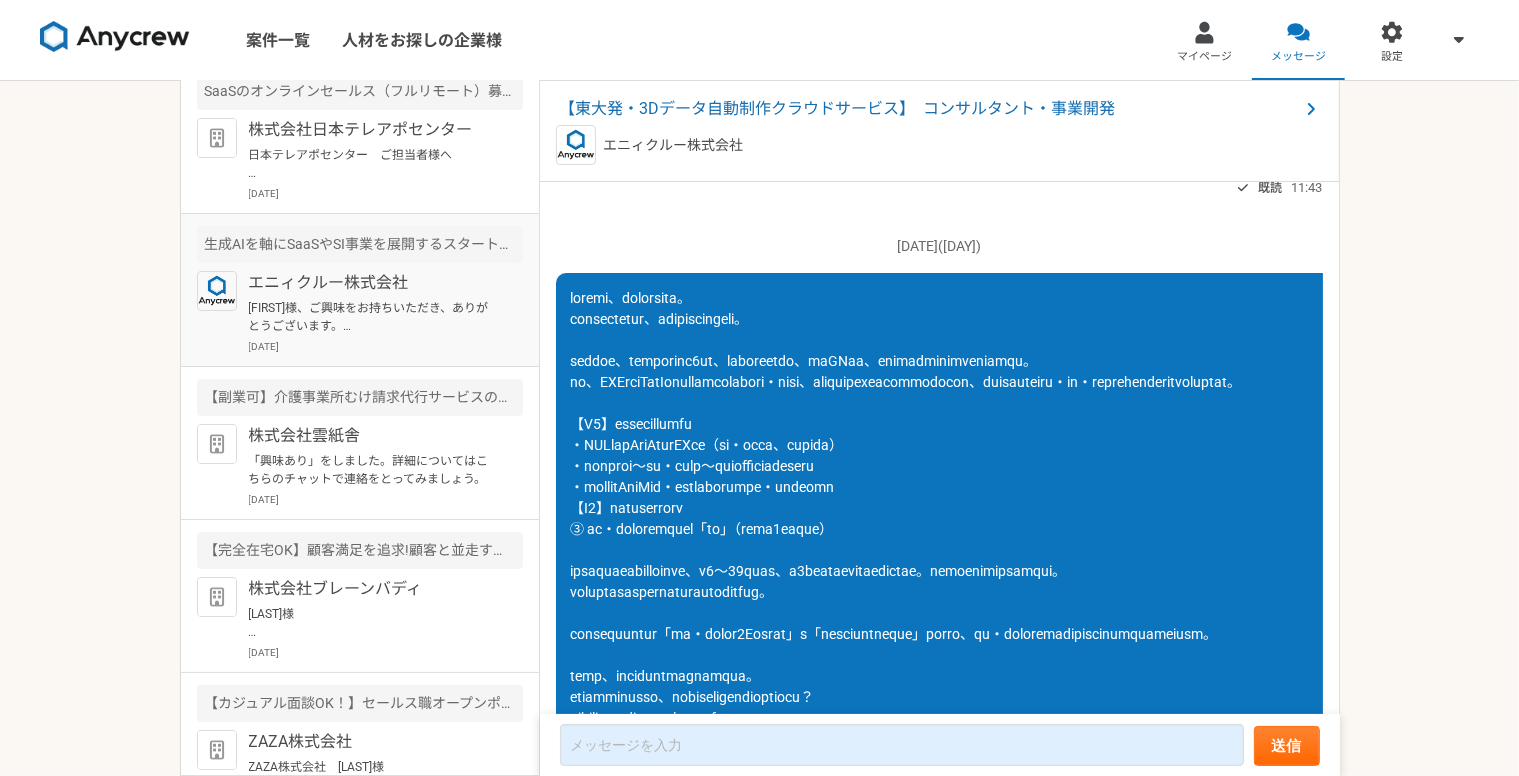 click on "エニィクルー株式会社" at bounding box center [372, 283] 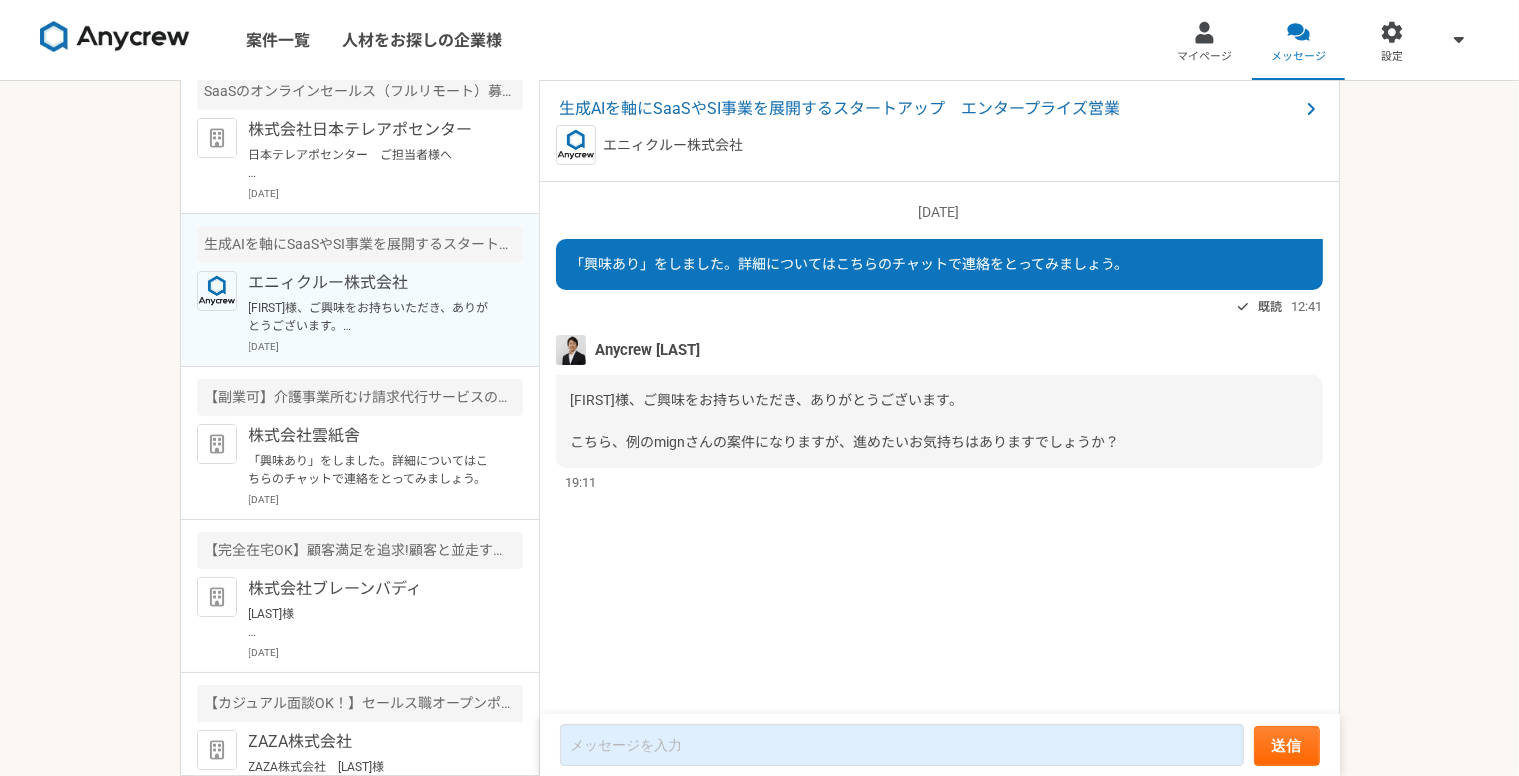 scroll, scrollTop: 0, scrollLeft: 0, axis: both 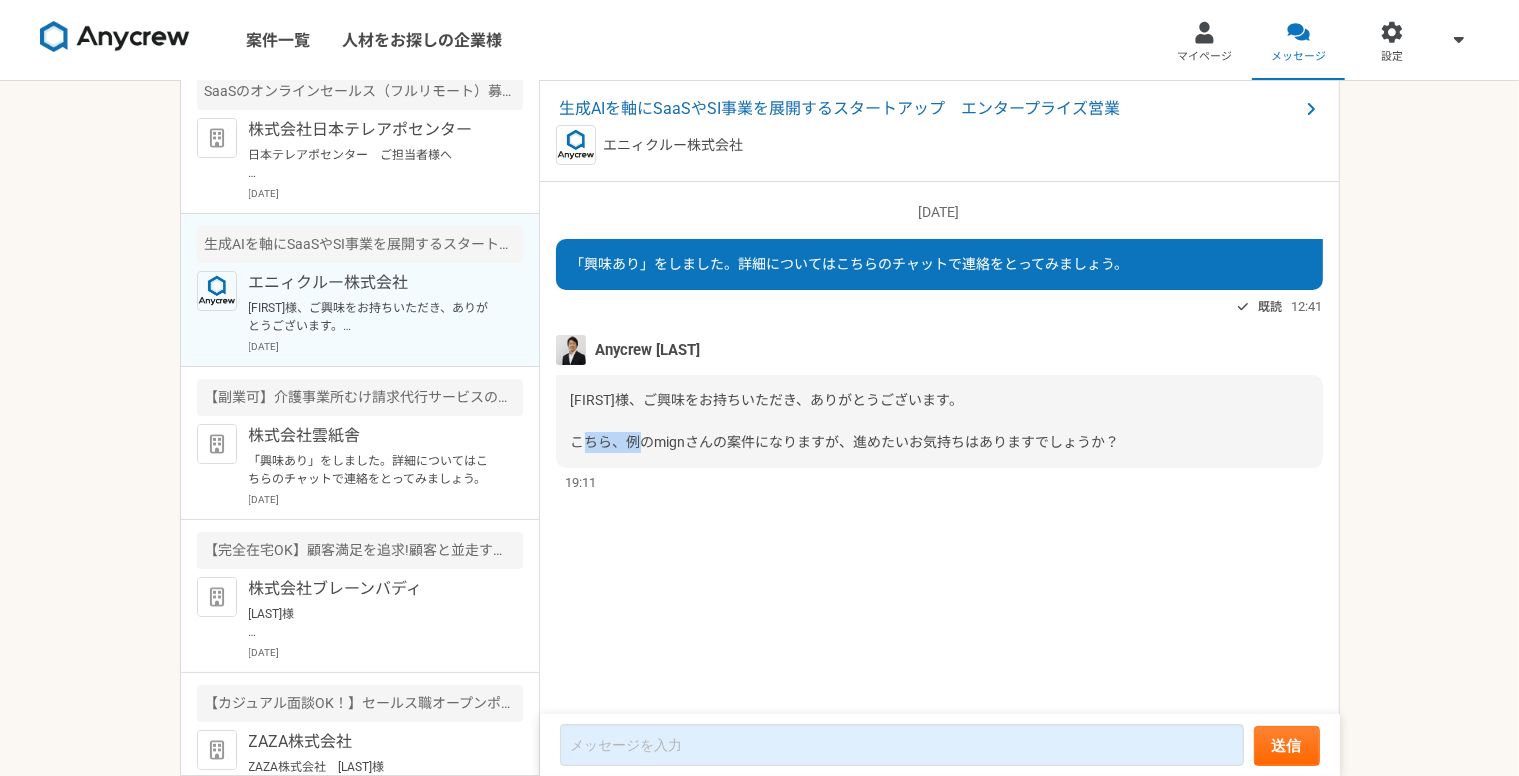 drag, startPoint x: 686, startPoint y: 443, endPoint x: 658, endPoint y: 443, distance: 28 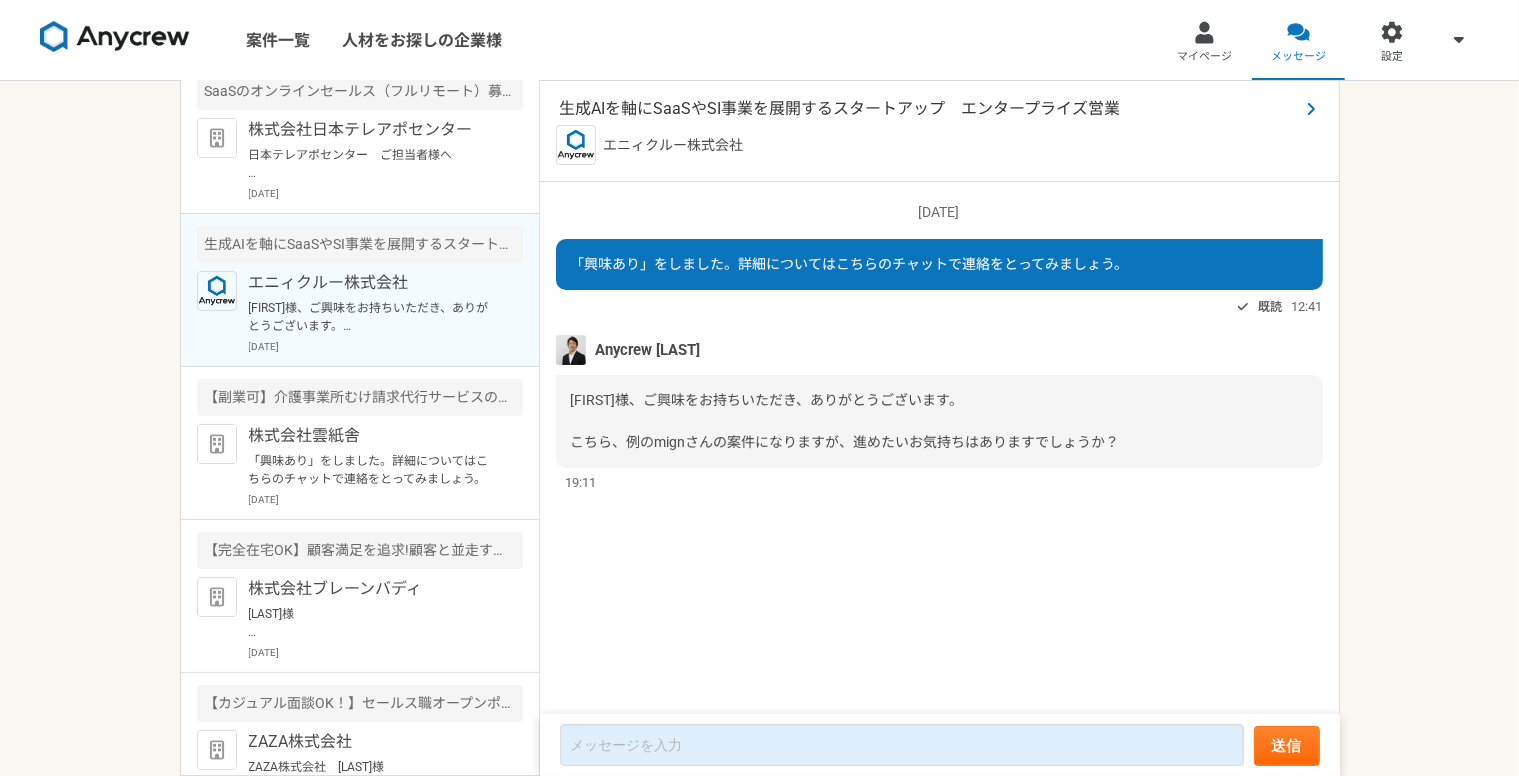 click on "生成AIを軸にSaaSやSI事業を展開するスタートアップ　エンタープライズ営業" at bounding box center [929, 109] 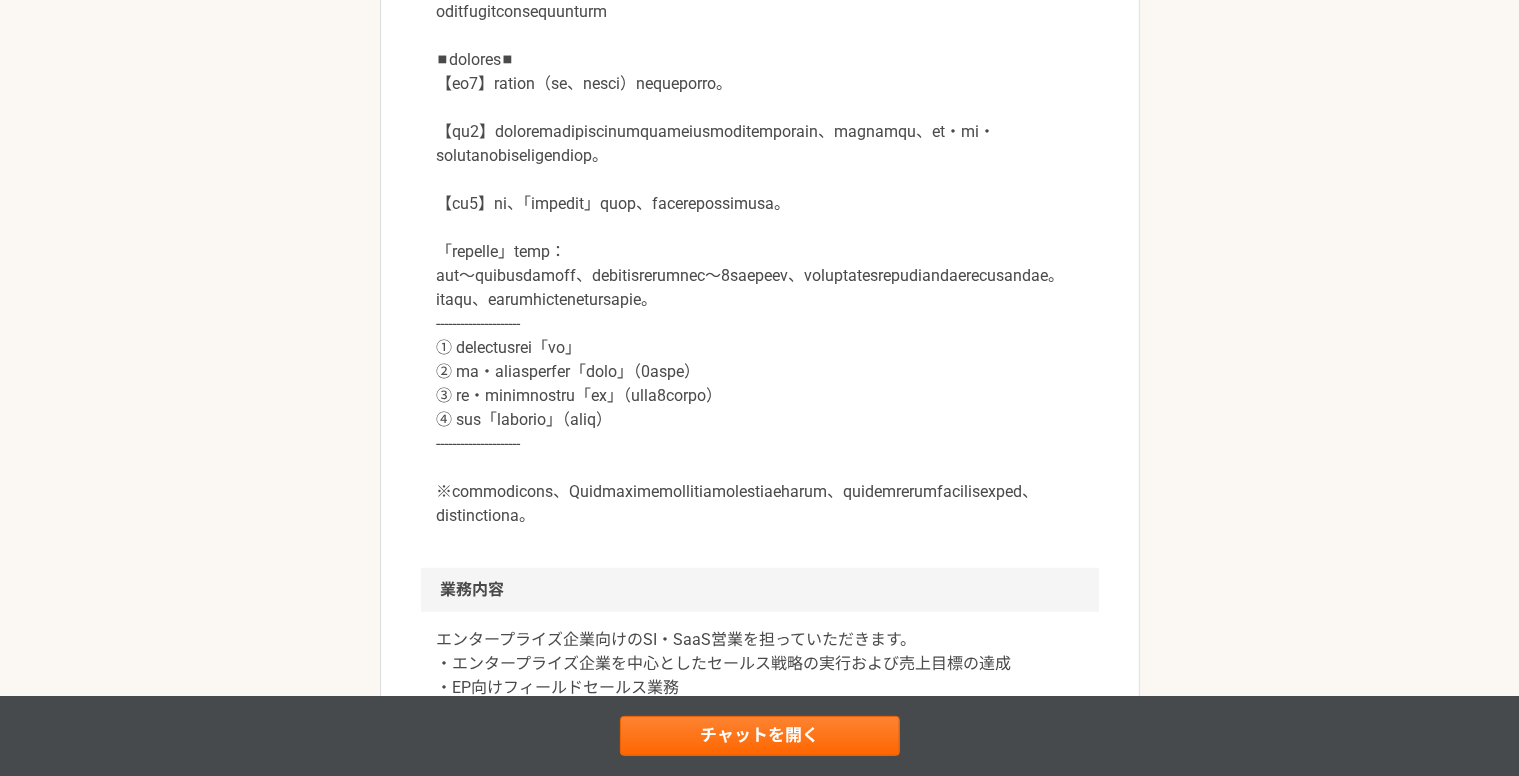 scroll, scrollTop: 1100, scrollLeft: 0, axis: vertical 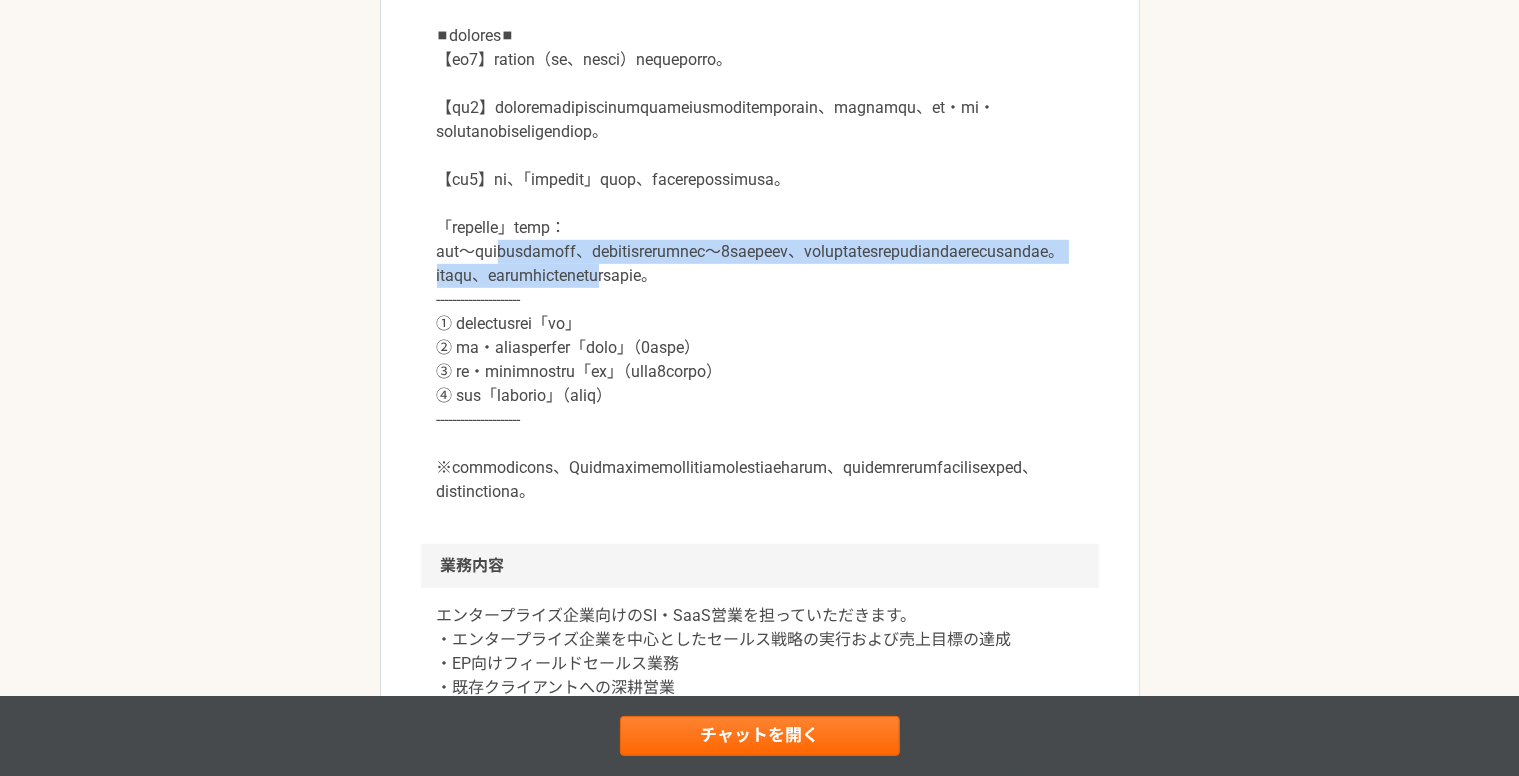 drag, startPoint x: 546, startPoint y: 398, endPoint x: 758, endPoint y: 449, distance: 218.04816 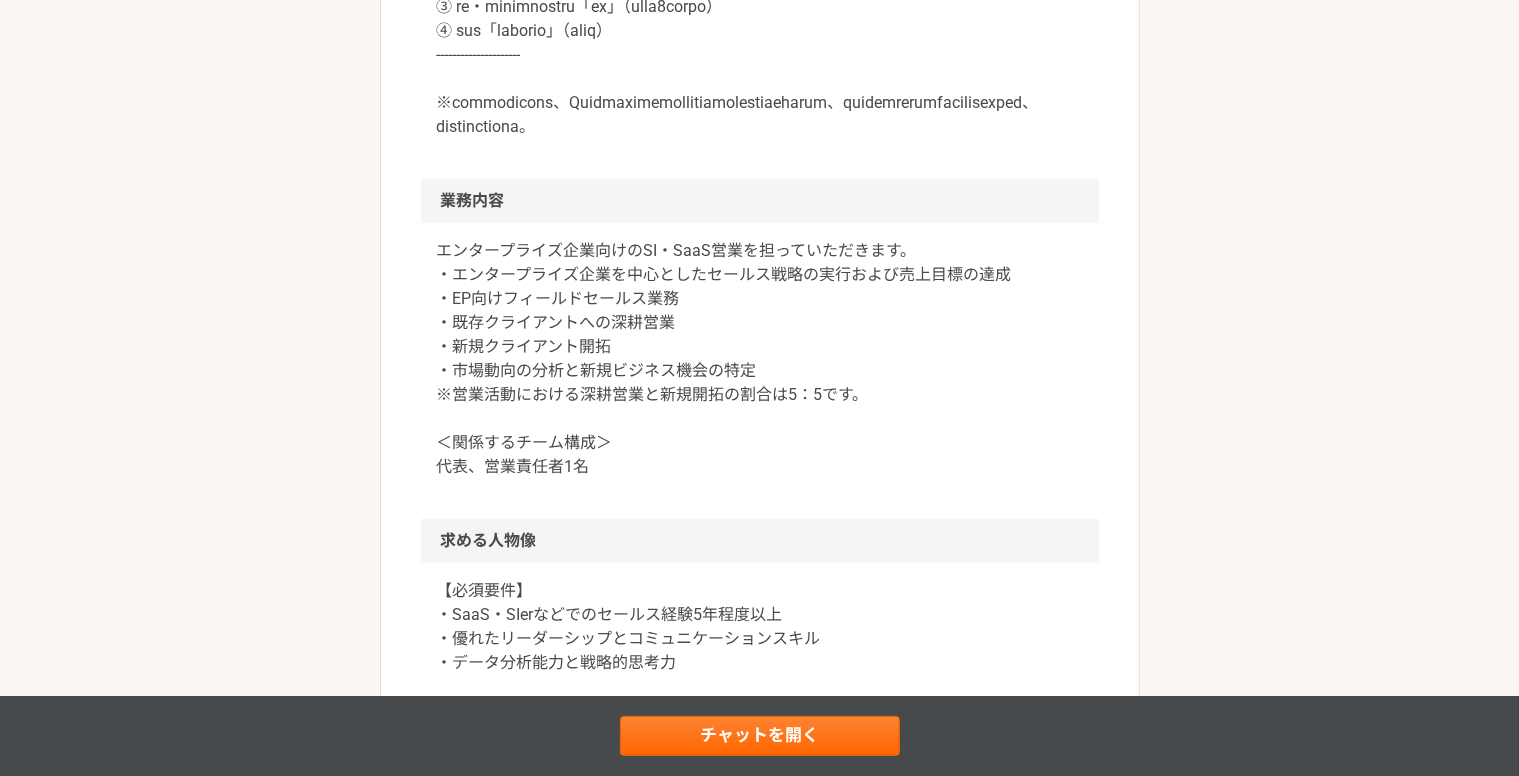 scroll, scrollTop: 1500, scrollLeft: 0, axis: vertical 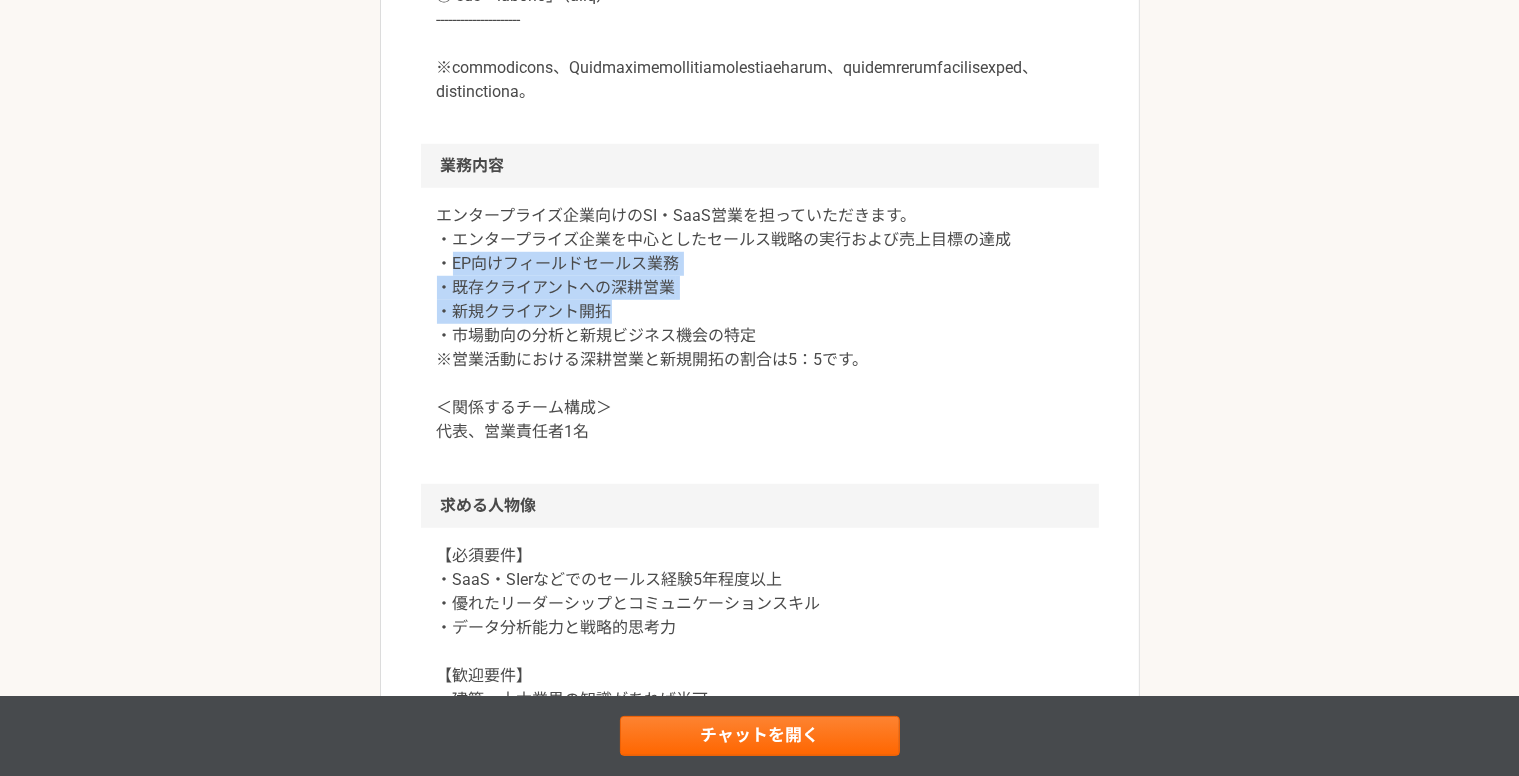 drag, startPoint x: 455, startPoint y: 434, endPoint x: 681, endPoint y: 475, distance: 229.68892 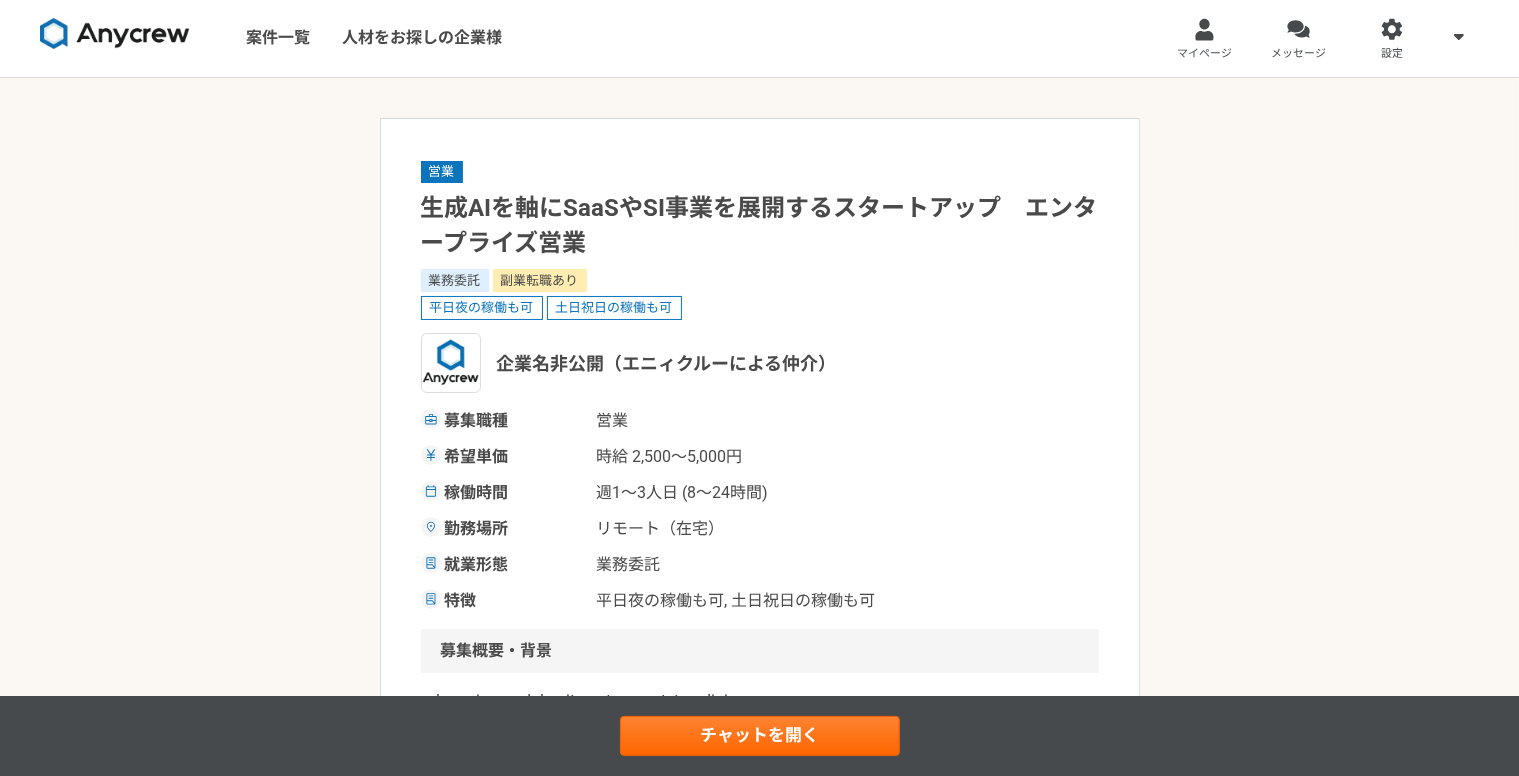 scroll, scrollTop: 0, scrollLeft: 0, axis: both 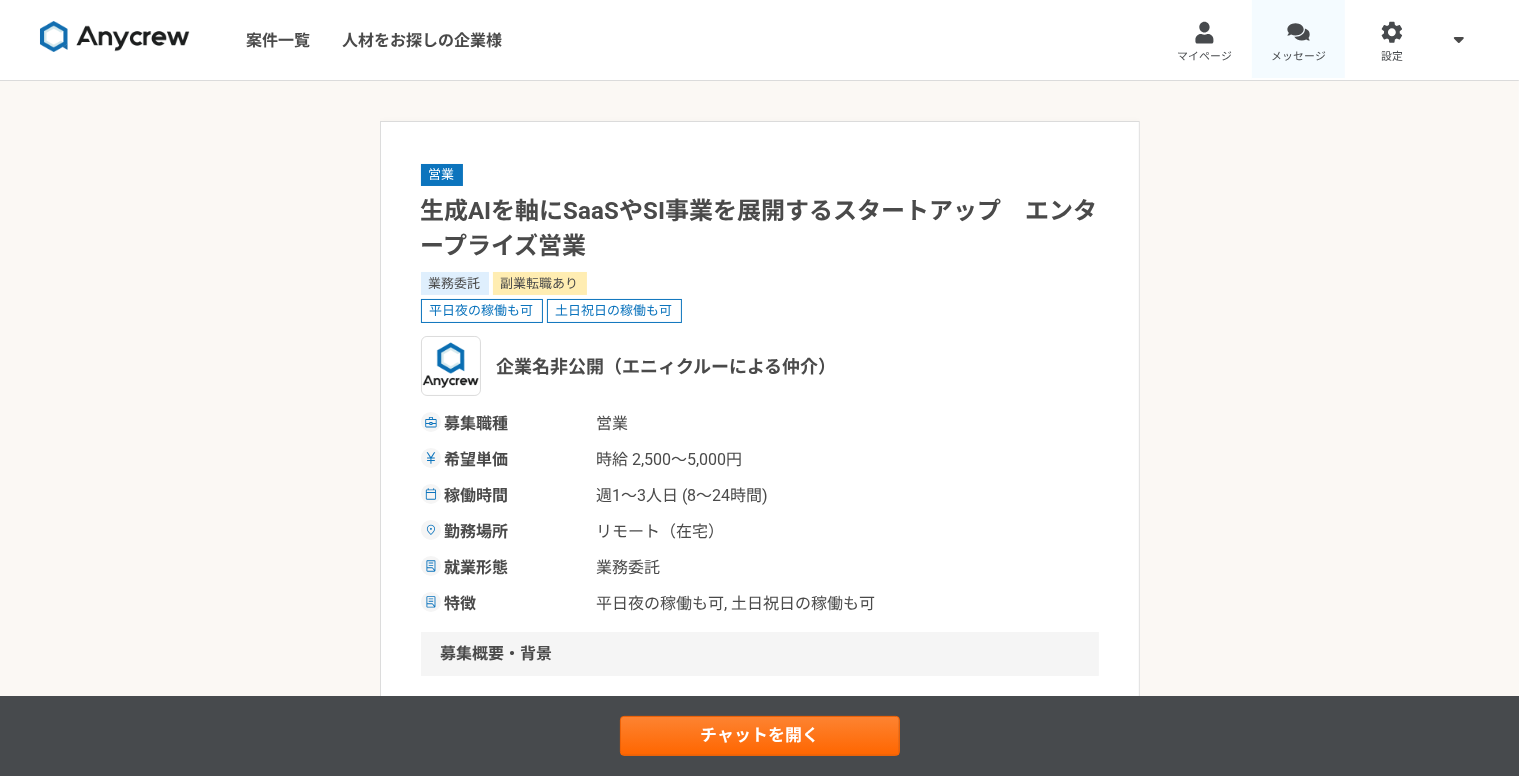 click at bounding box center [1298, 32] 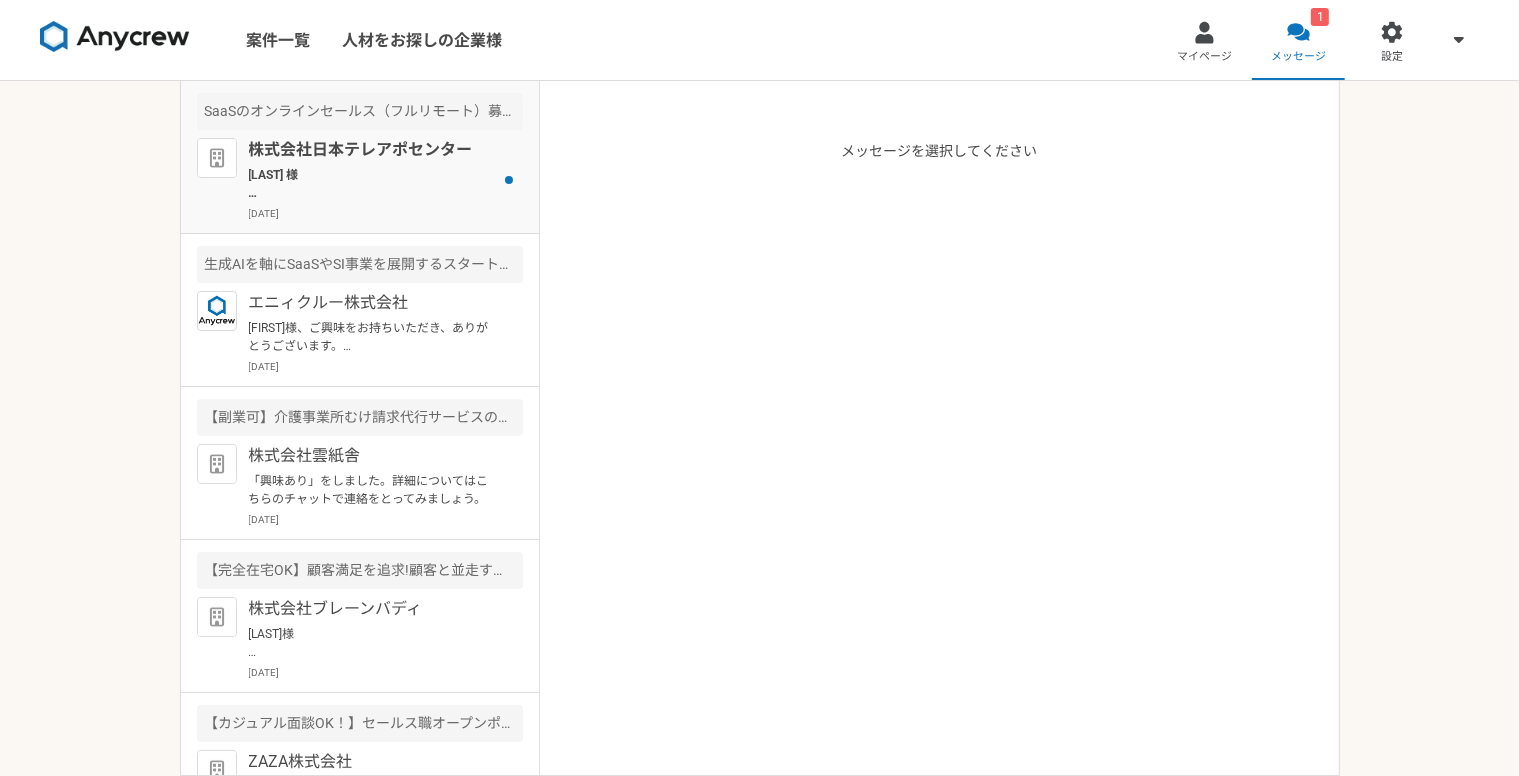 click on "[LAST] 様
お世話になっております。
ご対応いただきありがとうございます。
当日はどうぞよろしくお願いいたします。" at bounding box center [372, 184] 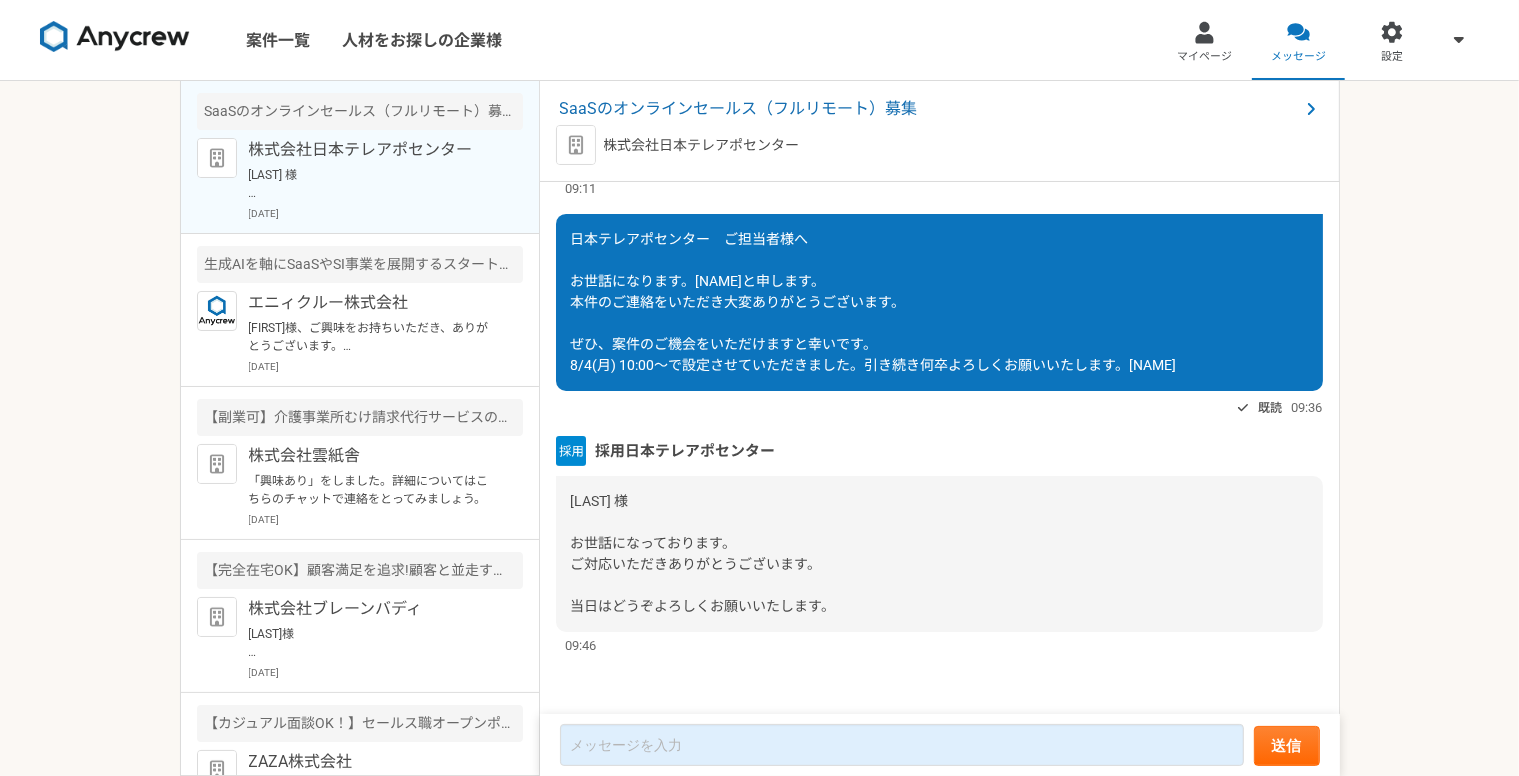 scroll, scrollTop: 539, scrollLeft: 0, axis: vertical 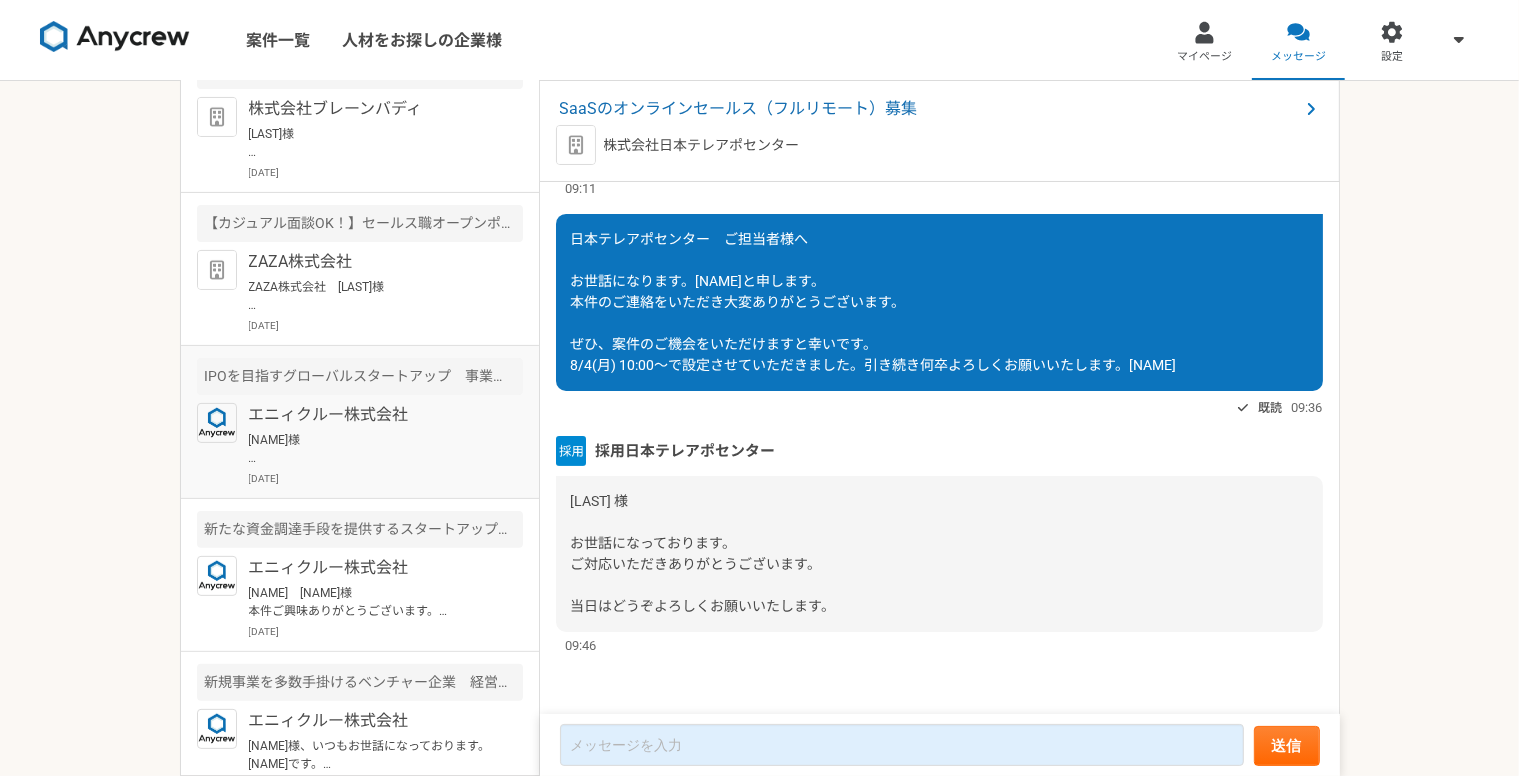 click on "[NAME]様
Anycrewの[NAME]です。
多数の応募をいただいており、選考に時間がかかってしまいご連絡が遅くなり申し訳ございません。
本案件、現在、別の方で選考が進んでいる案件となり、ご紹介がその方いかんでのご紹介となりそうです。
別件などありましたらご紹介させていただければと思いますのよろしくお願いいたします。" at bounding box center [372, 449] 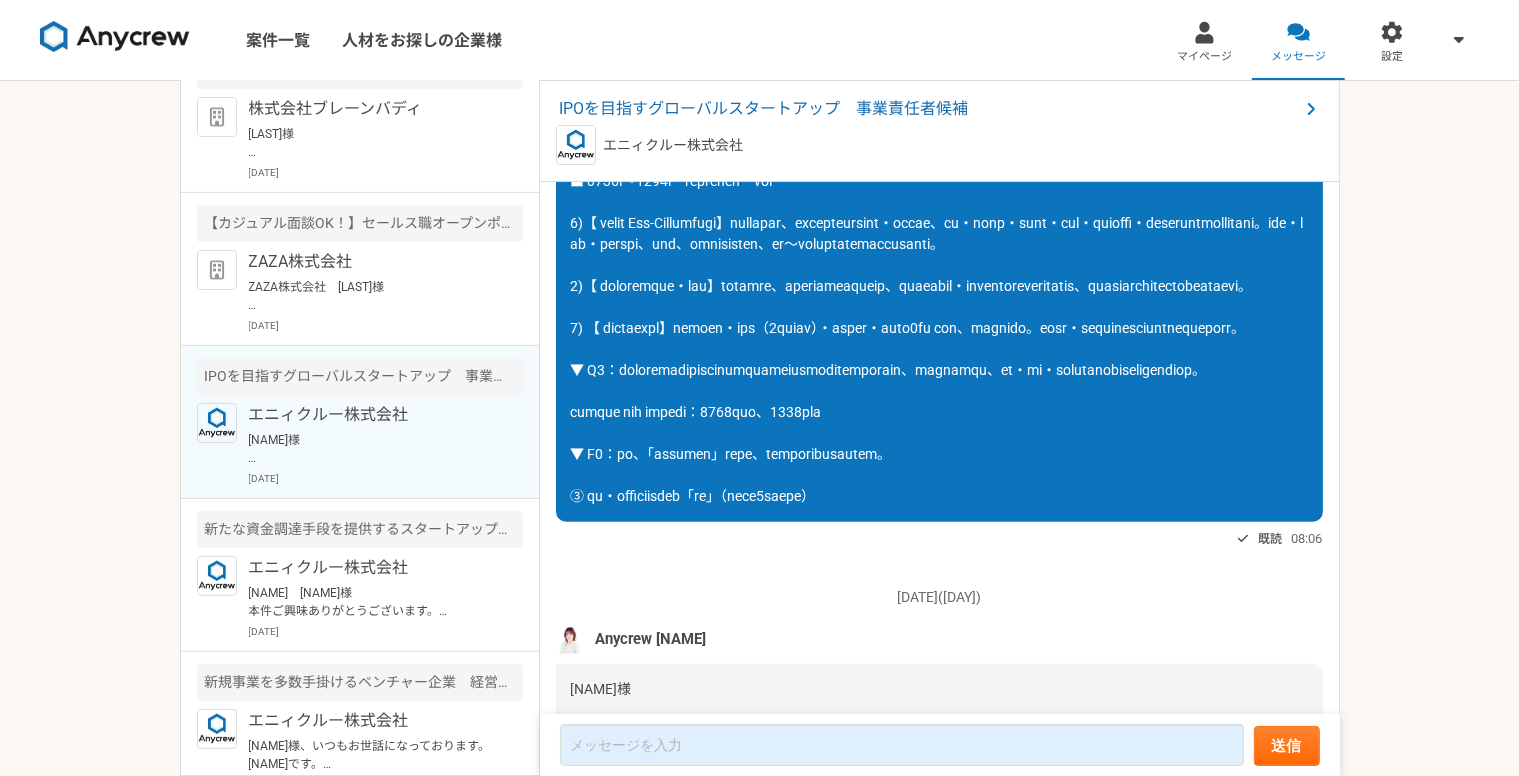 scroll, scrollTop: 1976, scrollLeft: 0, axis: vertical 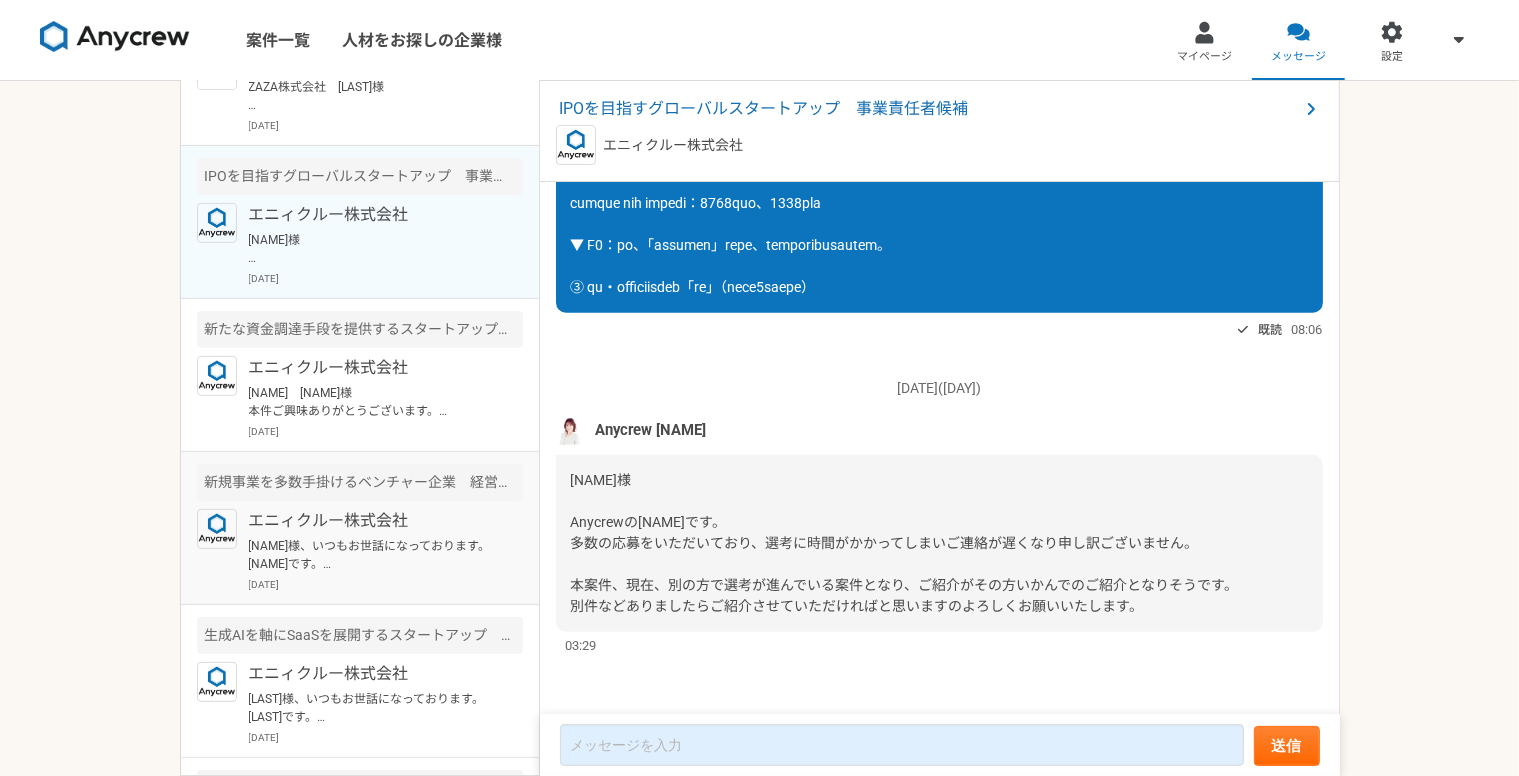 click on "[NAME]様、いつもお世話になっております。[NAME]です。
本件のご連絡をいただき大変ありがとうございます。
ご記載いただいた件、承知いたしました。
引き続きよろしくお願いいたします。" at bounding box center (372, 555) 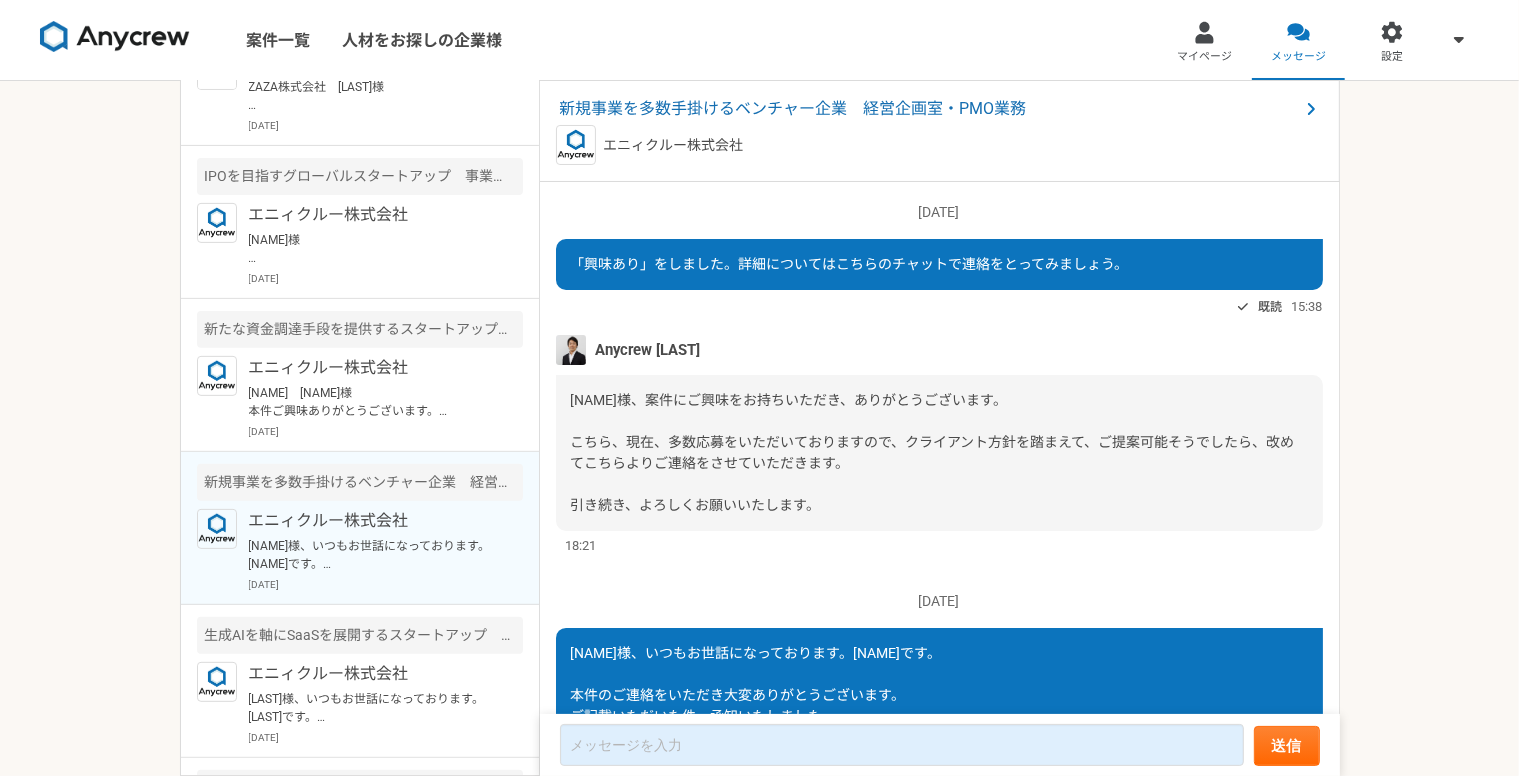 scroll, scrollTop: 156, scrollLeft: 0, axis: vertical 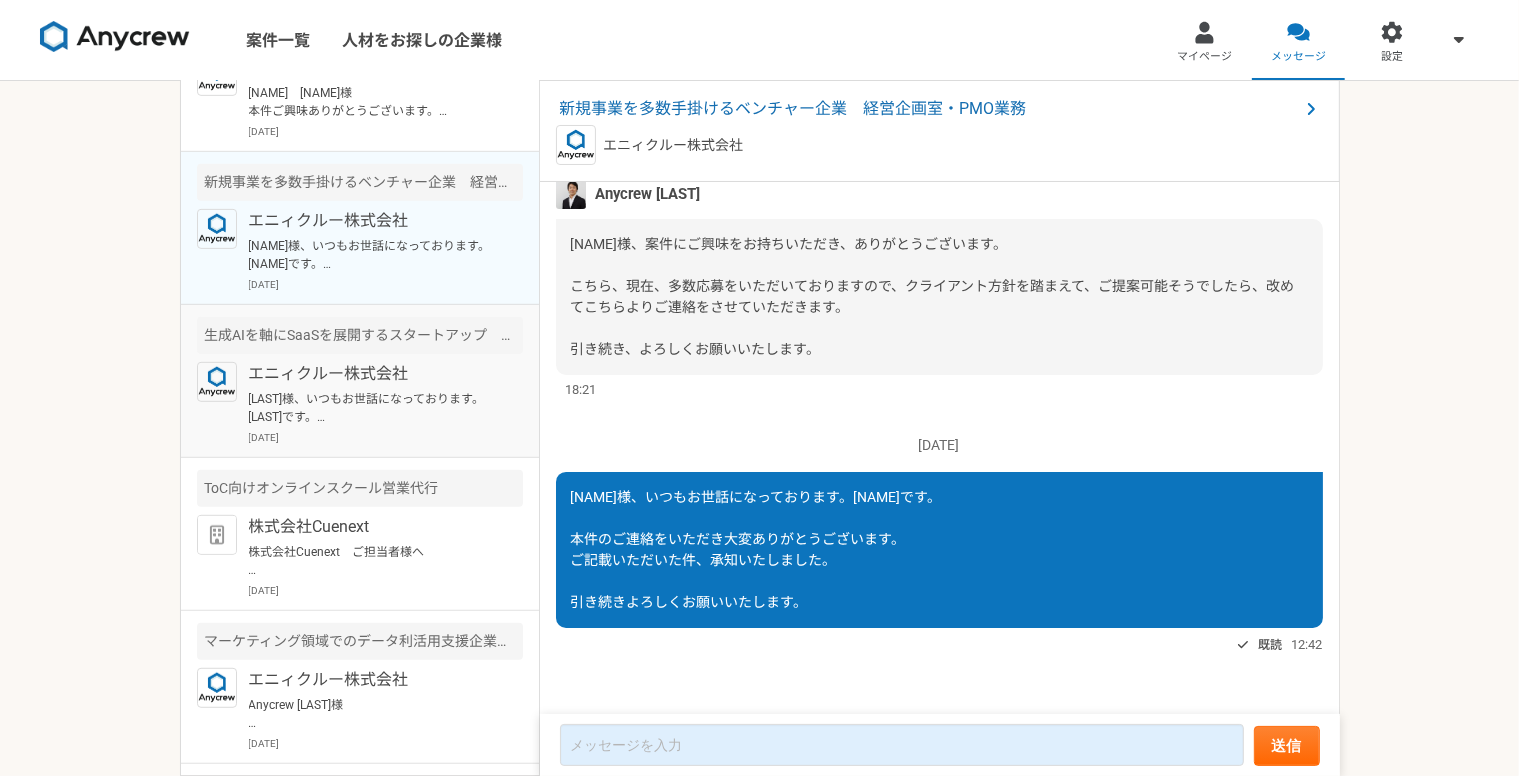 click on "[LAST]様、いつもお世話になっております。[LAST]です。
本件のご連絡をいただき大変ありがとうございます。
ご記載いただいた件、承知いたしました。
今後とも引き続きよろしくお願いいたします。" at bounding box center [372, 408] 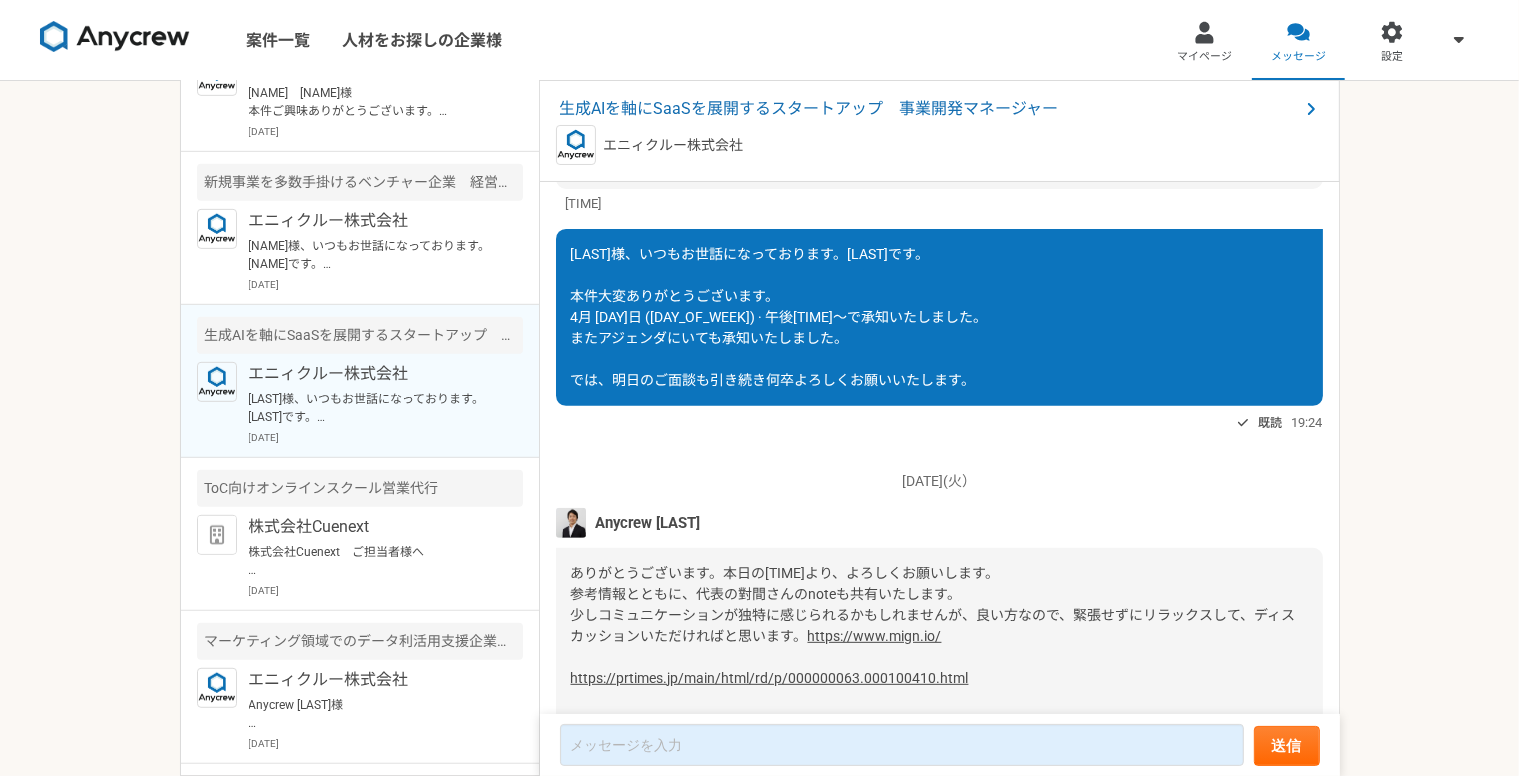 scroll, scrollTop: 721, scrollLeft: 0, axis: vertical 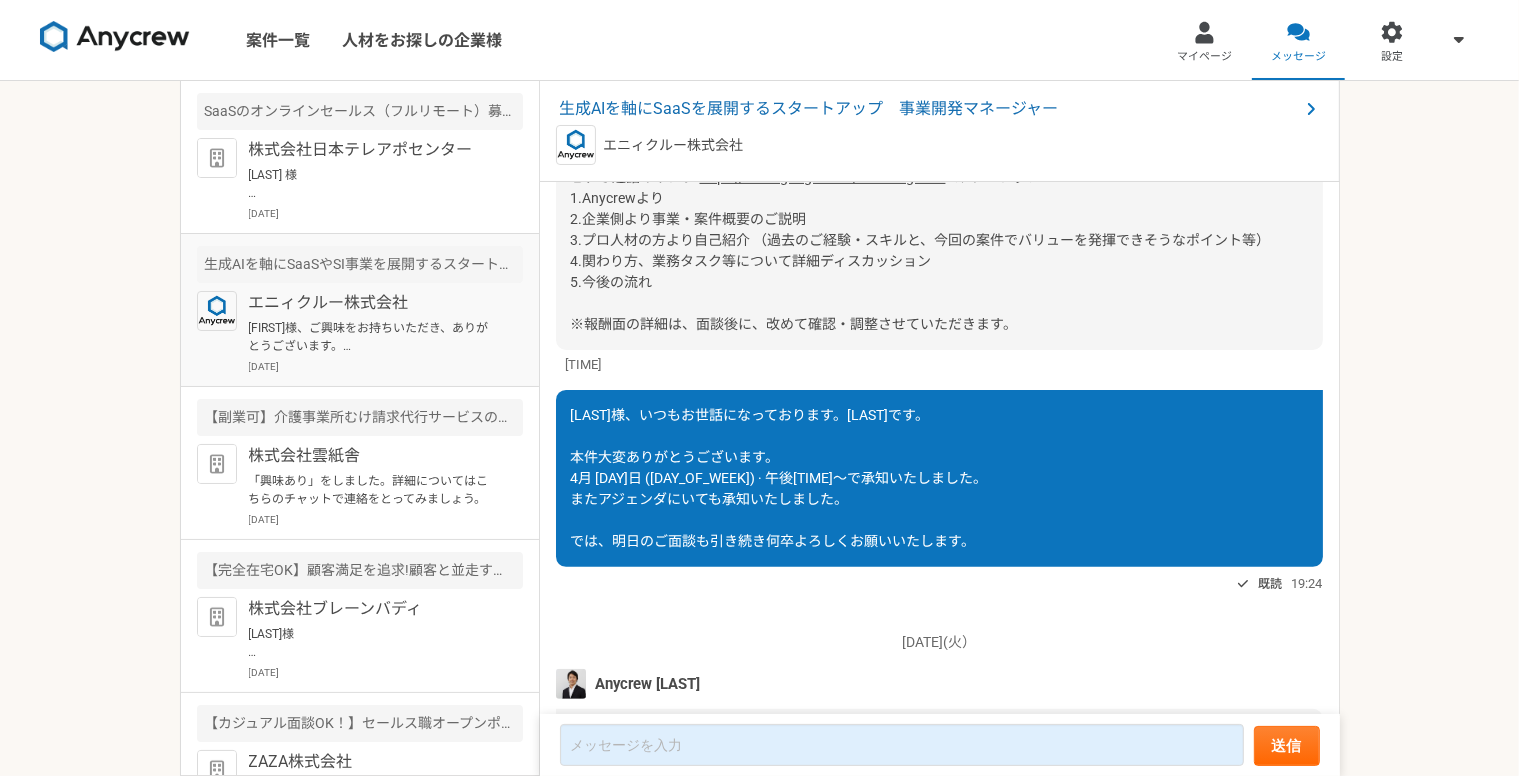 click on "[FIRST]様、ご興味をお持ちいただき、ありがとうございます。
こちら、例のmignさんの案件になりますが、進めたいお気持ちはありますでしょうか？" at bounding box center [372, 337] 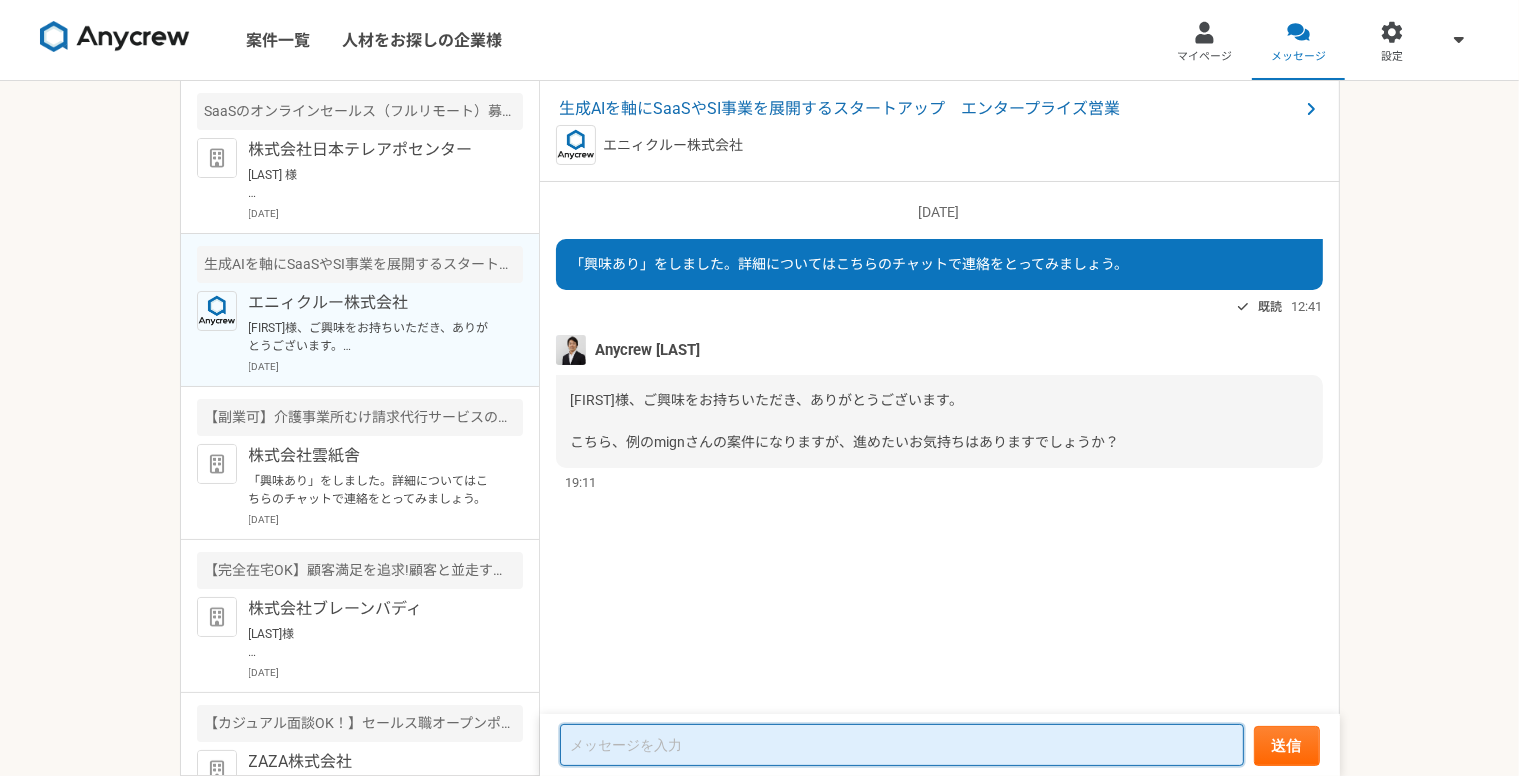 click at bounding box center (902, 745) 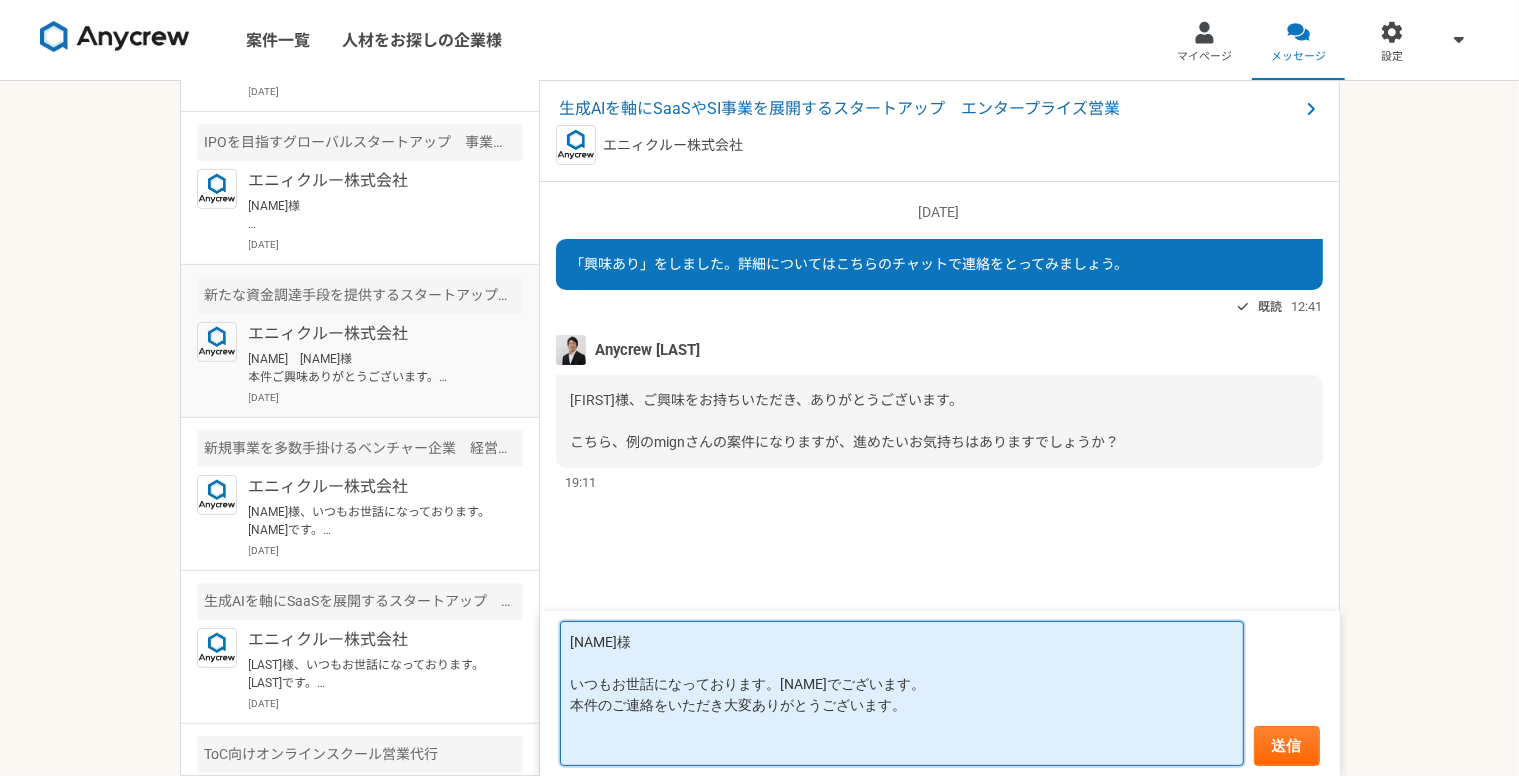 scroll, scrollTop: 700, scrollLeft: 0, axis: vertical 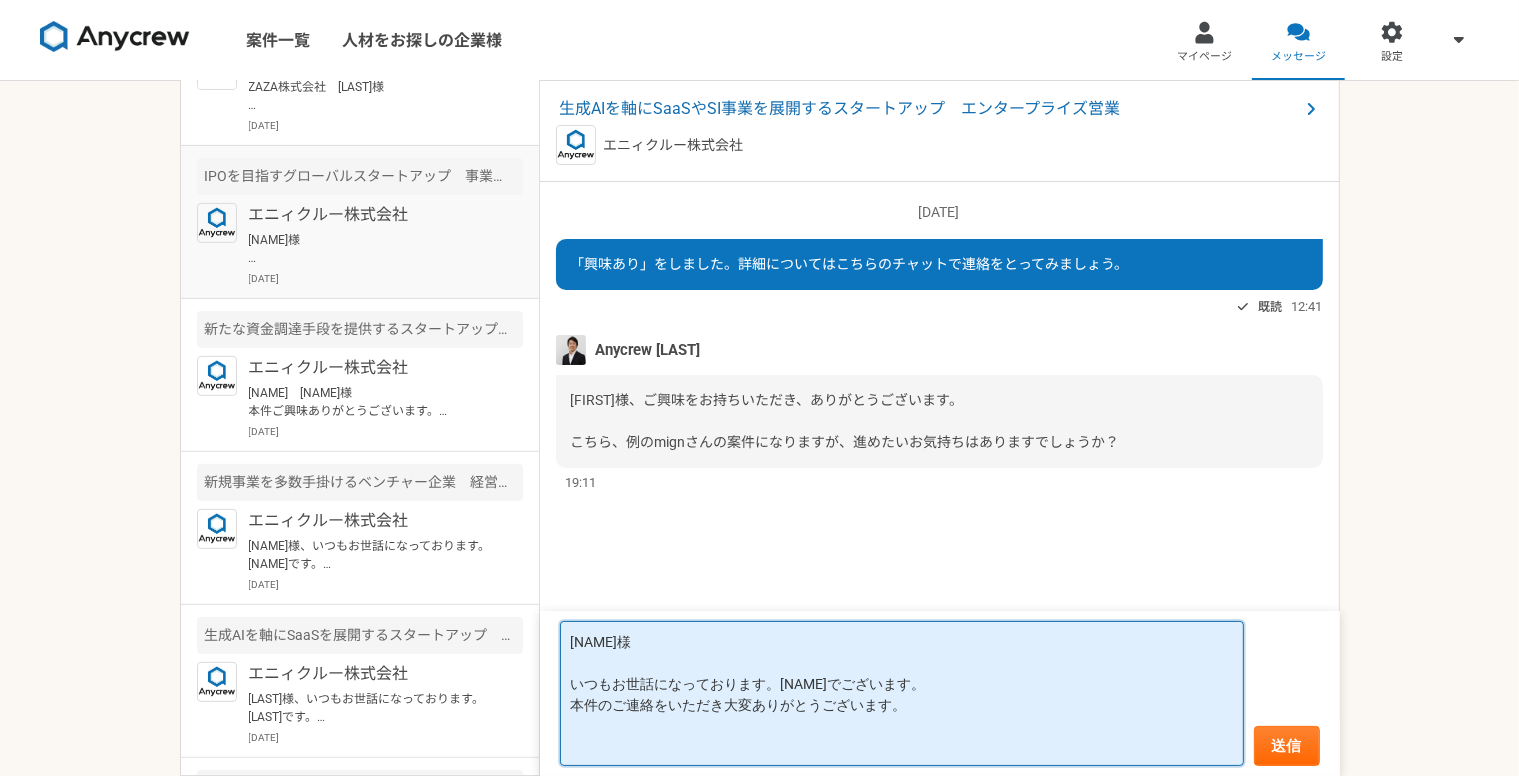 type on "[NAME]様
いつもお世話になっております。[NAME]でございます。
本件のご連絡をいただき大変ありがとうございます。" 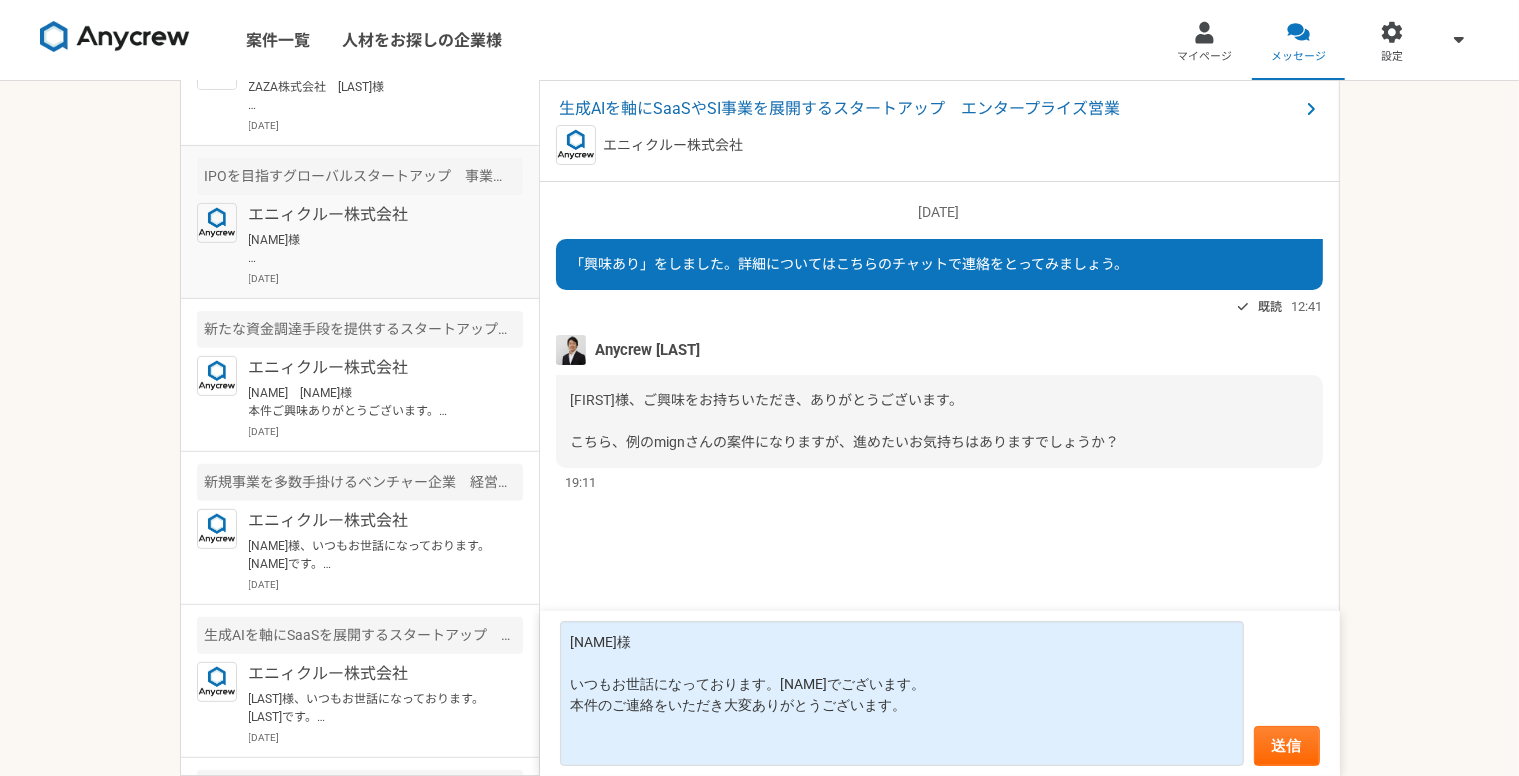click on "[NAME]様
Anycrewの[NAME]です。
多数の応募をいただいており、選考に時間がかかってしまいご連絡が遅くなり申し訳ございません。
本案件、現在、別の方で選考が進んでいる案件となり、ご紹介がその方いかんでのご紹介となりそうです。
別件などありましたらご紹介させていただければと思いますのよろしくお願いいたします。" at bounding box center (372, 249) 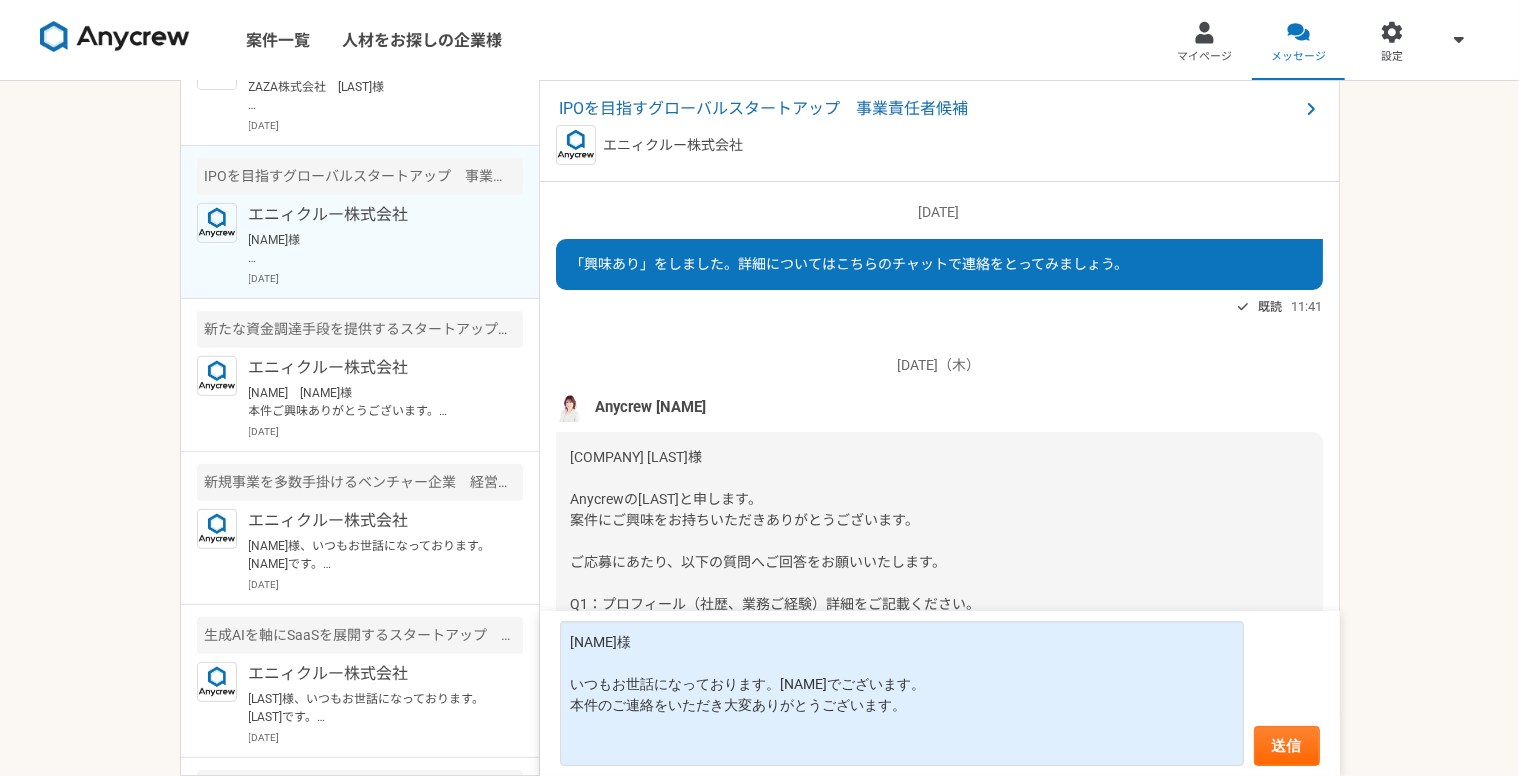 scroll, scrollTop: 1976, scrollLeft: 0, axis: vertical 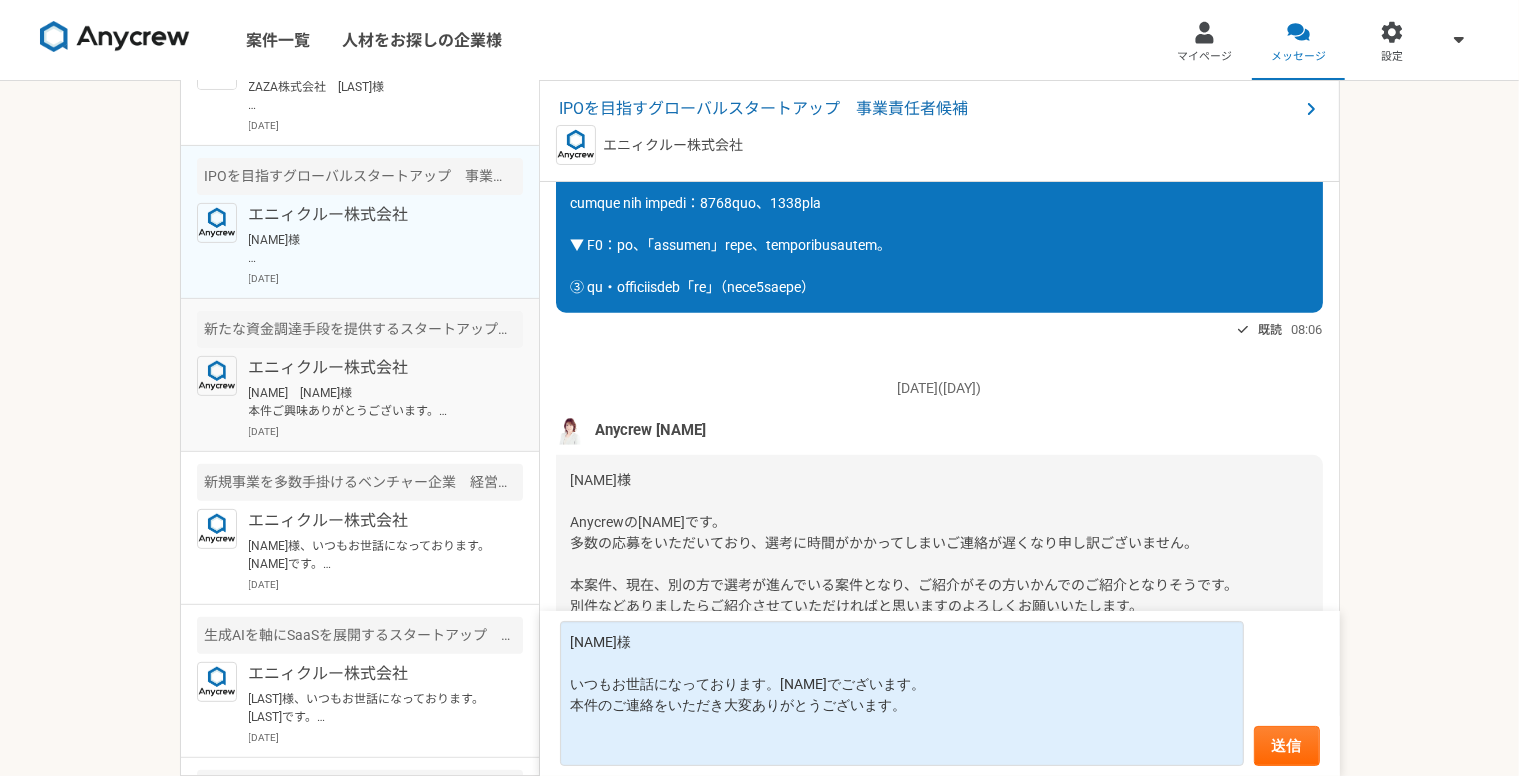 click on "[NAME]　[NAME]様
本件ご興味ありがとうございます。
プロフィールを拝見しまして、こちら案件についてですが、財務諸表を読み解く力として銀行や証券会社での勤務などの経験を求める案件になりますが、ご経験について補足いただくことは可能でしょうか？
また稼働がフルに近い形にてご希望いただいておりますので、、稼働についてもコメントいただけますと幸いです。
よろしくお願い致します。" at bounding box center [372, 402] 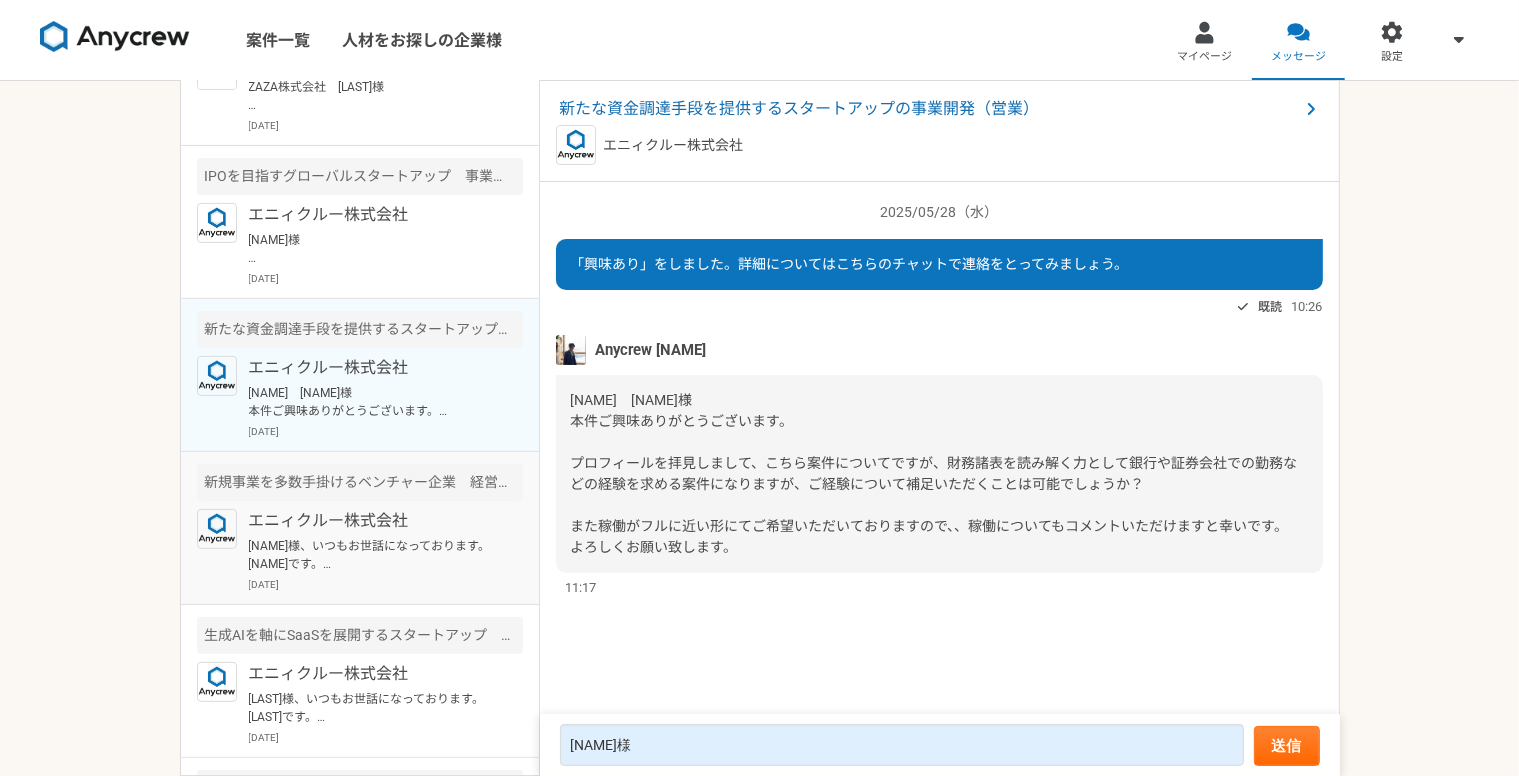 click on "エニィクルー株式会社" at bounding box center [372, 521] 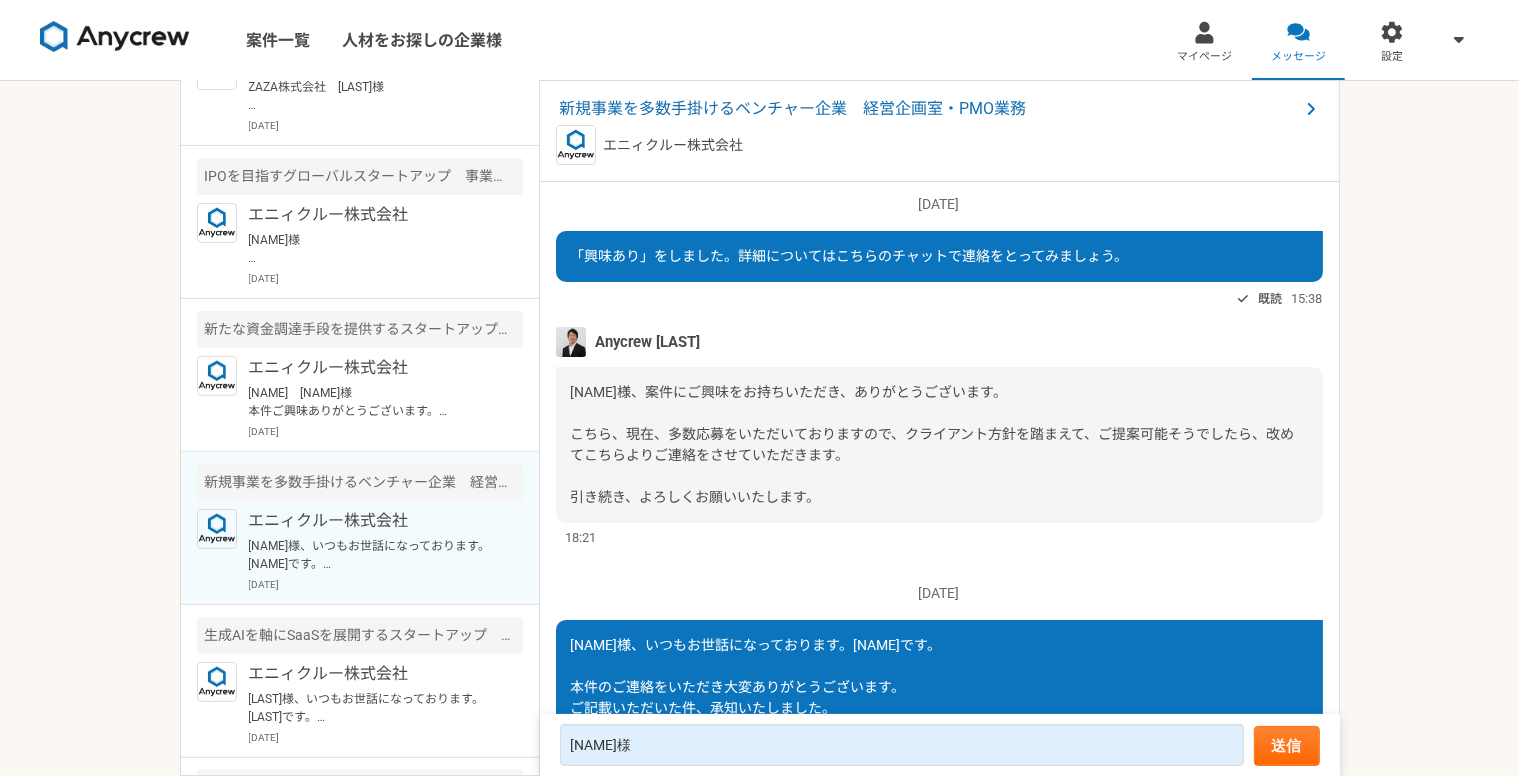 scroll, scrollTop: 0, scrollLeft: 0, axis: both 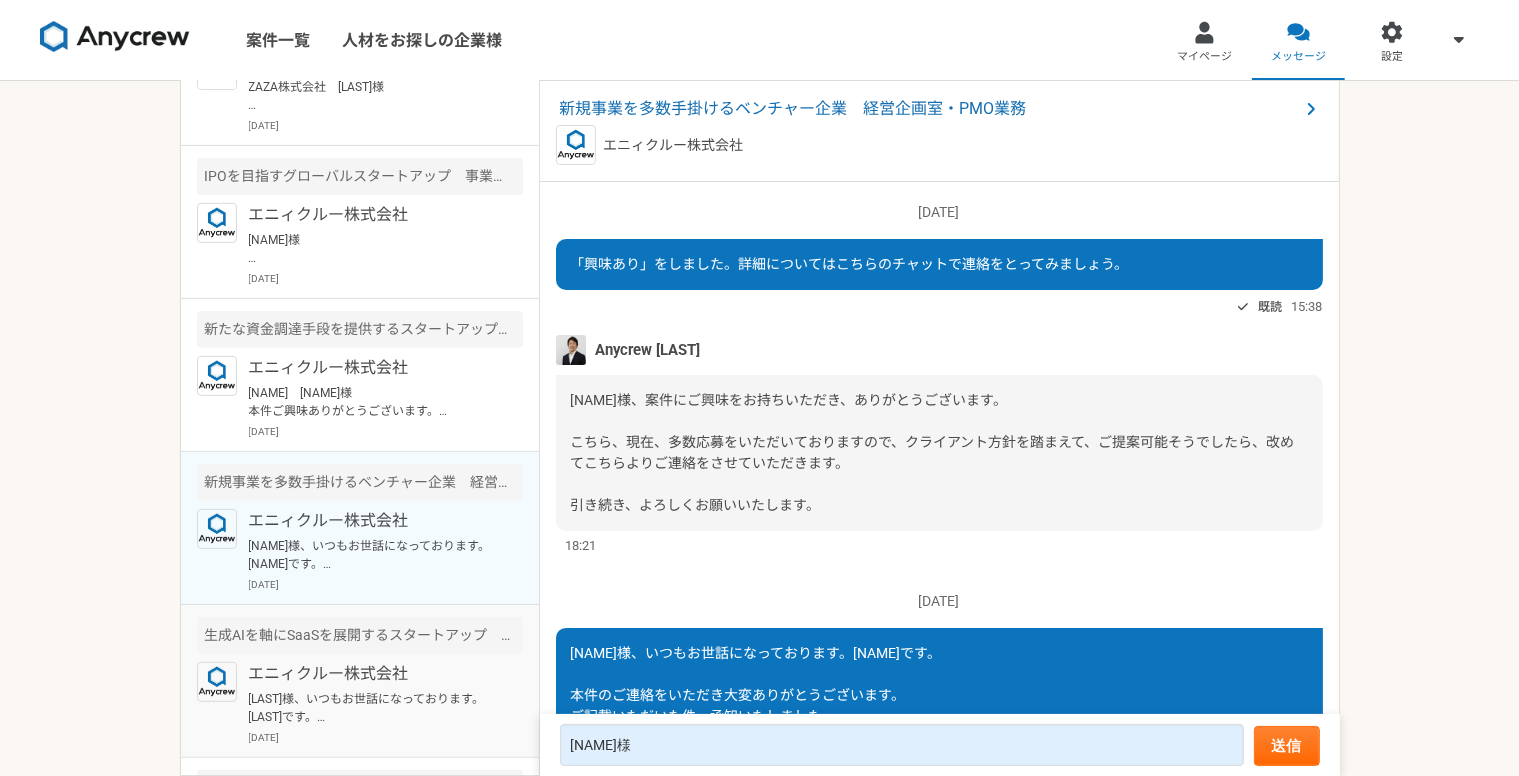 click on "エニィクルー株式会社" at bounding box center [372, 674] 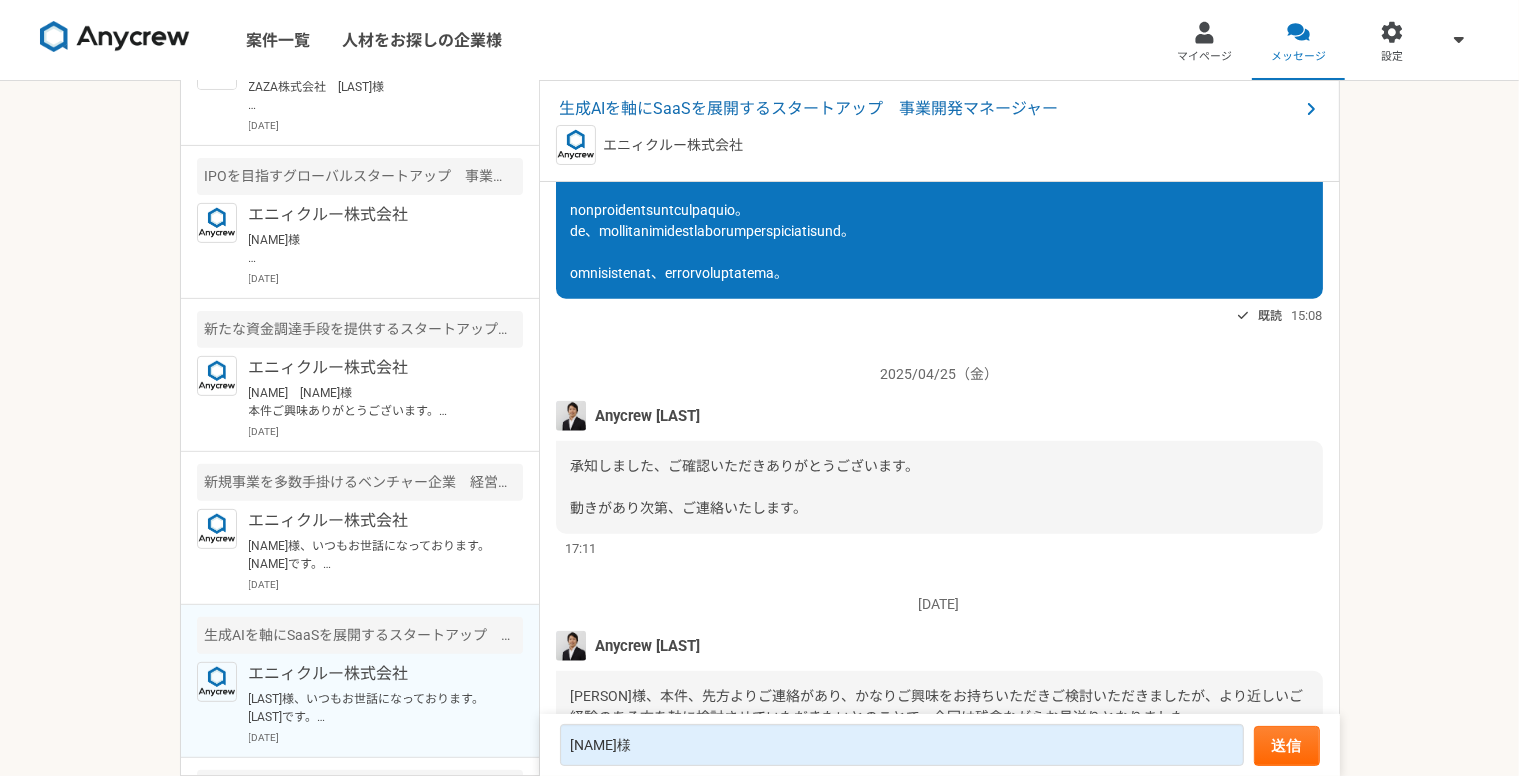 scroll, scrollTop: 2221, scrollLeft: 0, axis: vertical 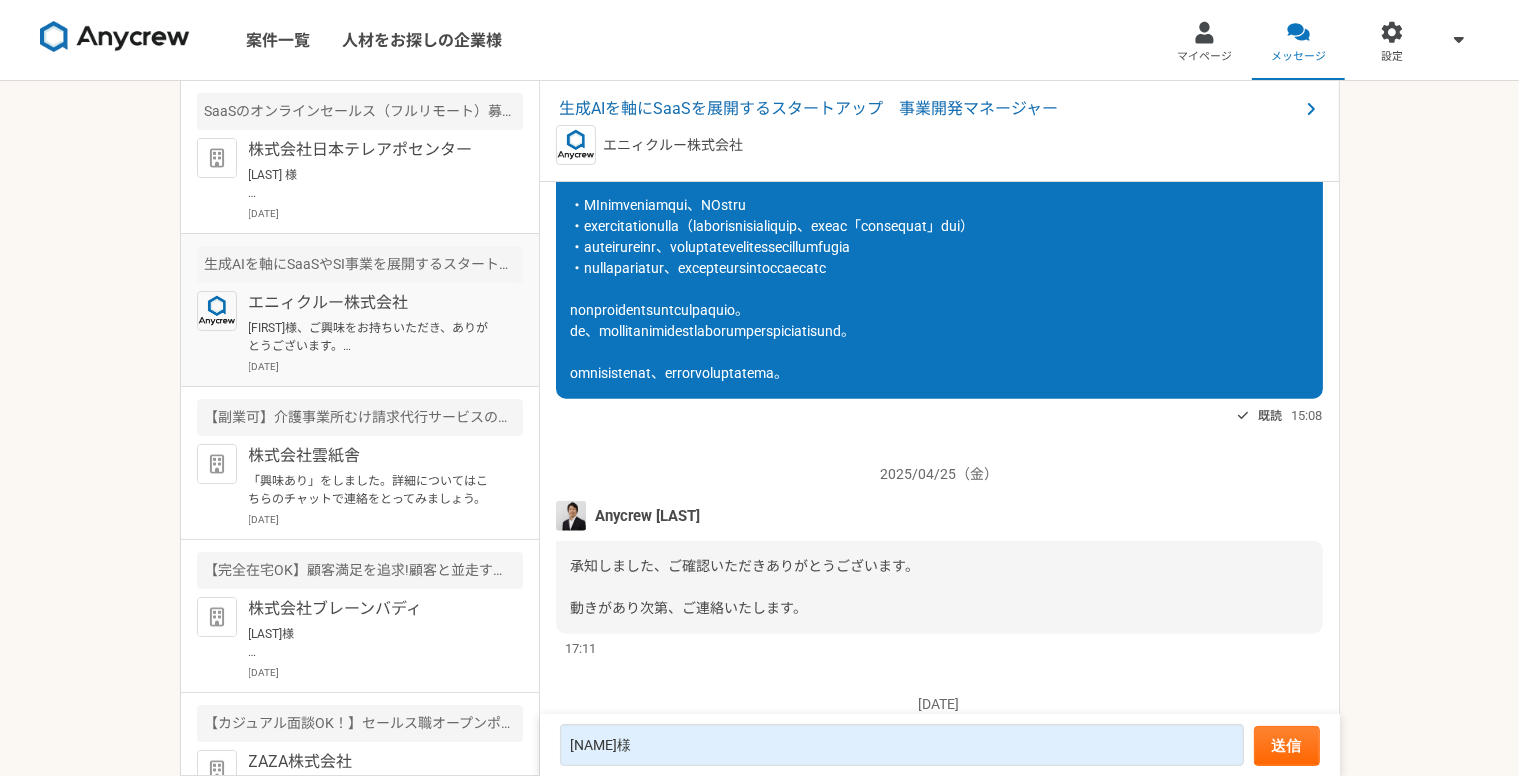 click on "エニィクルー株式会社" at bounding box center [372, 303] 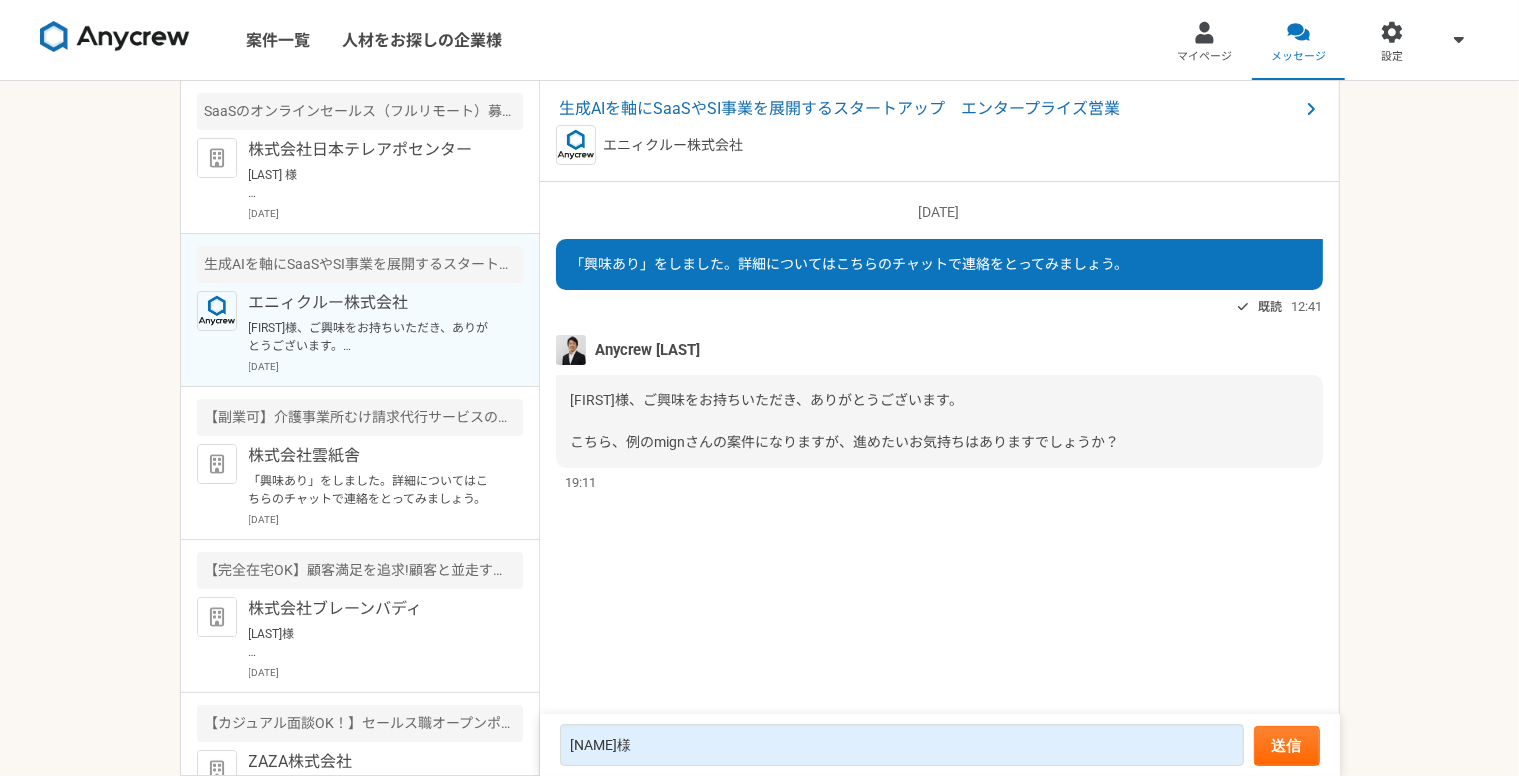 scroll, scrollTop: 0, scrollLeft: 0, axis: both 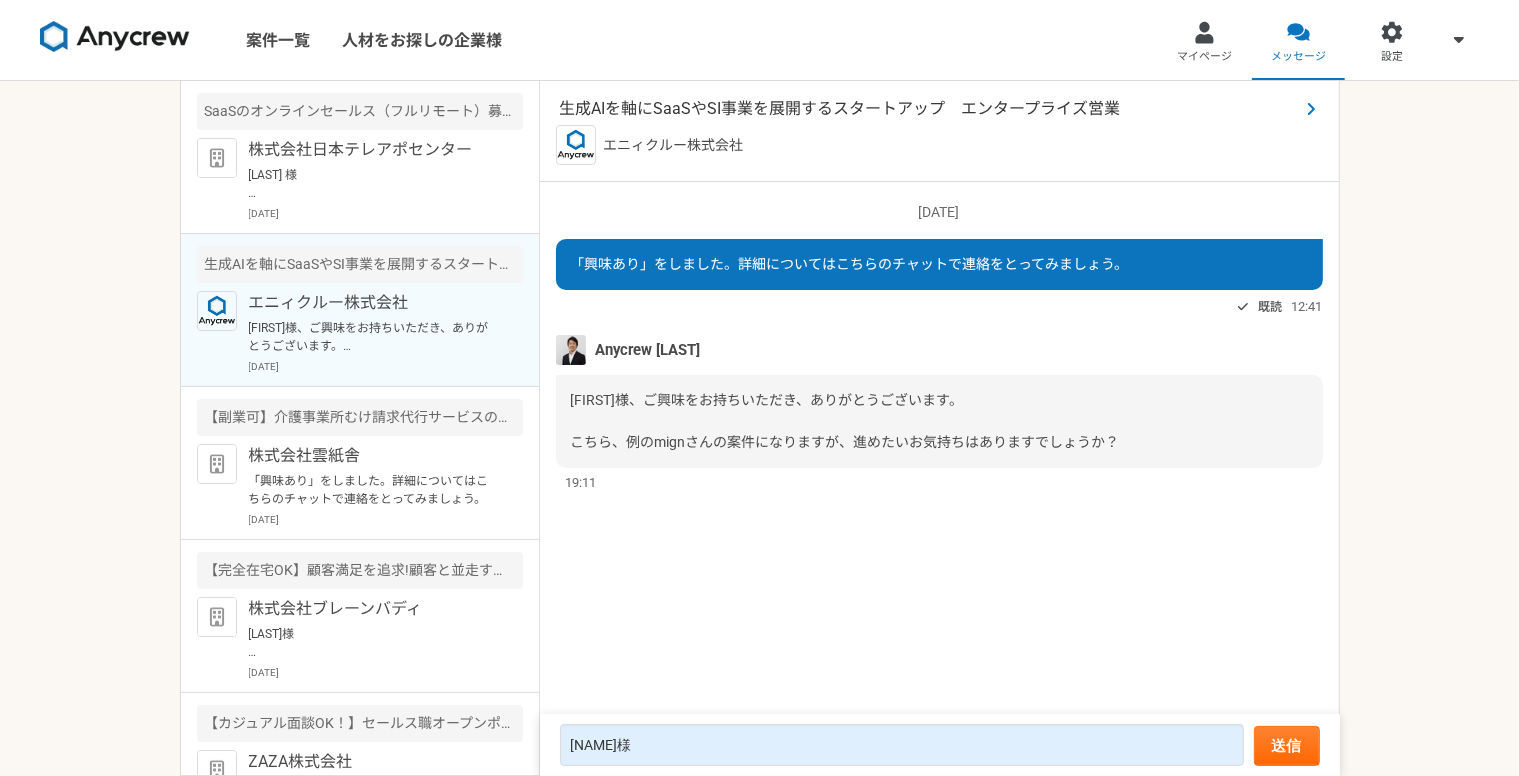 click on "生成AIを軸にSaaSやSI事業を展開するスタートアップ　エンタープライズ営業" at bounding box center [929, 109] 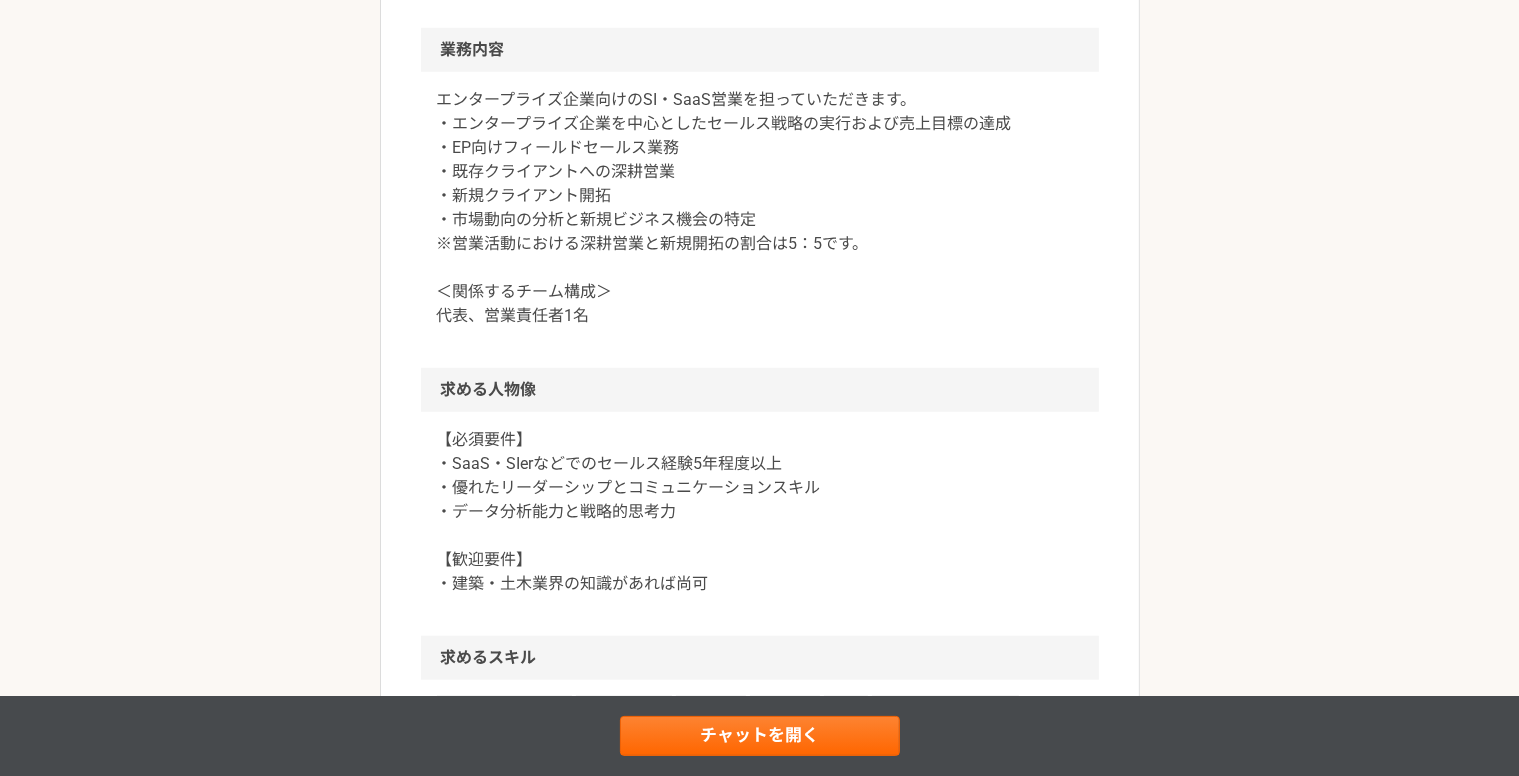 scroll, scrollTop: 1700, scrollLeft: 0, axis: vertical 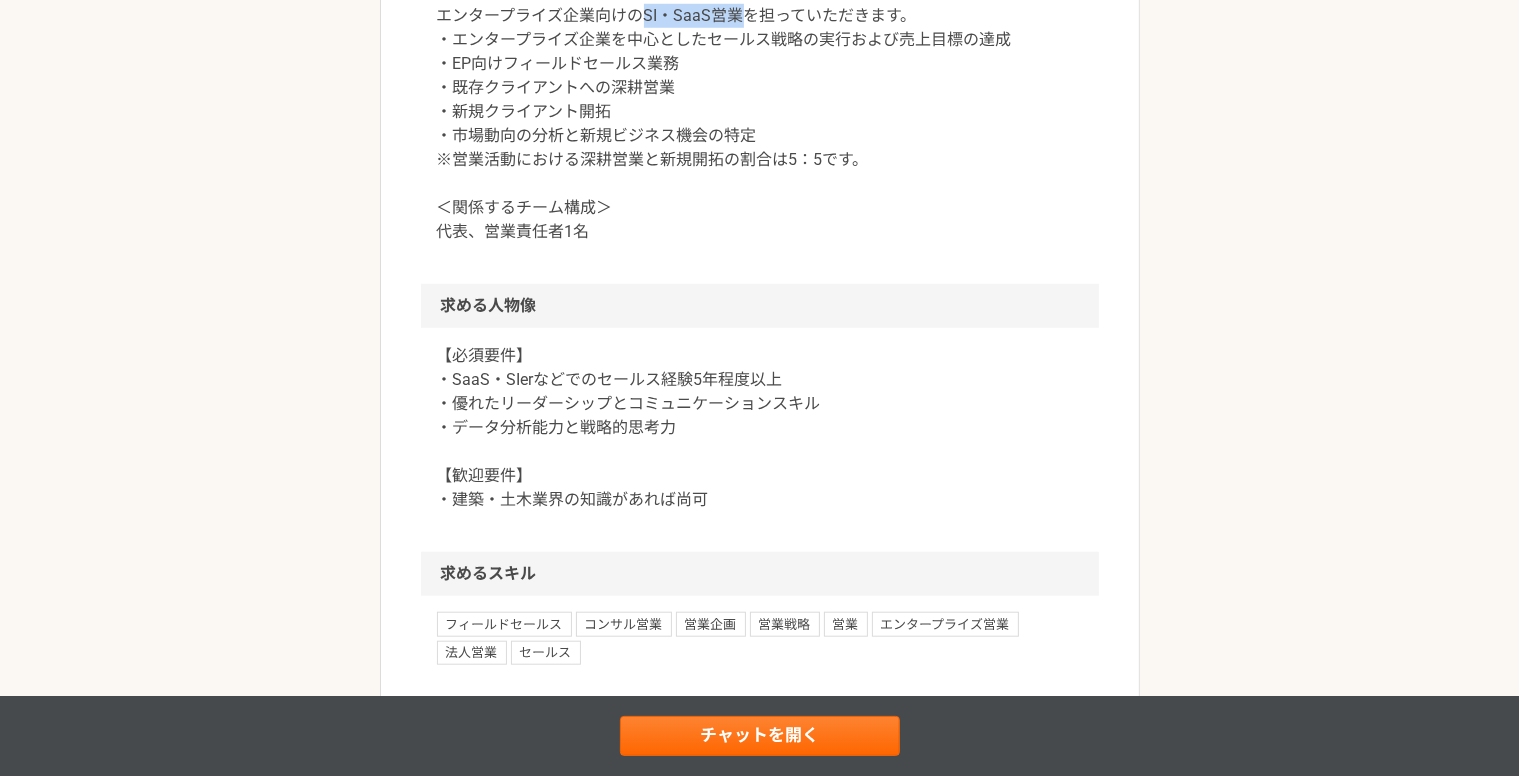 drag, startPoint x: 639, startPoint y: 185, endPoint x: 744, endPoint y: 180, distance: 105.11898 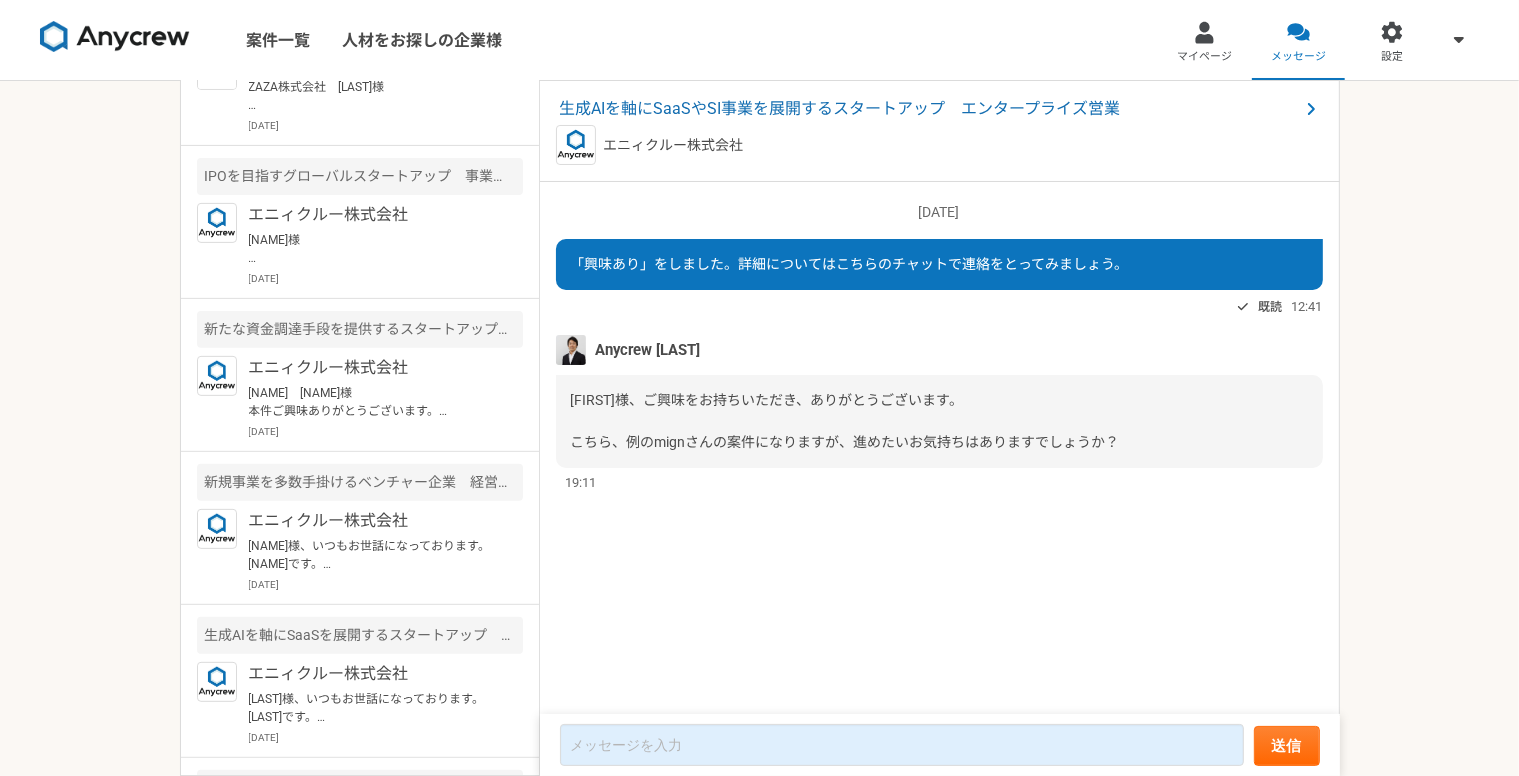 scroll, scrollTop: 800, scrollLeft: 0, axis: vertical 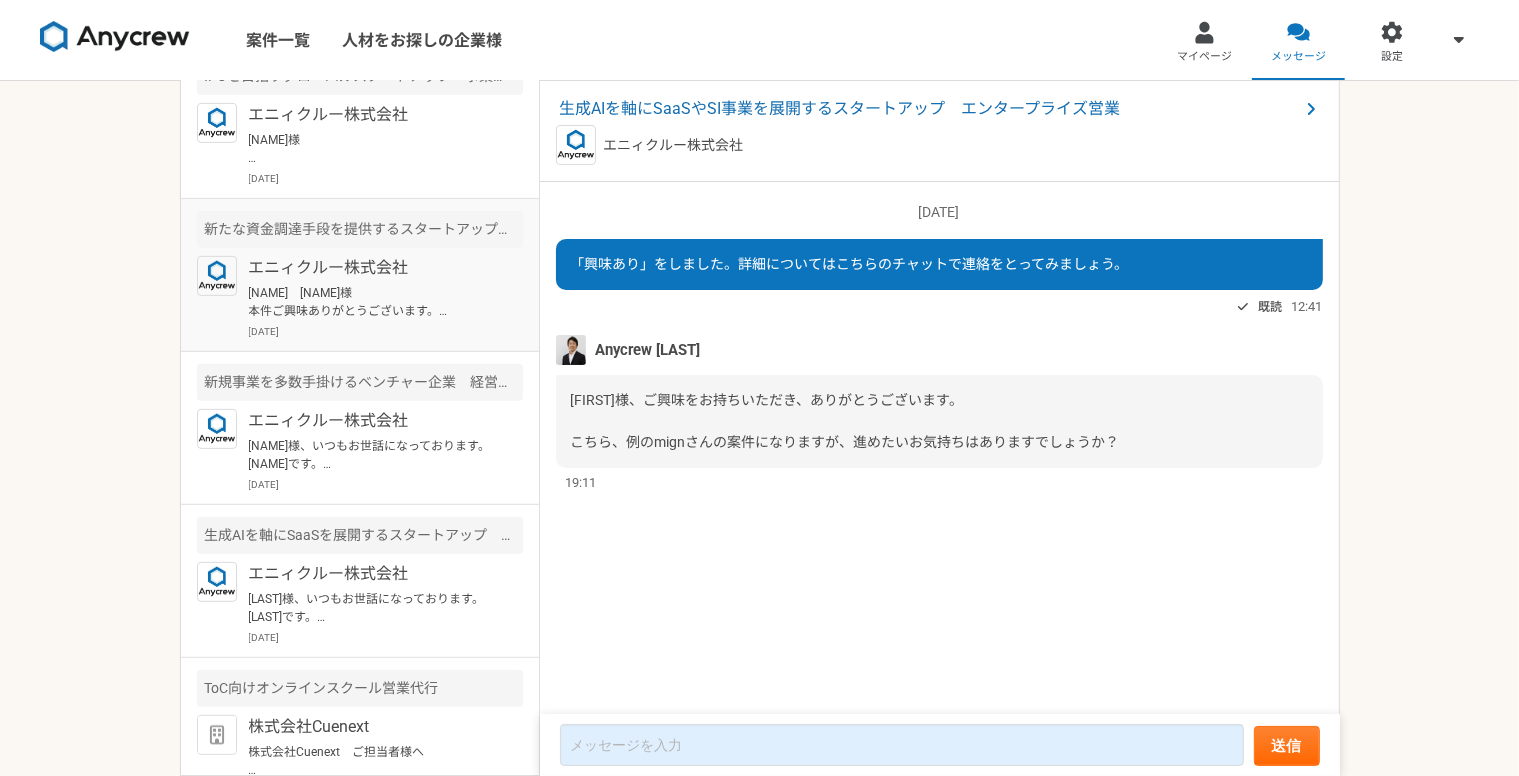 click on "[NAME]　[NAME]様
本件ご興味ありがとうございます。
プロフィールを拝見しまして、こちら案件についてですが、財務諸表を読み解く力として銀行や証券会社での勤務などの経験を求める案件になりますが、ご経験について補足いただくことは可能でしょうか？
また稼働がフルに近い形にてご希望いただいておりますので、、稼働についてもコメントいただけますと幸いです。
よろしくお願い致します。" at bounding box center [372, 302] 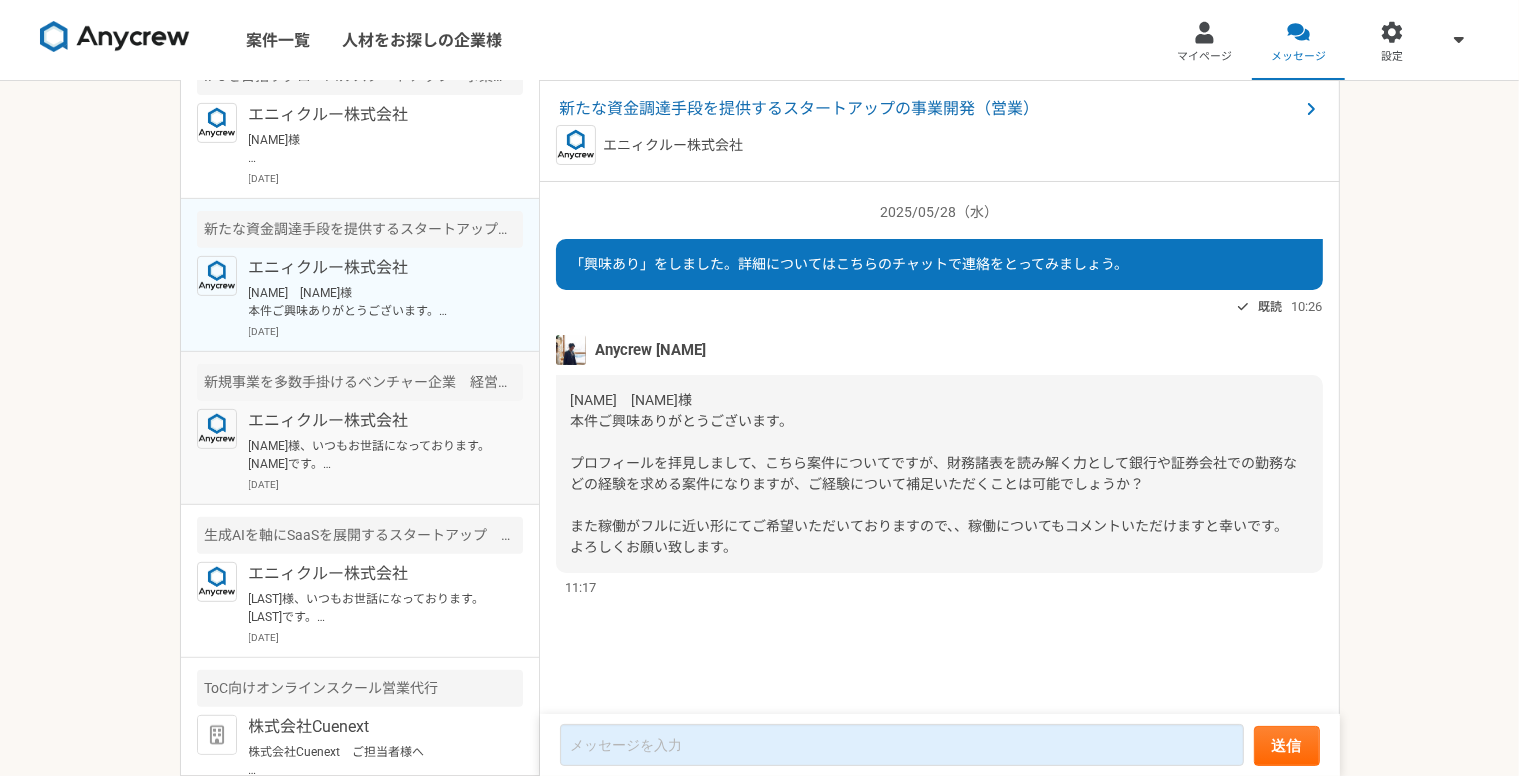 click on "[NAME]様、いつもお世話になっております。[NAME]です。
本件のご連絡をいただき大変ありがとうございます。
ご記載いただいた件、承知いたしました。
引き続きよろしくお願いいたします。" at bounding box center [372, 455] 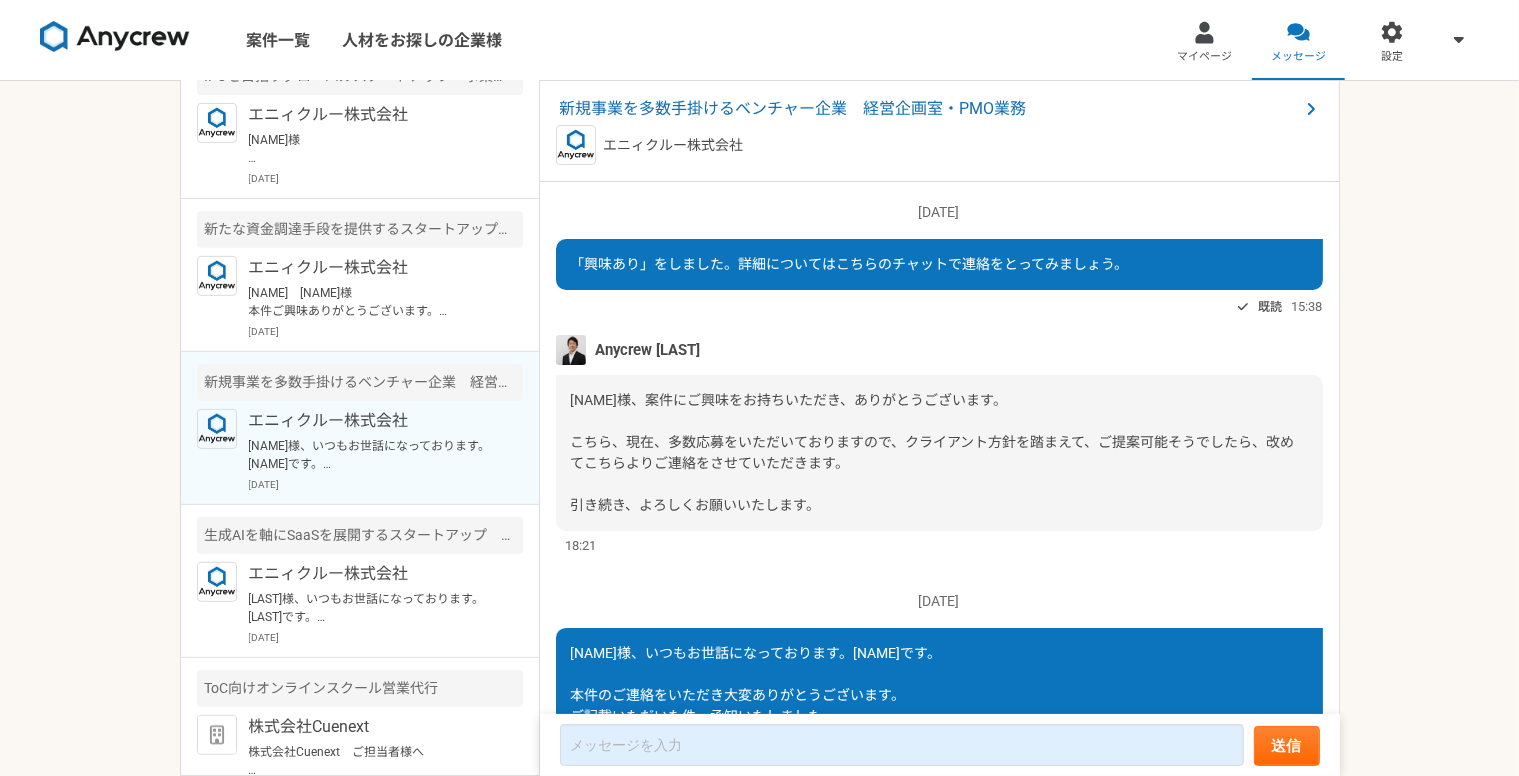 scroll, scrollTop: 156, scrollLeft: 0, axis: vertical 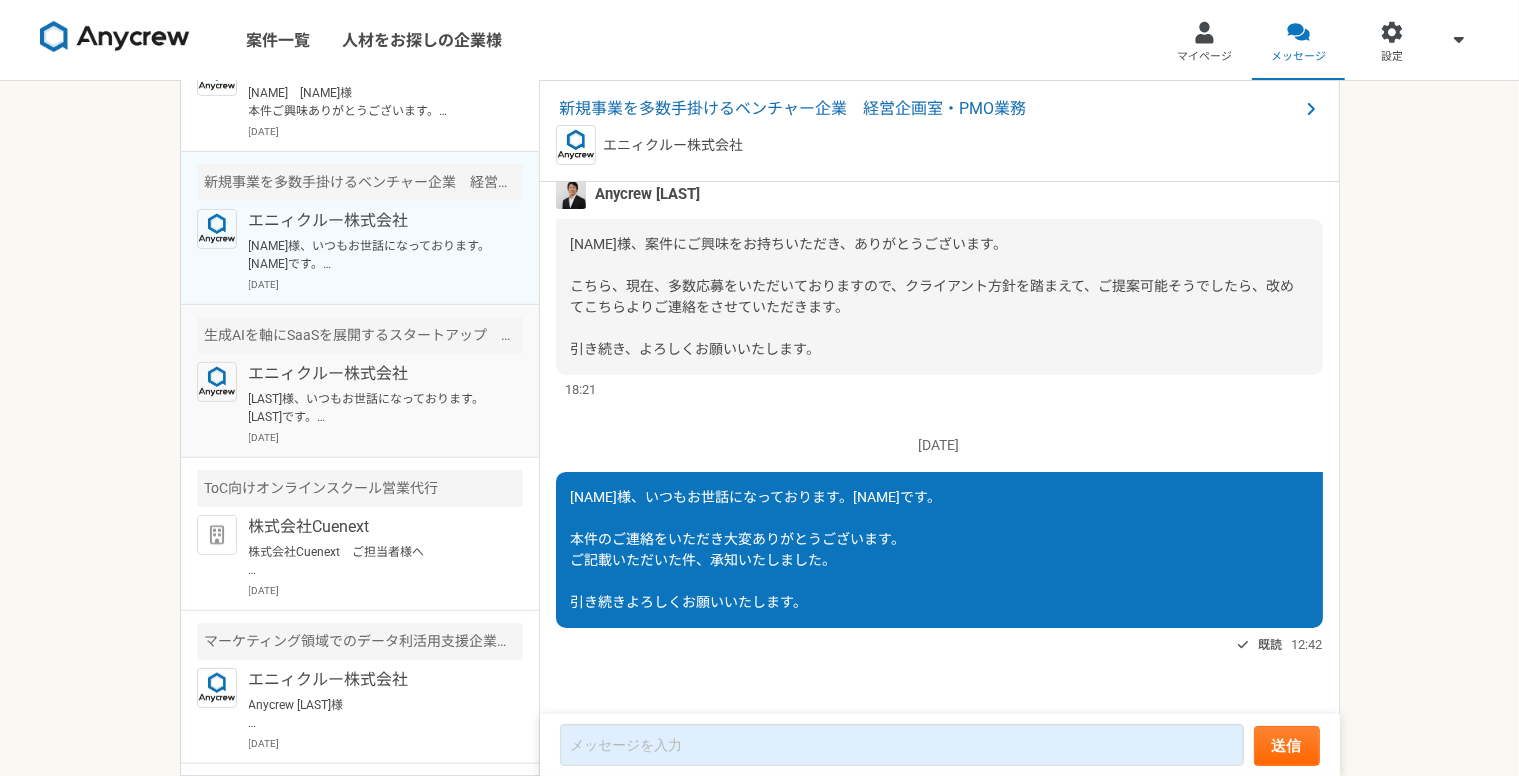 click on "[LAST]様、いつもお世話になっております。[LAST]です。
本件のご連絡をいただき大変ありがとうございます。
ご記載いただいた件、承知いたしました。
今後とも引き続きよろしくお願いいたします。" at bounding box center [372, 408] 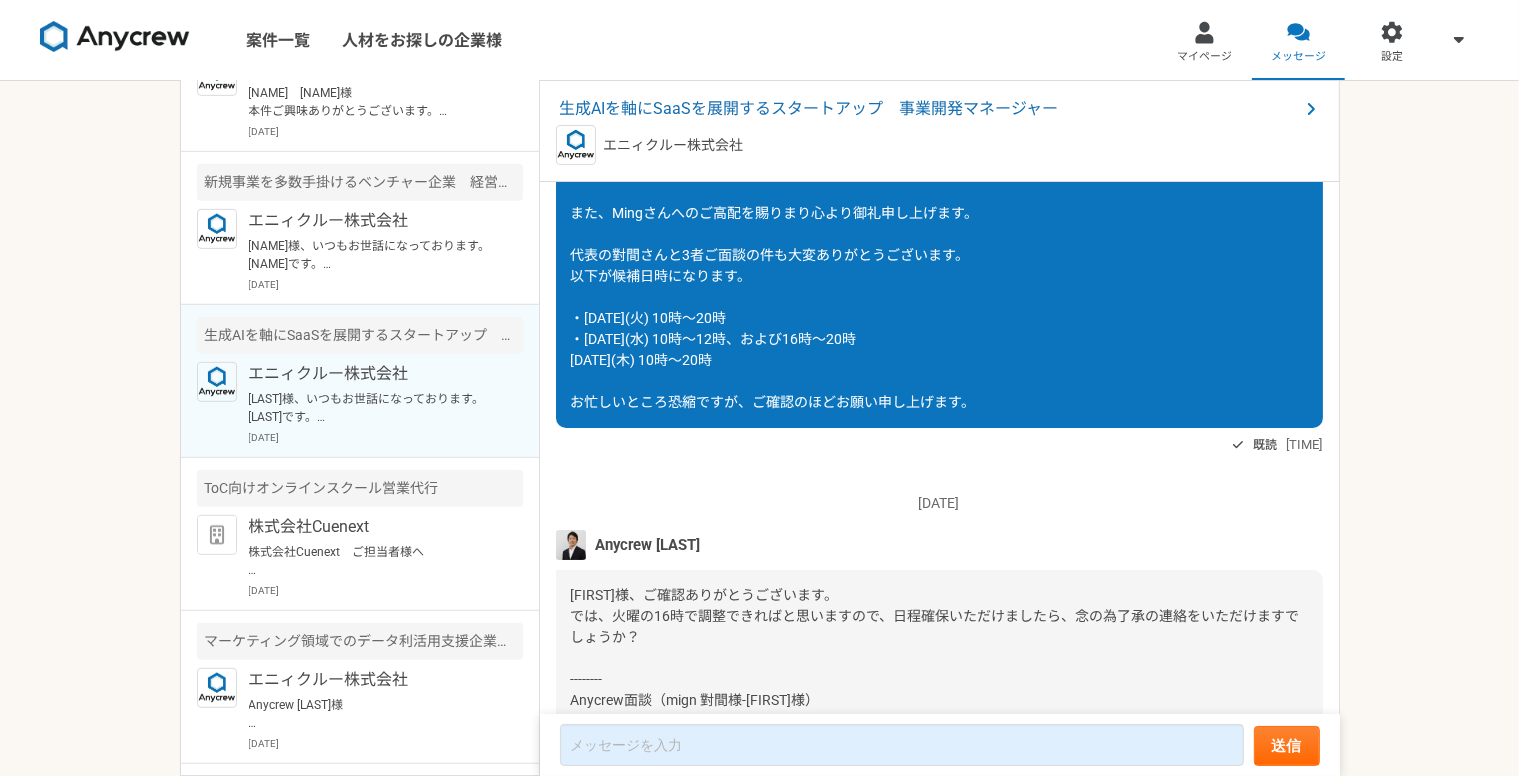 scroll, scrollTop: 2821, scrollLeft: 0, axis: vertical 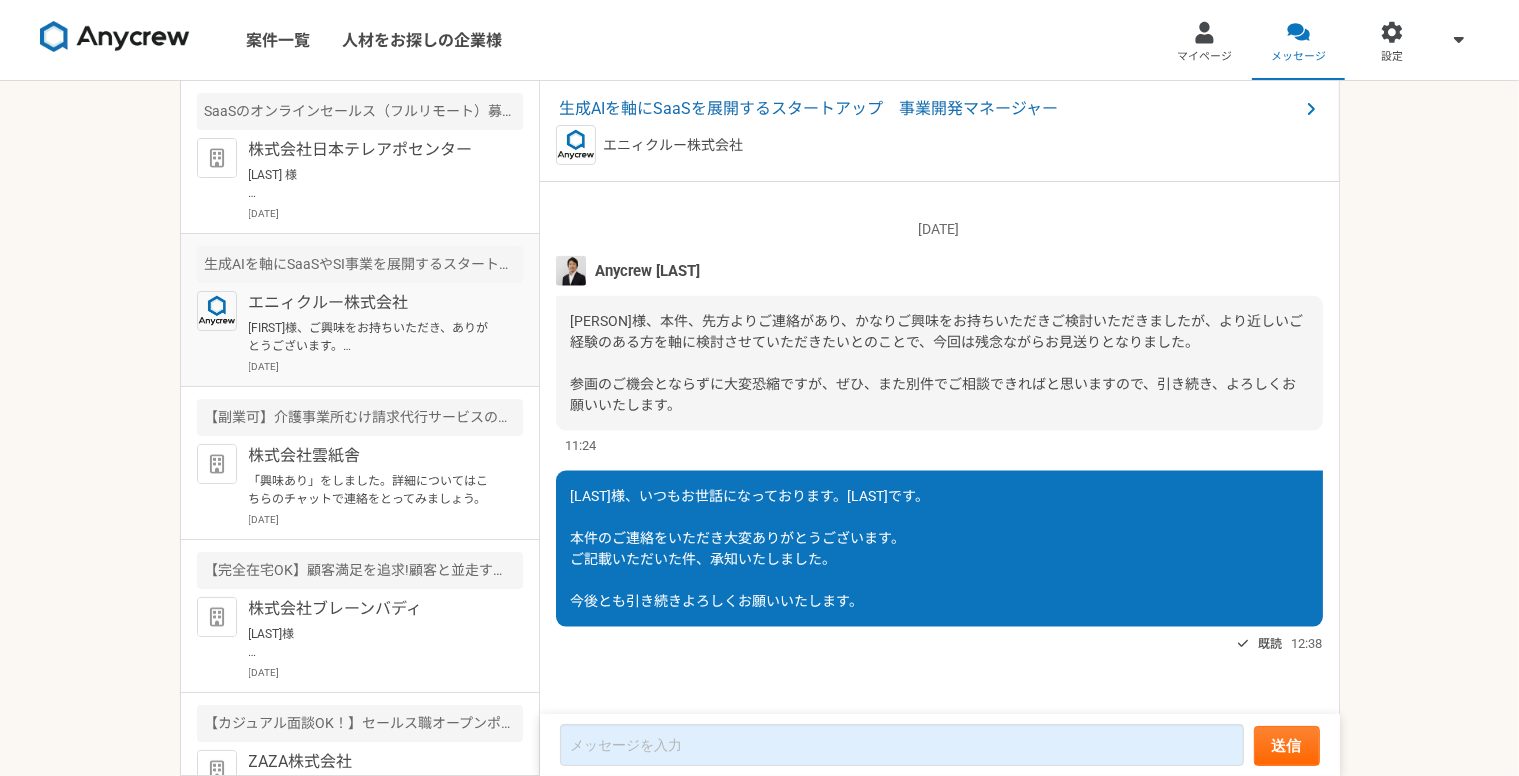 click on "エニィクルー株式会社" at bounding box center [372, 303] 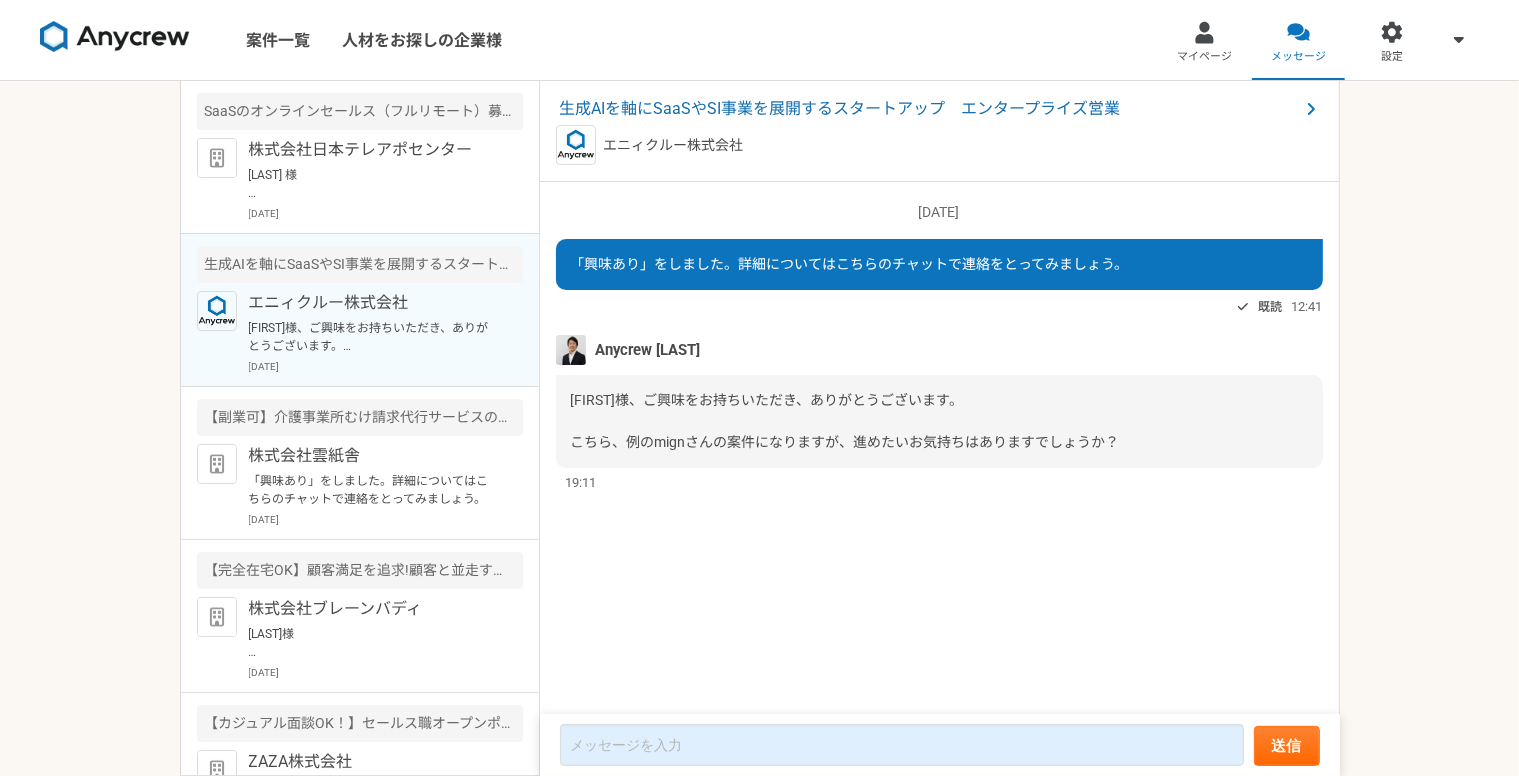 scroll, scrollTop: 0, scrollLeft: 0, axis: both 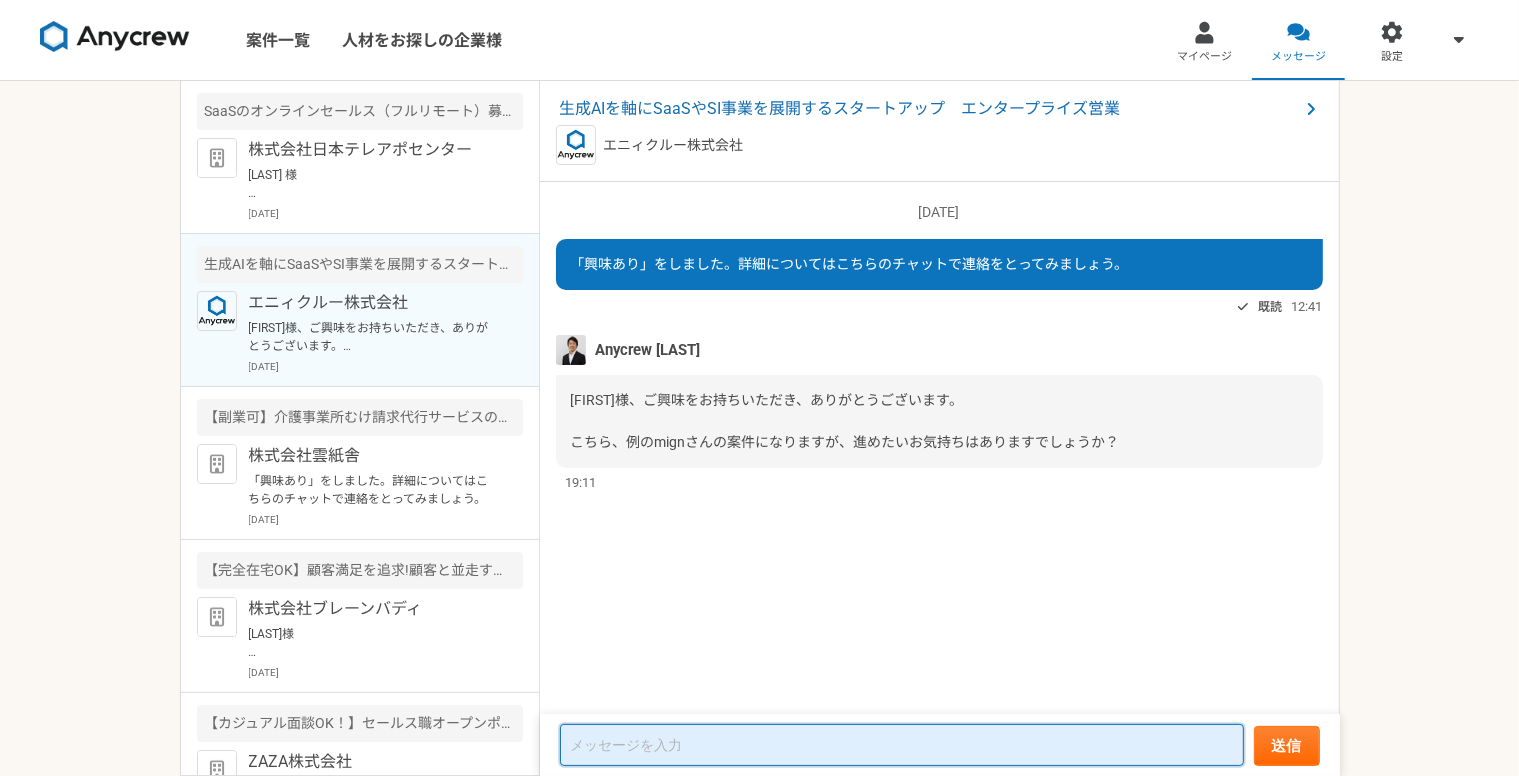 click at bounding box center (902, 745) 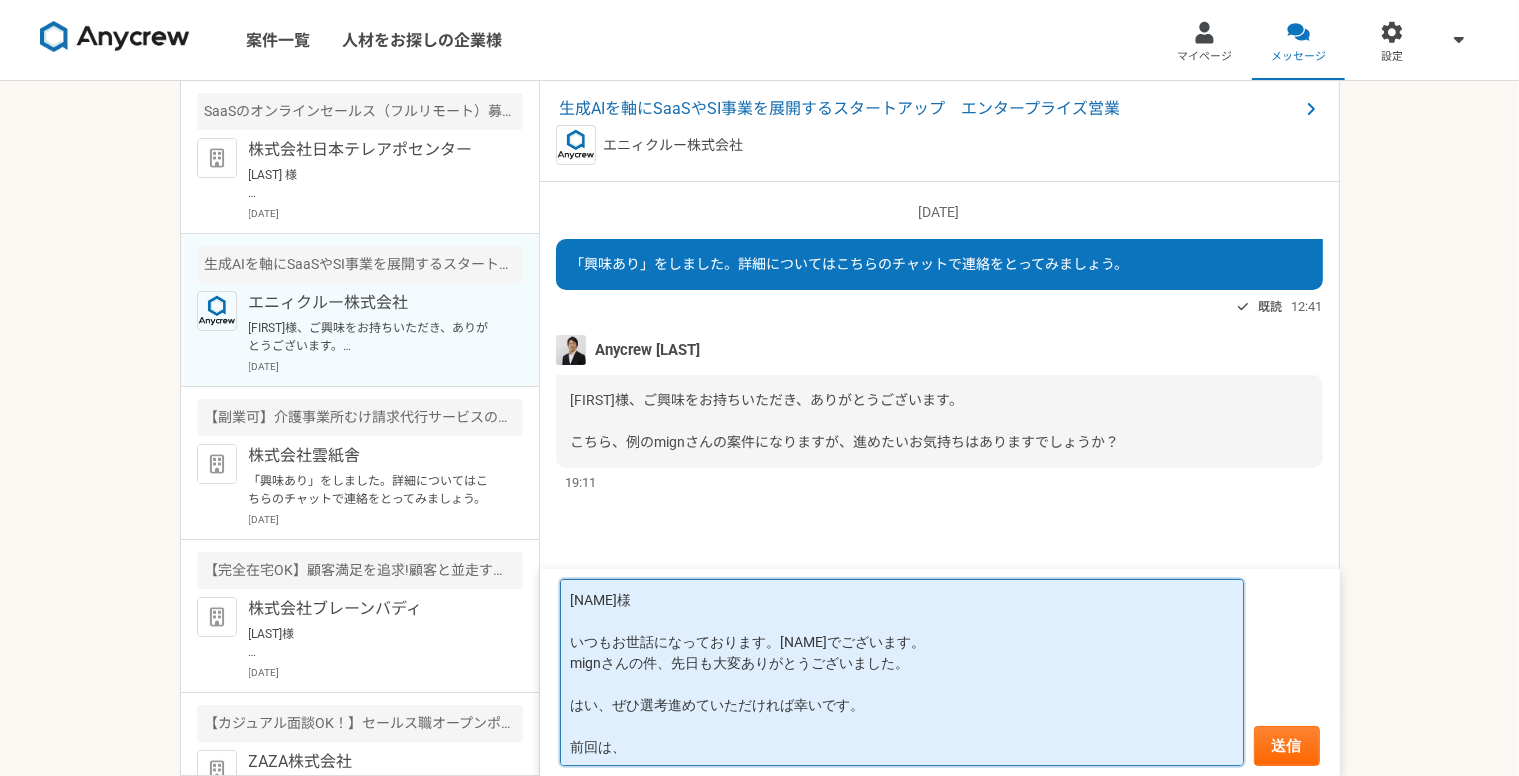 paste on "事業開発マネージャー
SI・SaaS営業" 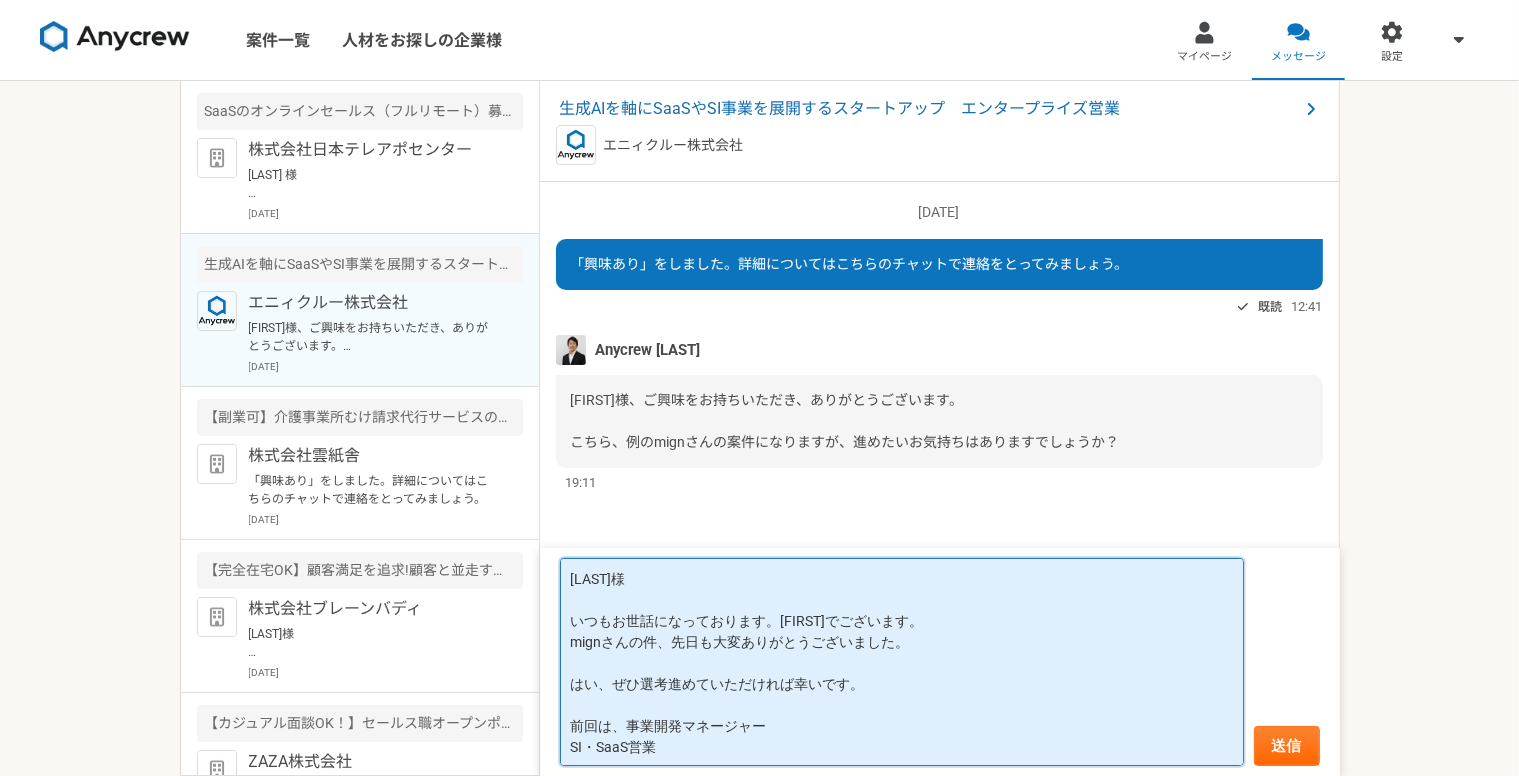 click on "[LAST]様
いつもお世話になっております。[FIRST]でございます。
mignさんの件、先日も大変ありがとうございました。
はい、ぜひ選考進めていただければ幸いです。
前回は、事業開発マネージャー
SI・SaaS営業" at bounding box center [902, 662] 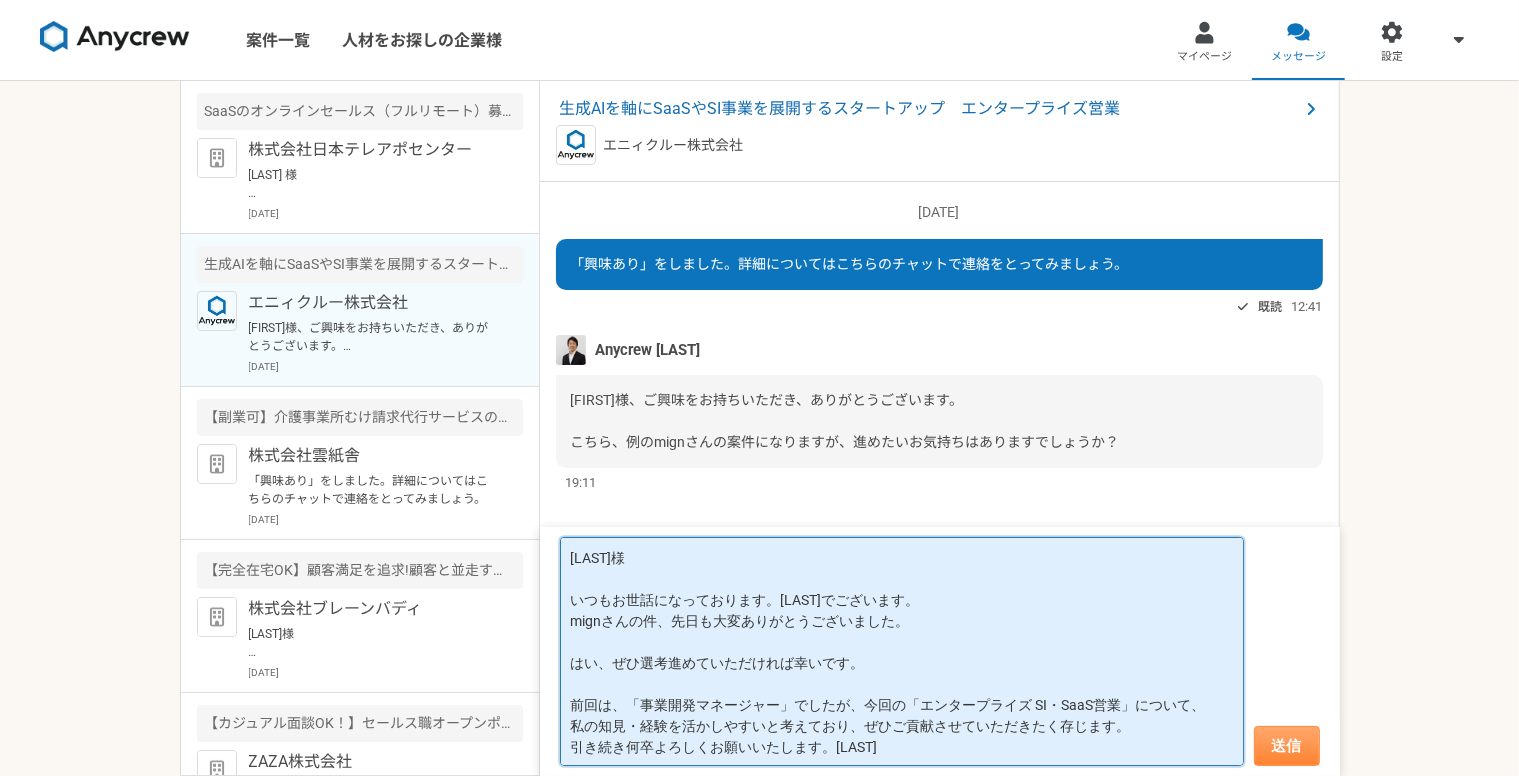 type on "[LAST]様
いつもお世話になっております。[LAST]でございます。
mignさんの件、先日も大変ありがとうございました。
はい、ぜひ選考進めていただければ幸いです。
前回は、「事業開発マネージャー」でしたが、今回の「エンタープライズ SI・SaaS営業」について、
私の知見・経験を活かしやすいと考えており、ぜひご貢献させていただきたく存じます。
引き続き何卒よろしくお願いいたします。[LAST]" 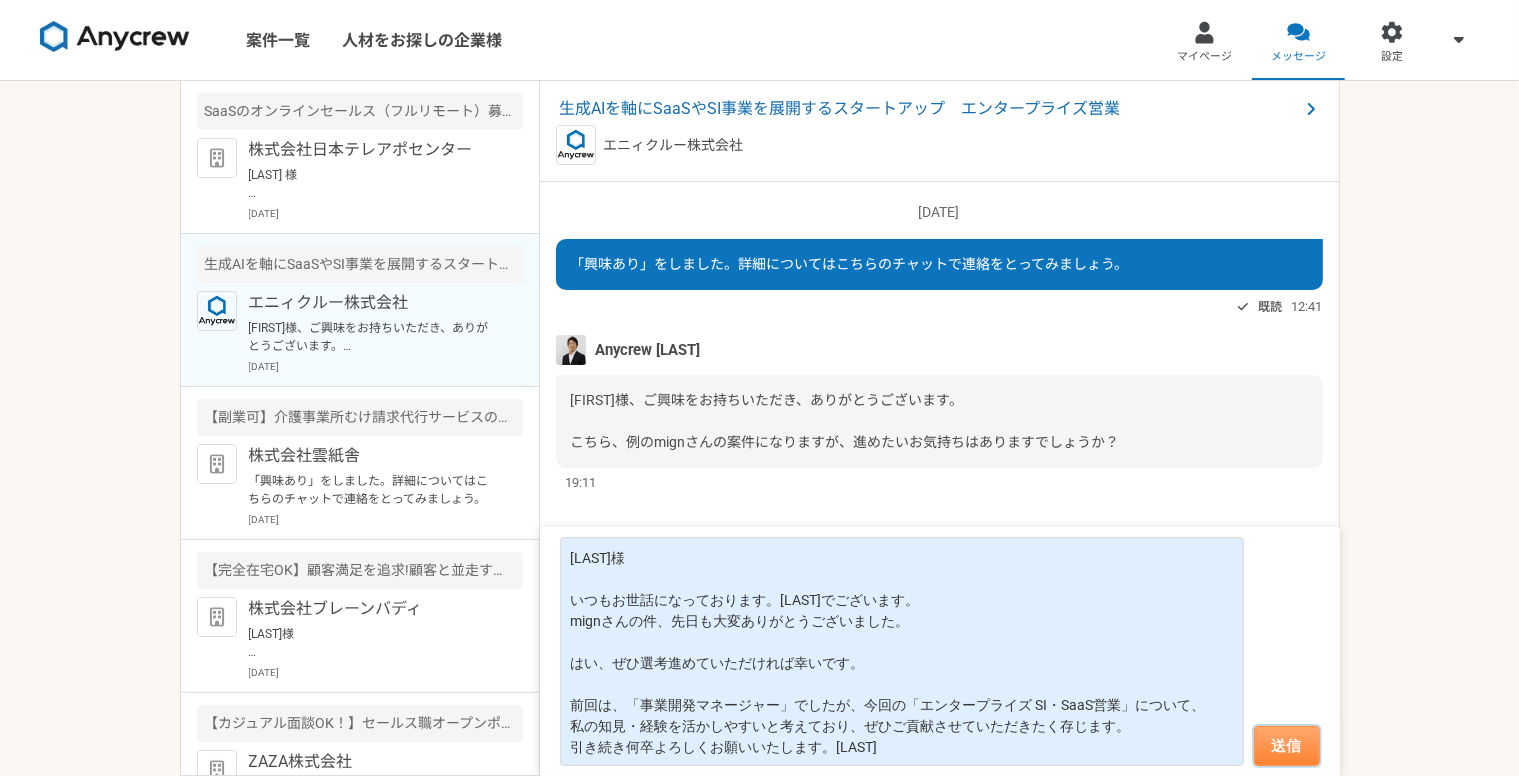 click on "送信" at bounding box center (1287, 746) 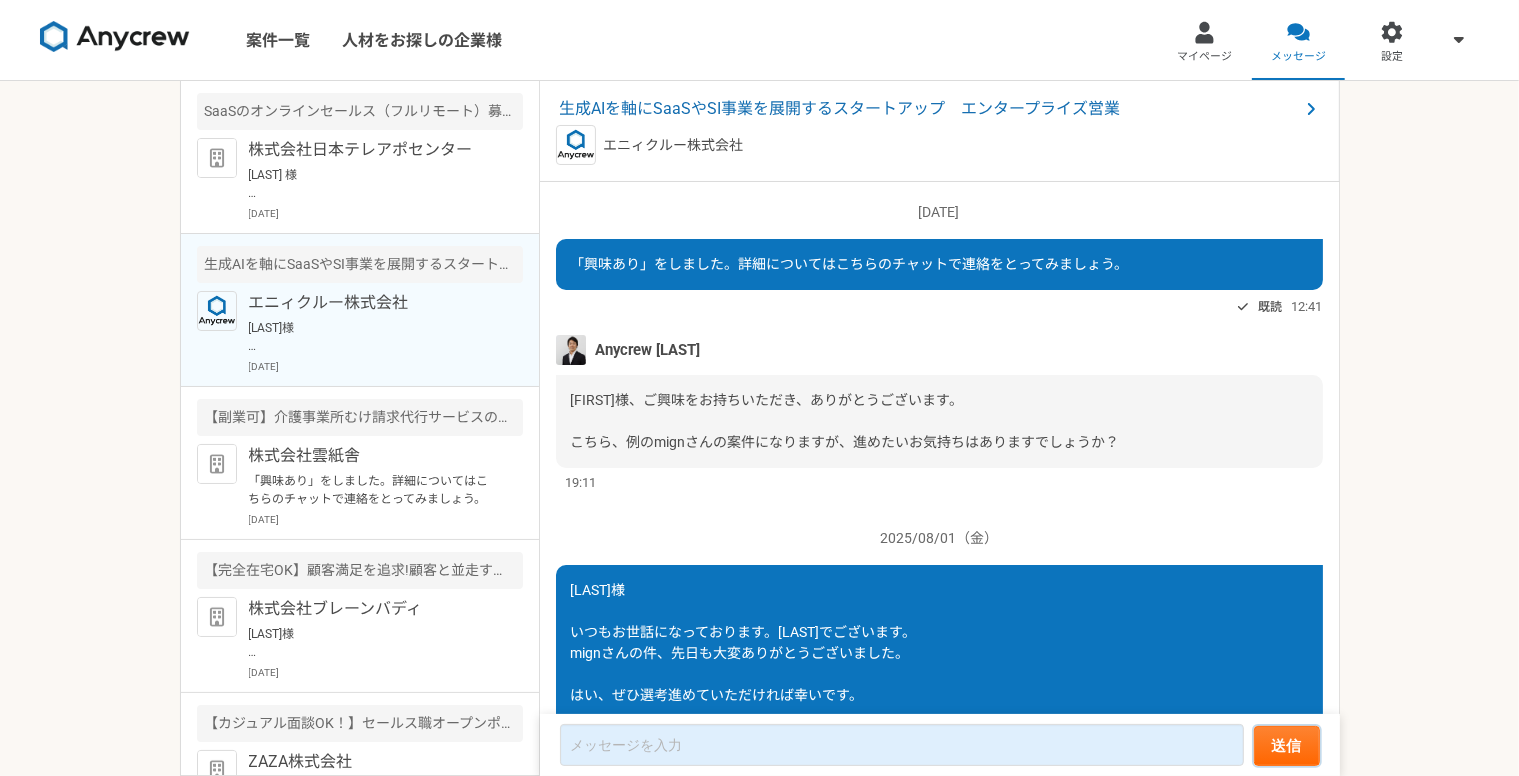 scroll, scrollTop: 0, scrollLeft: 0, axis: both 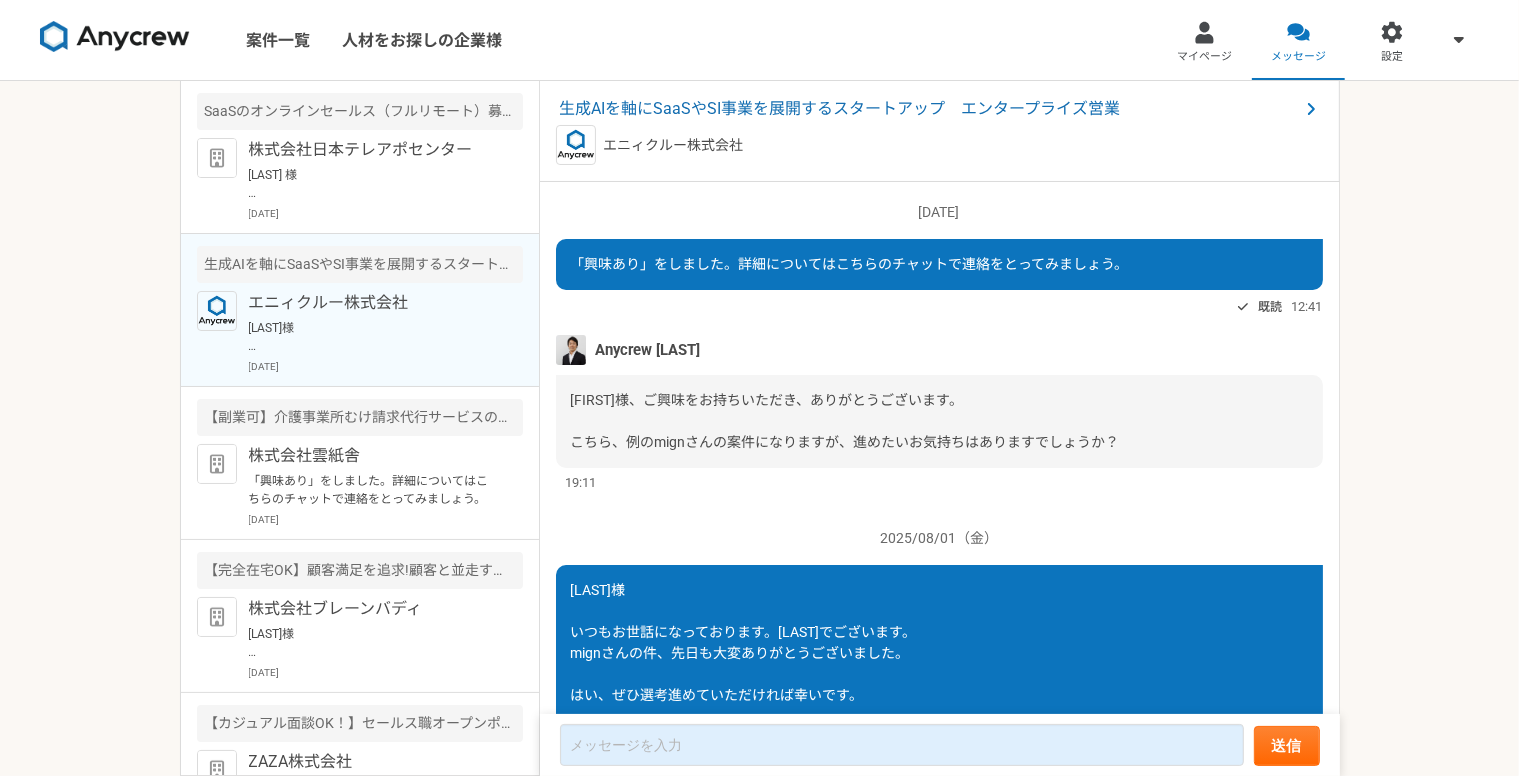 click at bounding box center [115, 37] 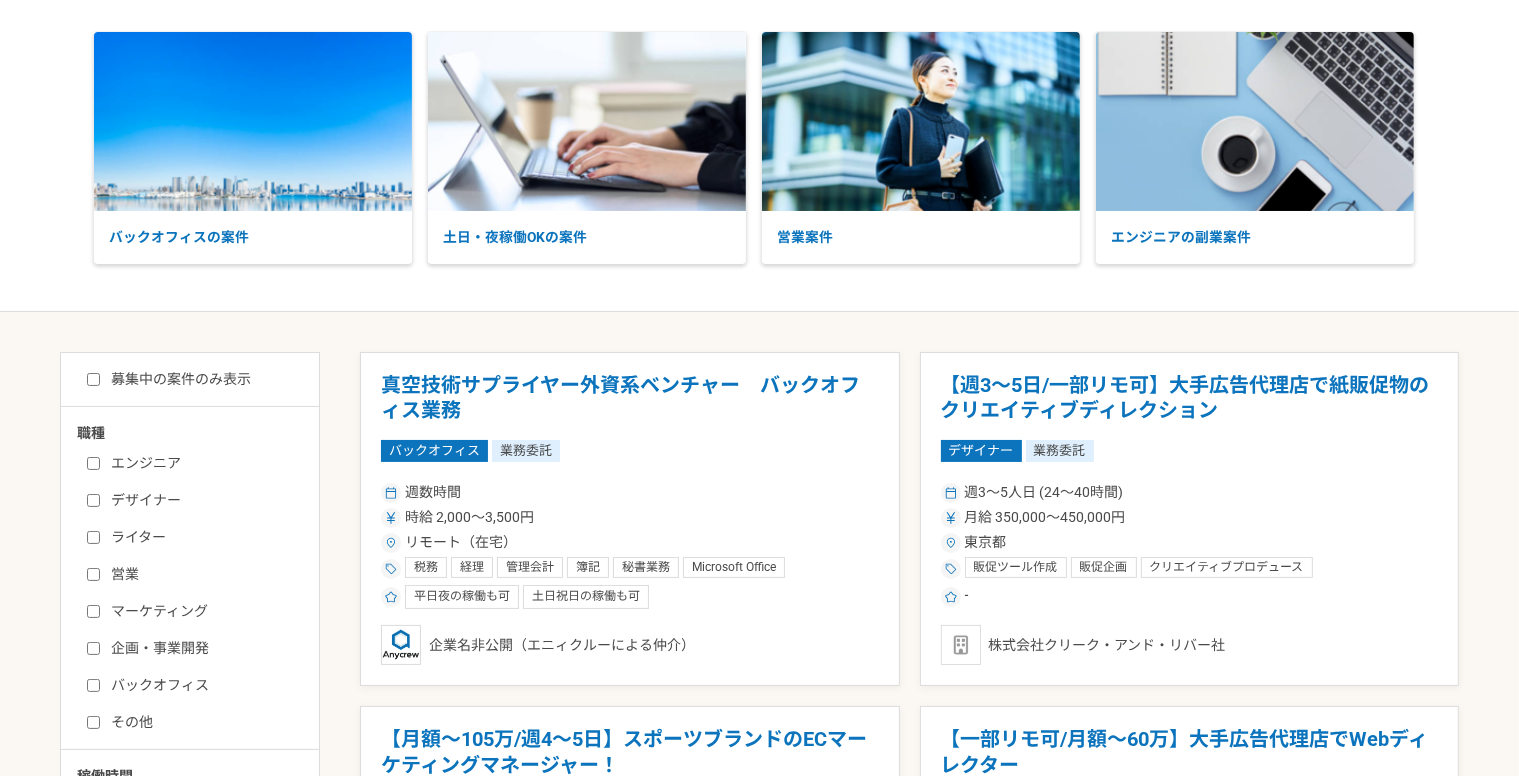 scroll, scrollTop: 200, scrollLeft: 0, axis: vertical 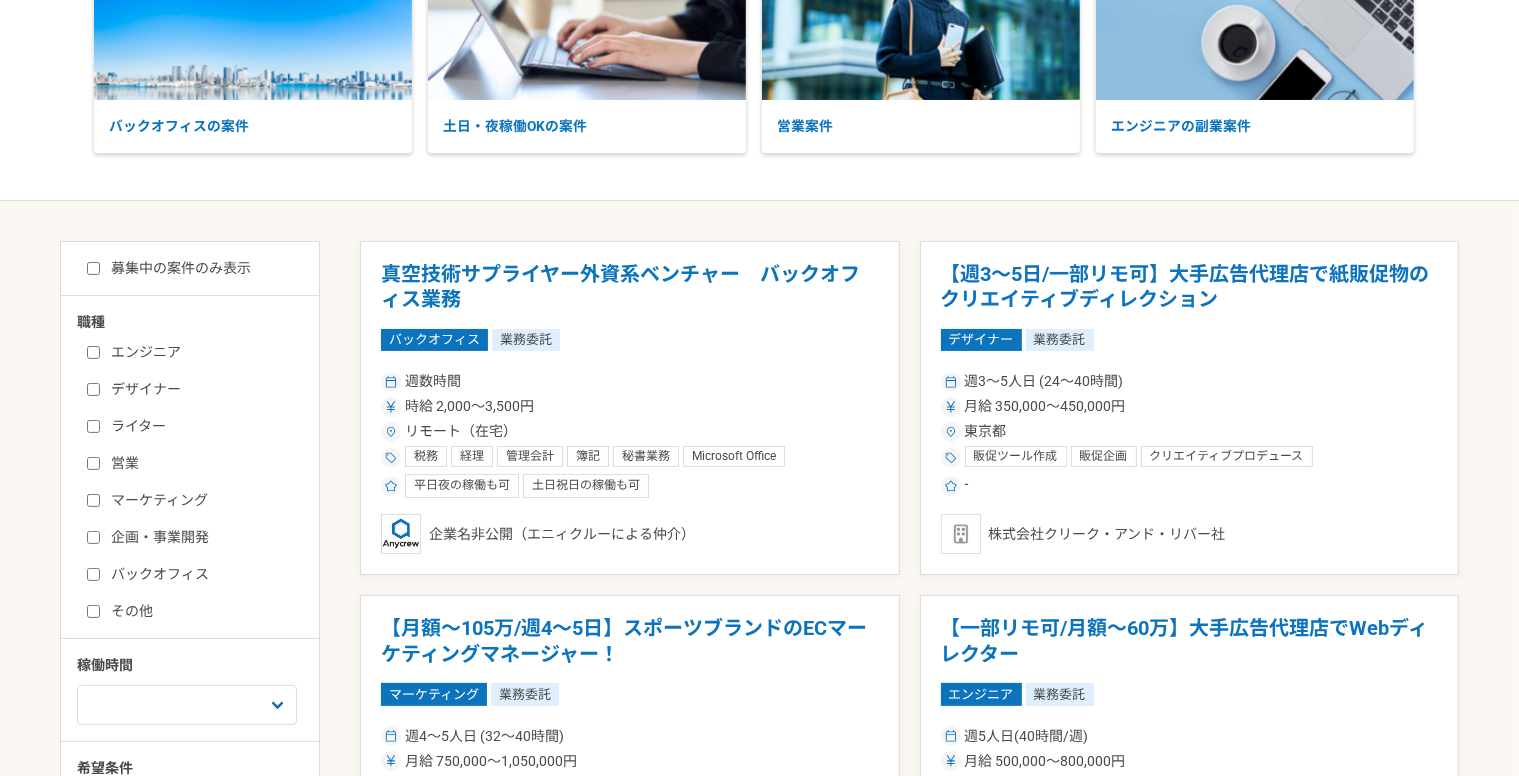 click on "企画・事業開発" at bounding box center [202, 537] 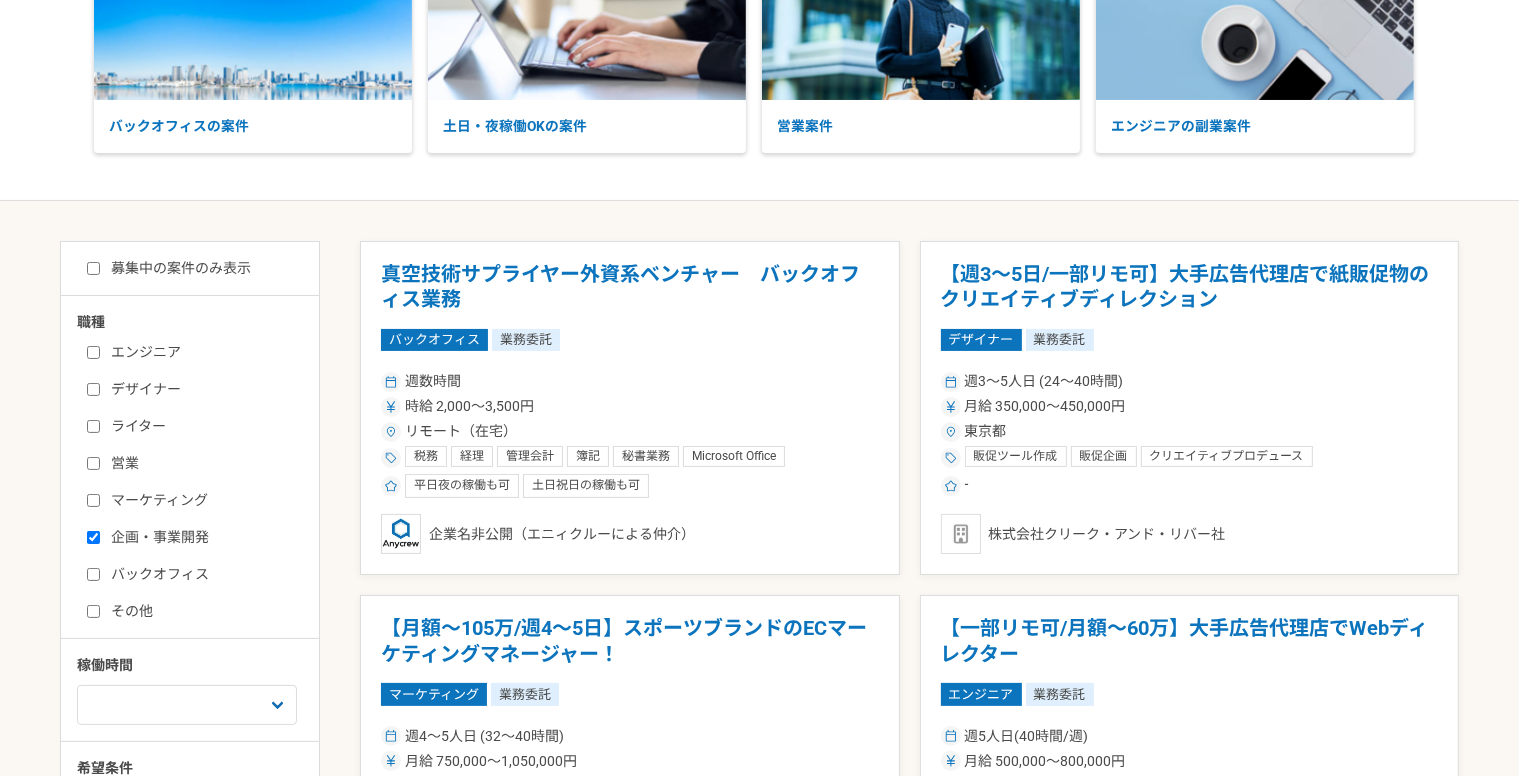checkbox on "true" 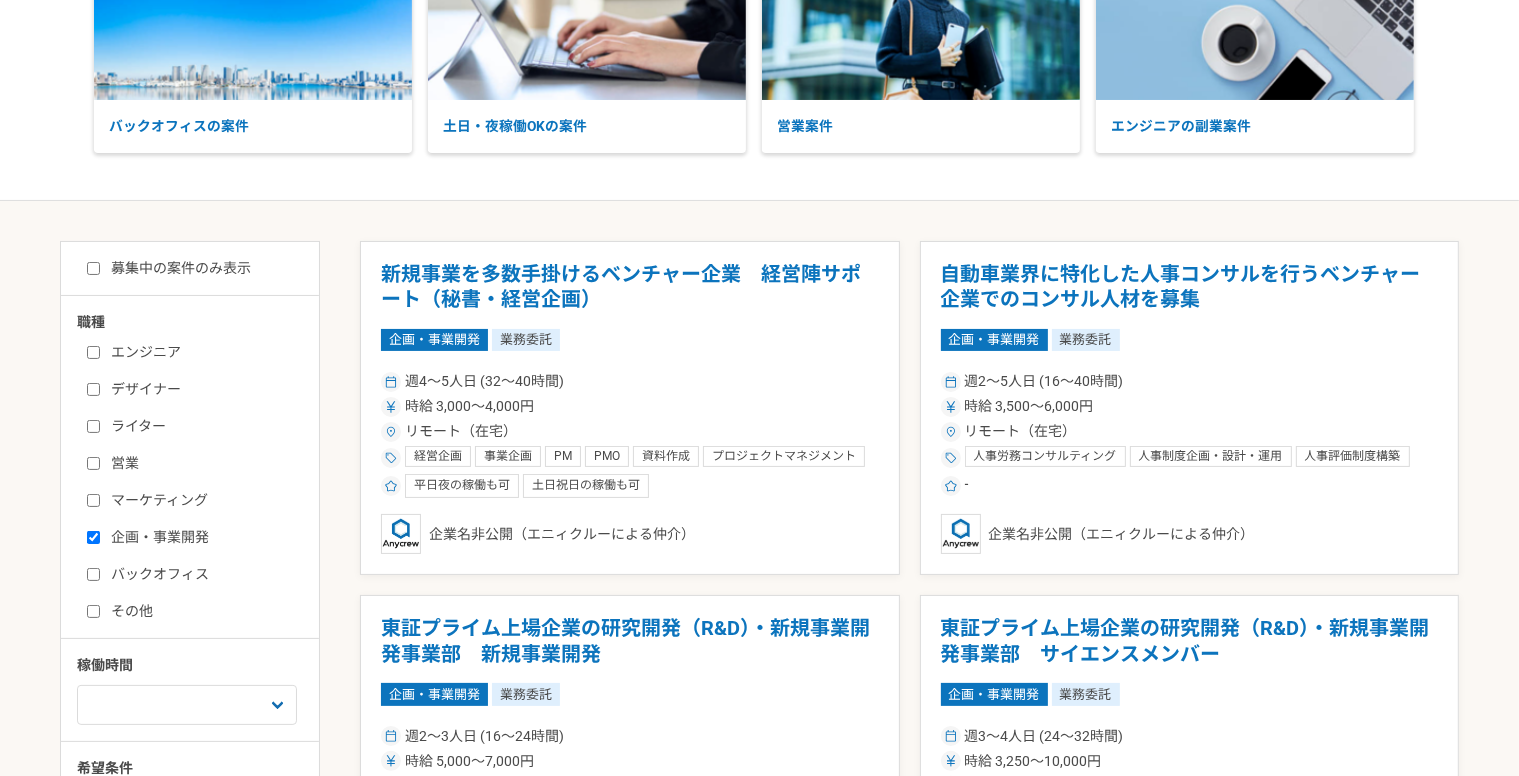 click on "マーケティング" at bounding box center [202, 500] 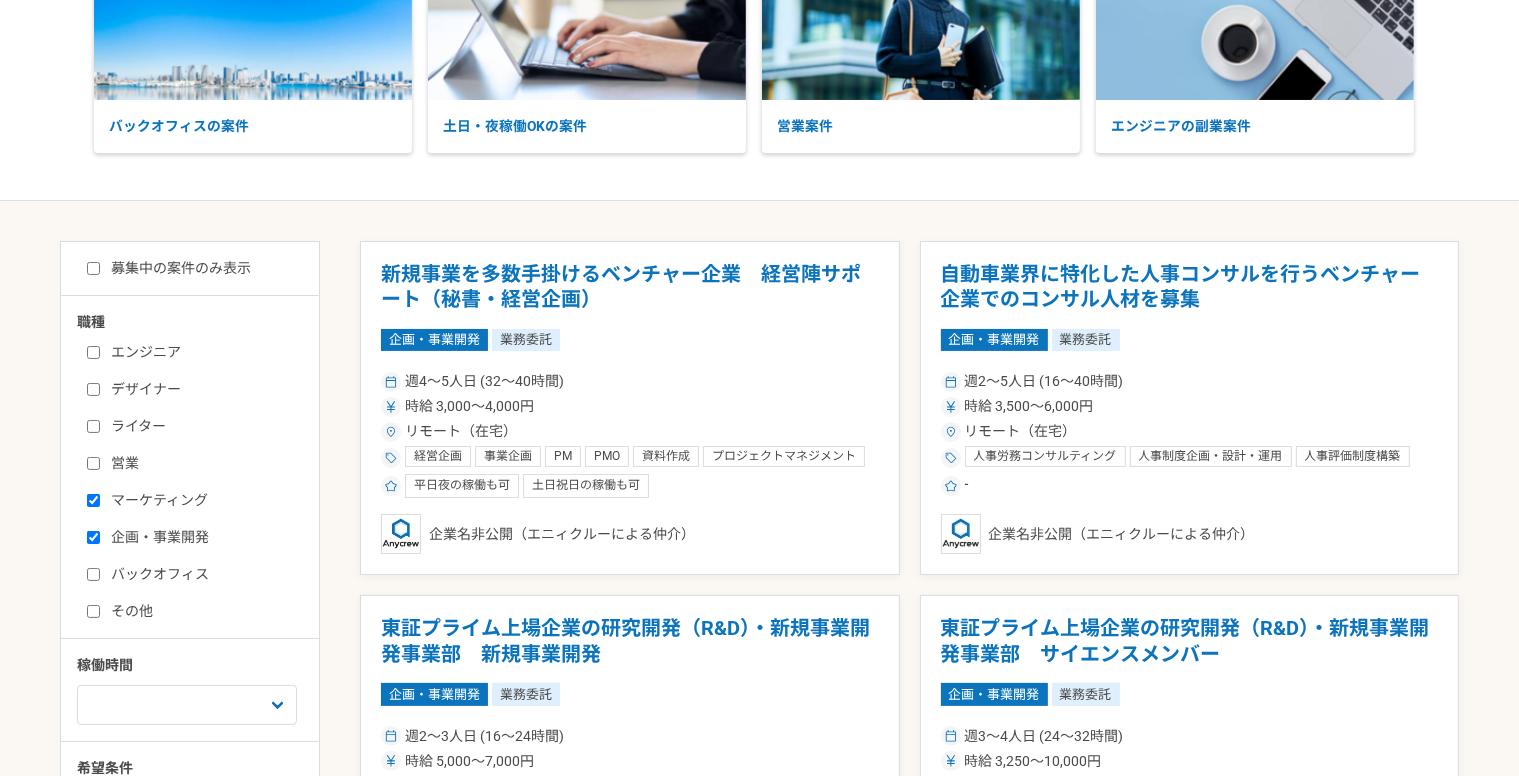 checkbox on "true" 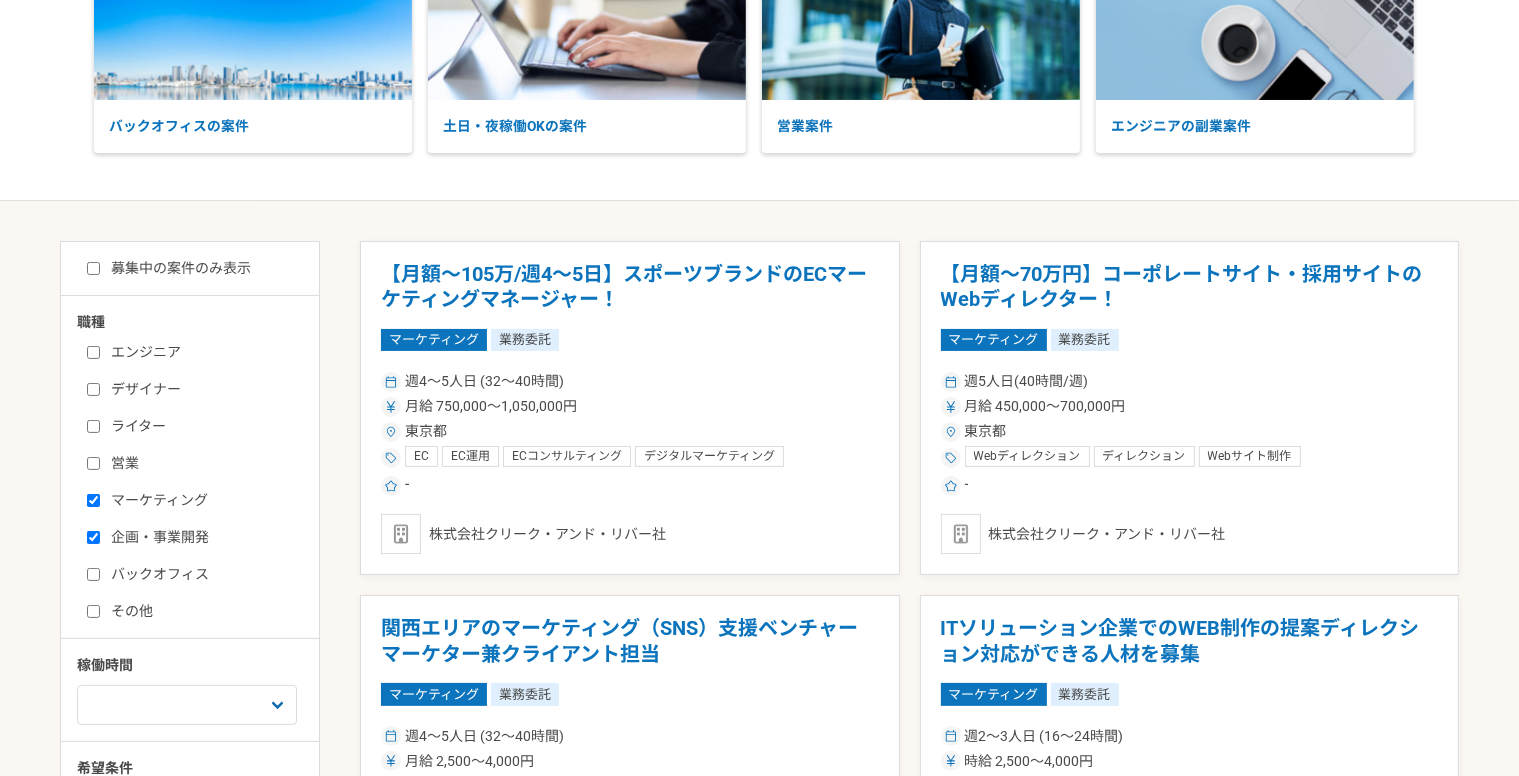 click on "営業" at bounding box center (202, 463) 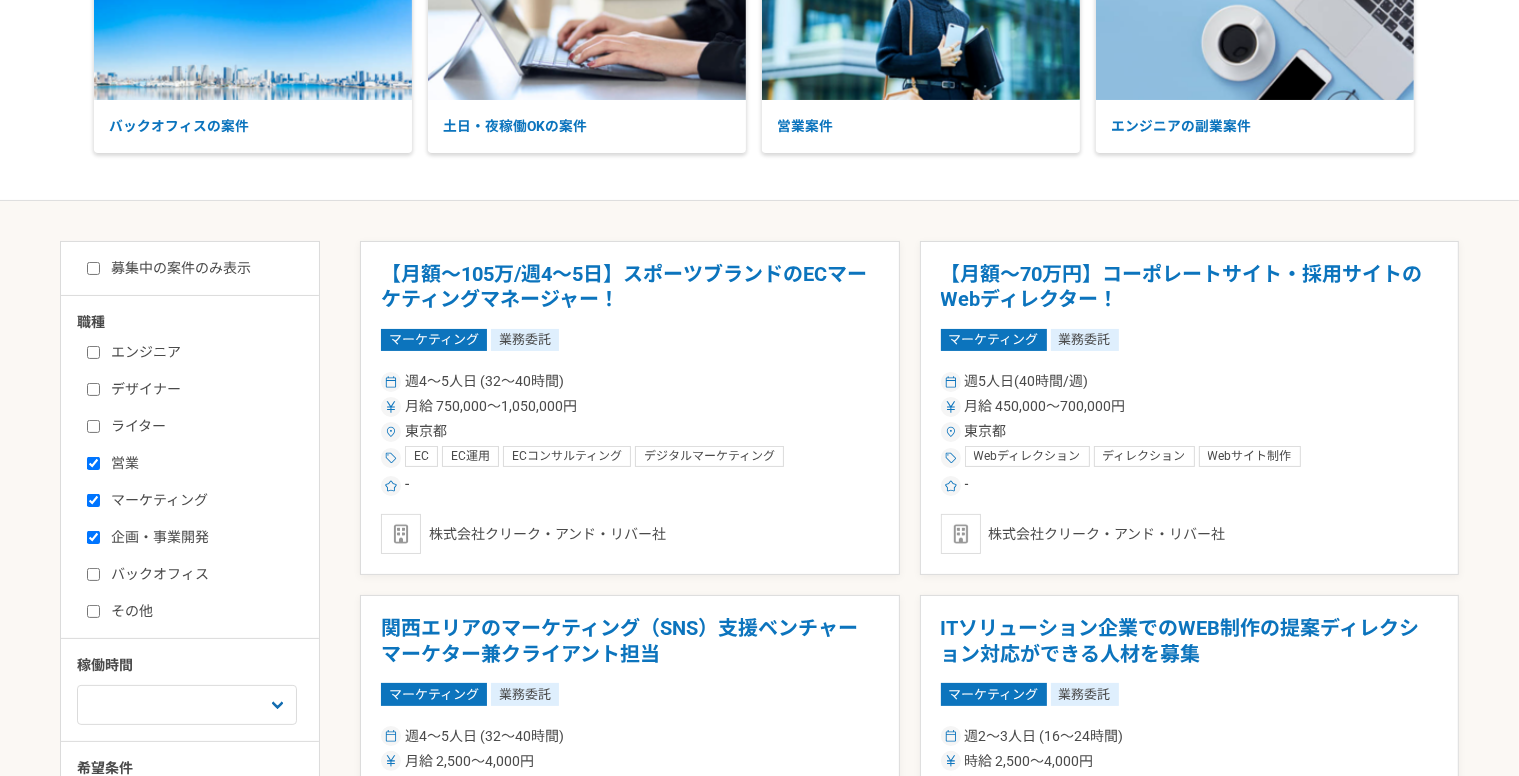 checkbox on "true" 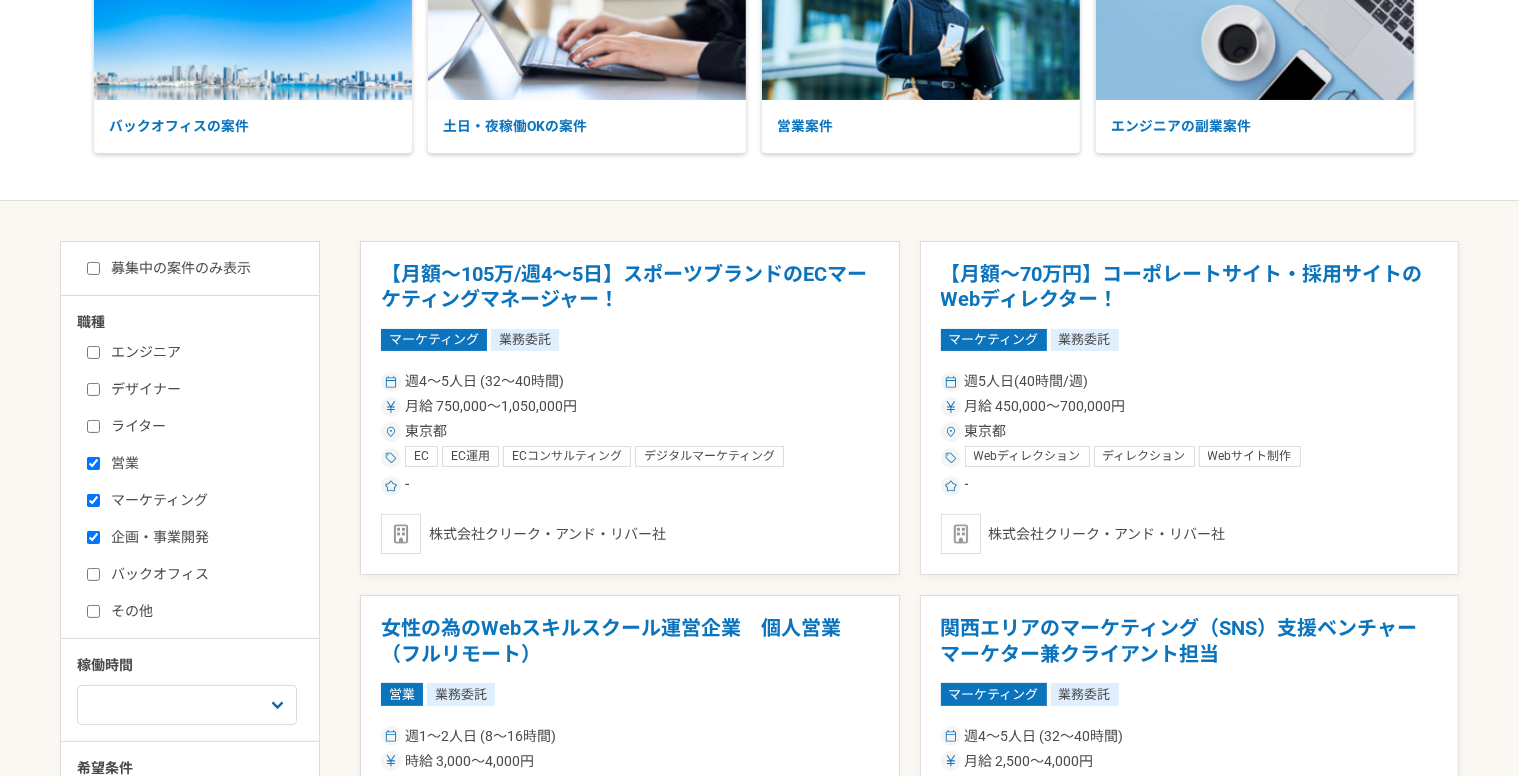 click on "その他" at bounding box center [202, 611] 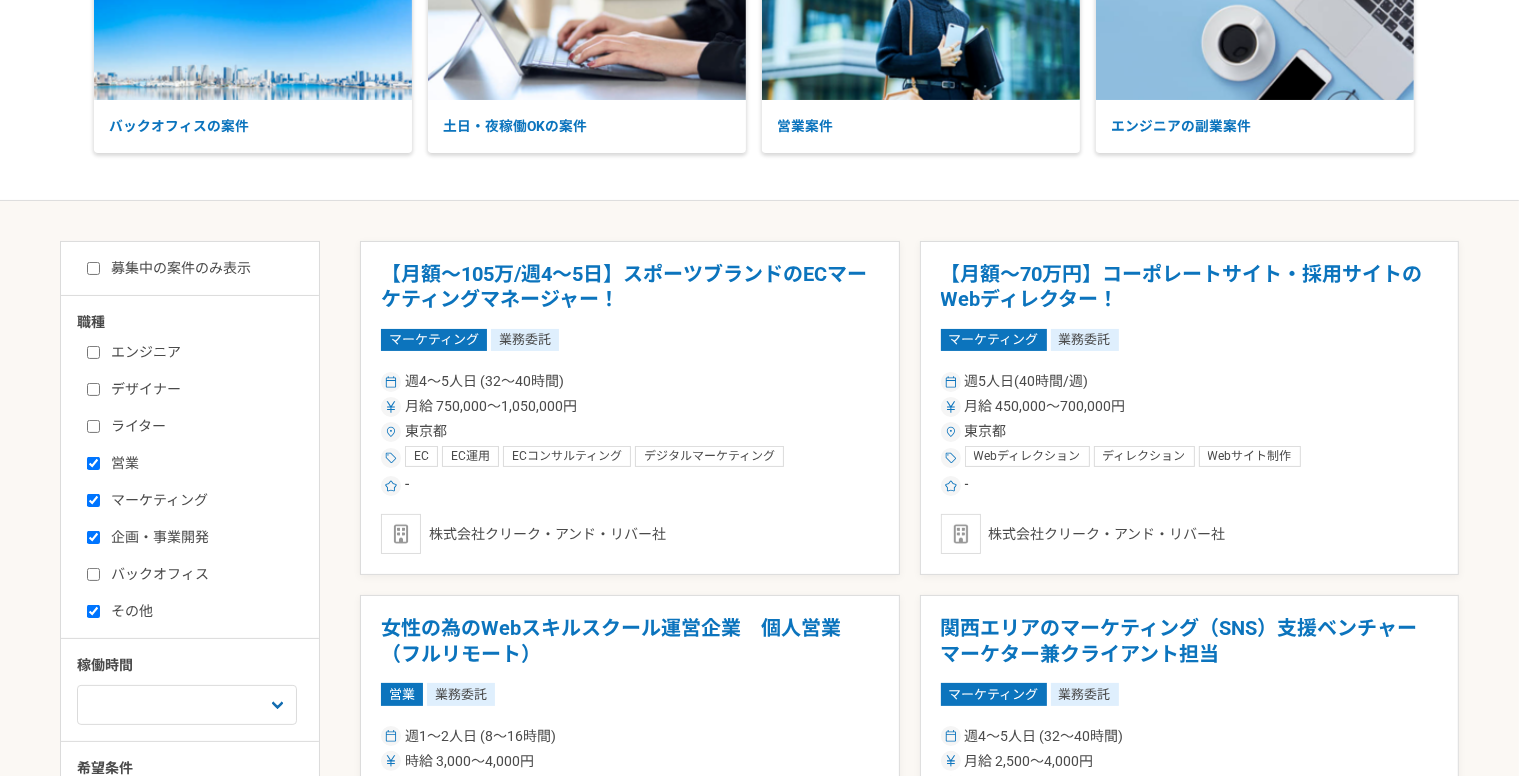 checkbox on "true" 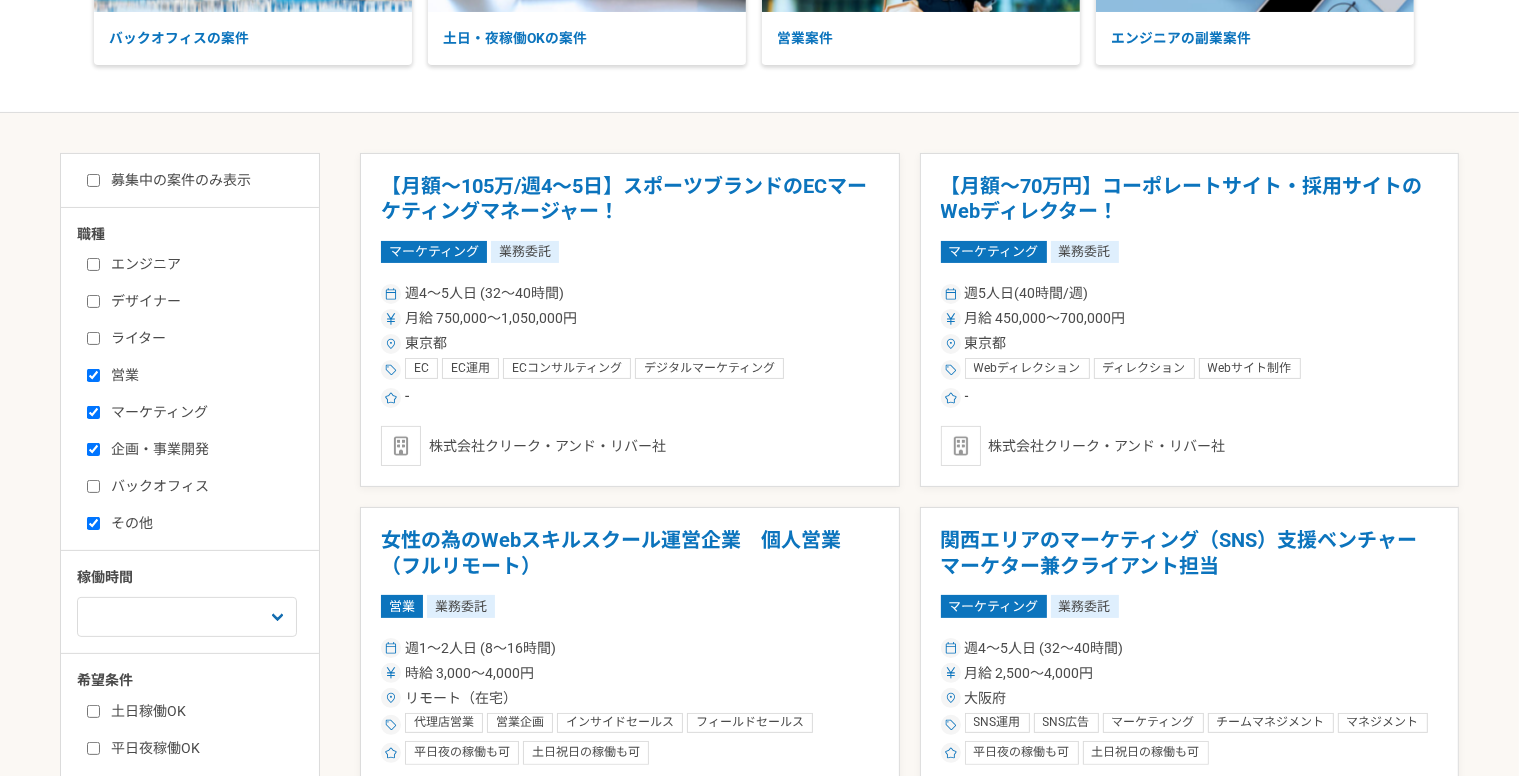 scroll, scrollTop: 400, scrollLeft: 0, axis: vertical 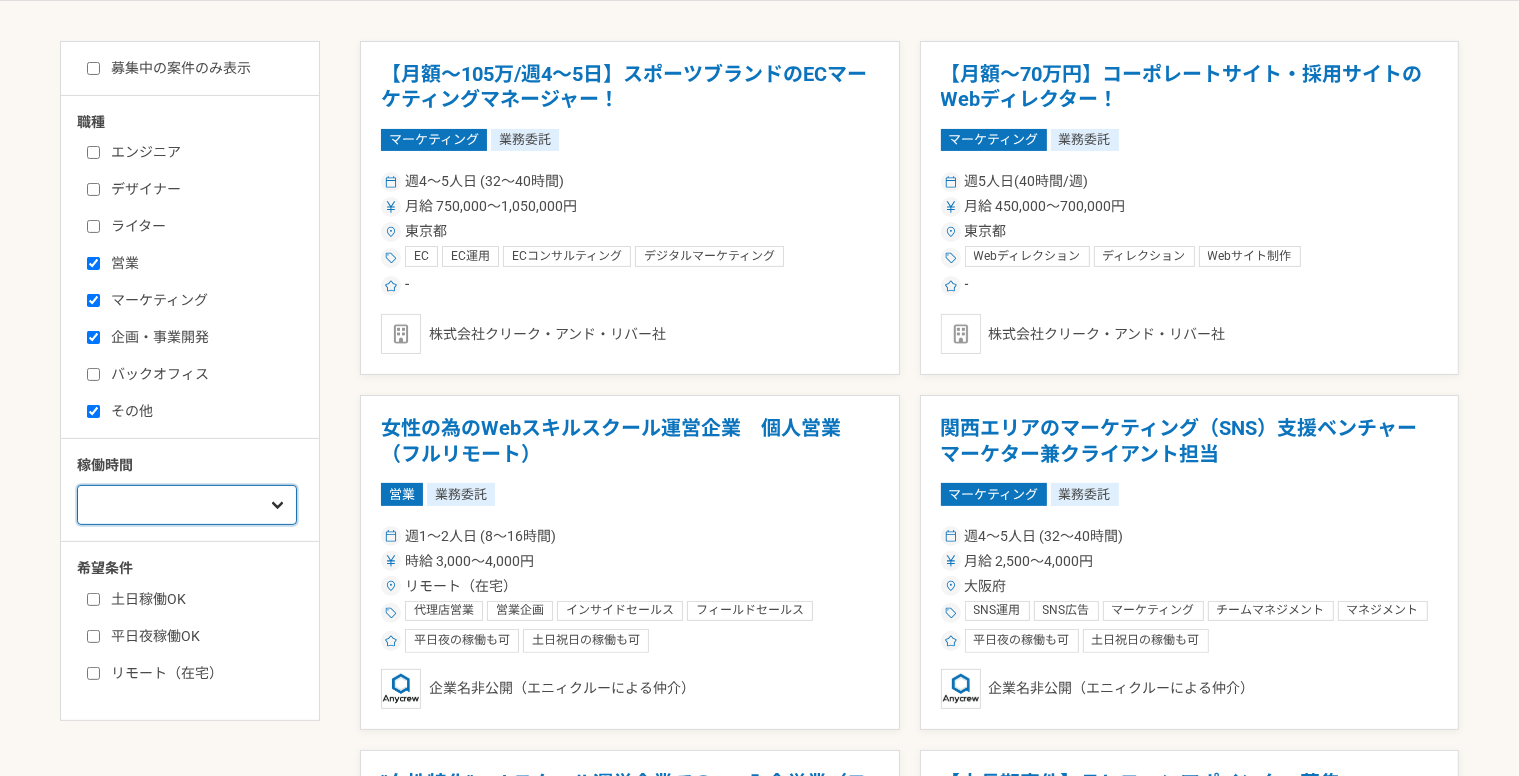 click on "週1人日（8時間）以下 週2人日（16時間）以下 週3人日（24時間）以下 週4人日（32時間）以下 週5人日（40時間）以下" at bounding box center (187, 505) 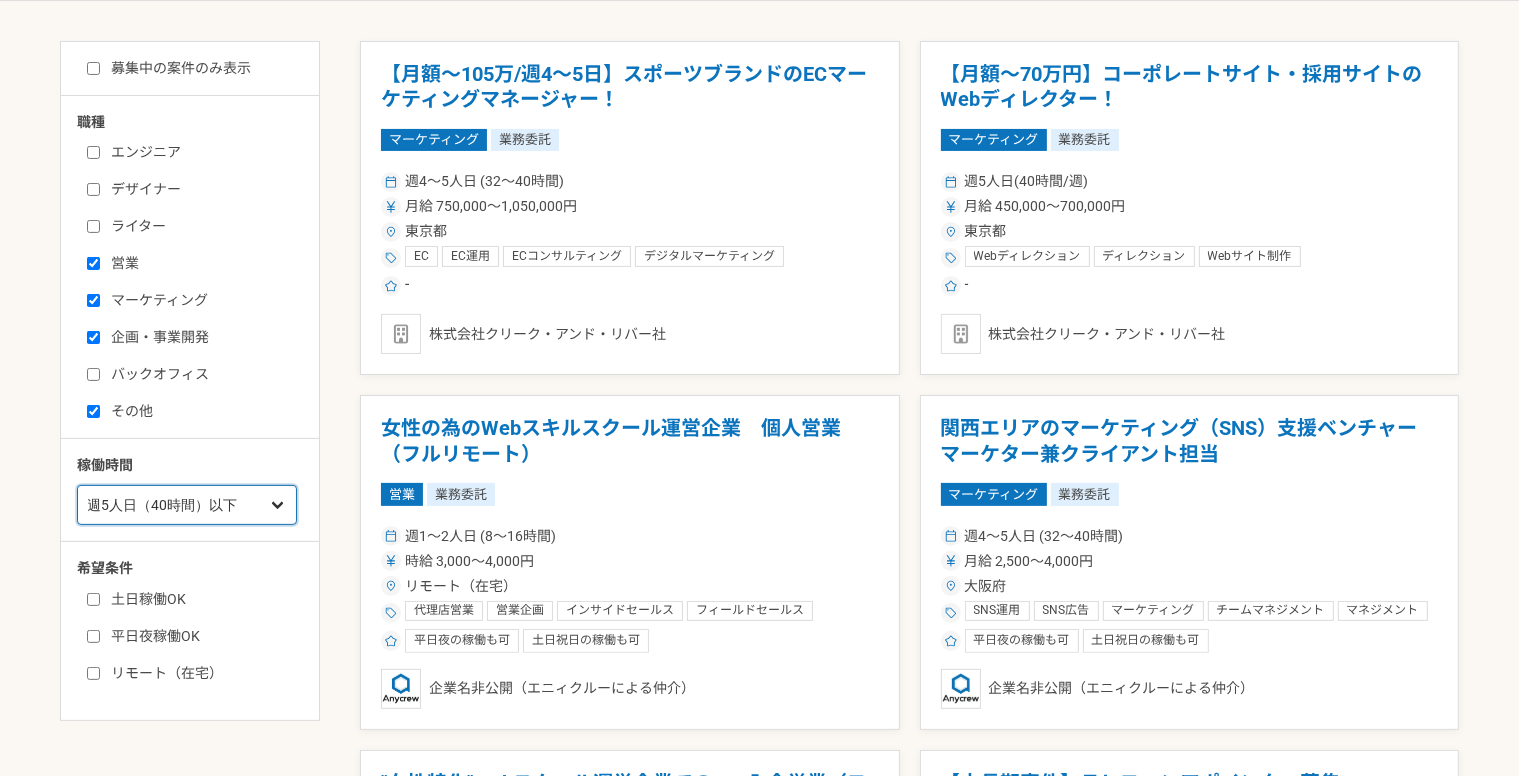 click on "週1人日（8時間）以下 週2人日（16時間）以下 週3人日（24時間）以下 週4人日（32時間）以下 週5人日（40時間）以下" at bounding box center [187, 505] 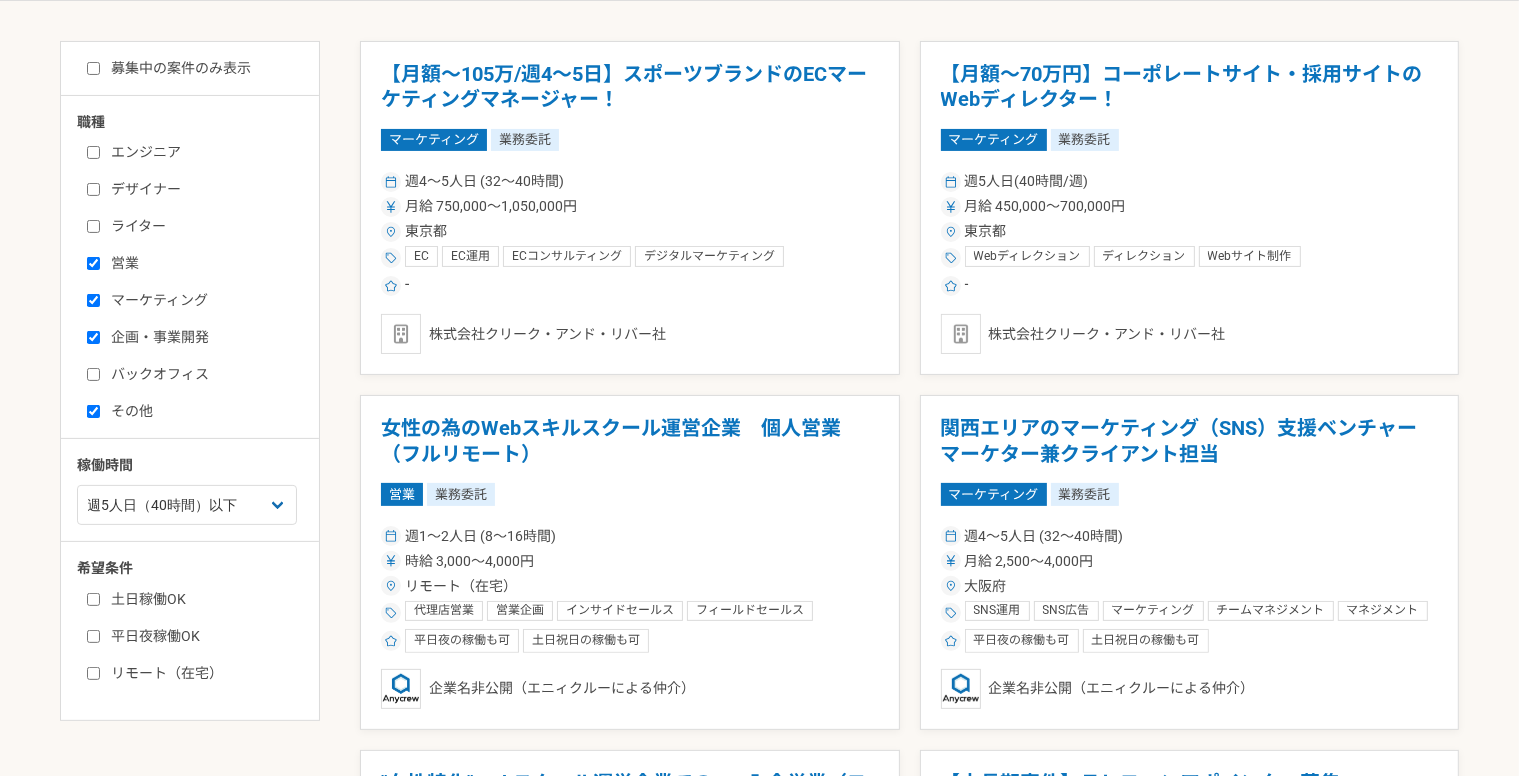 click on "リモート（在宅）" at bounding box center (202, 673) 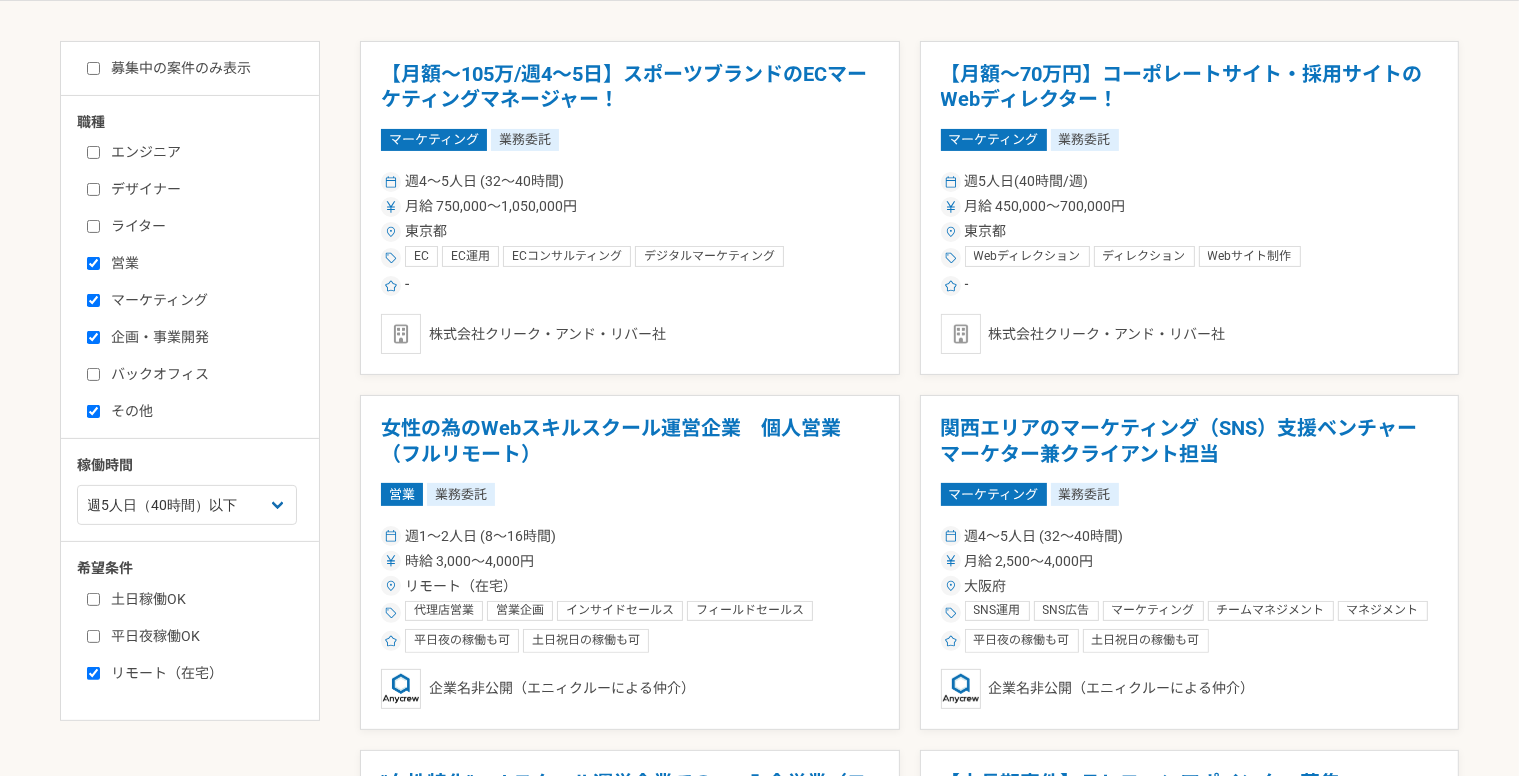 checkbox on "true" 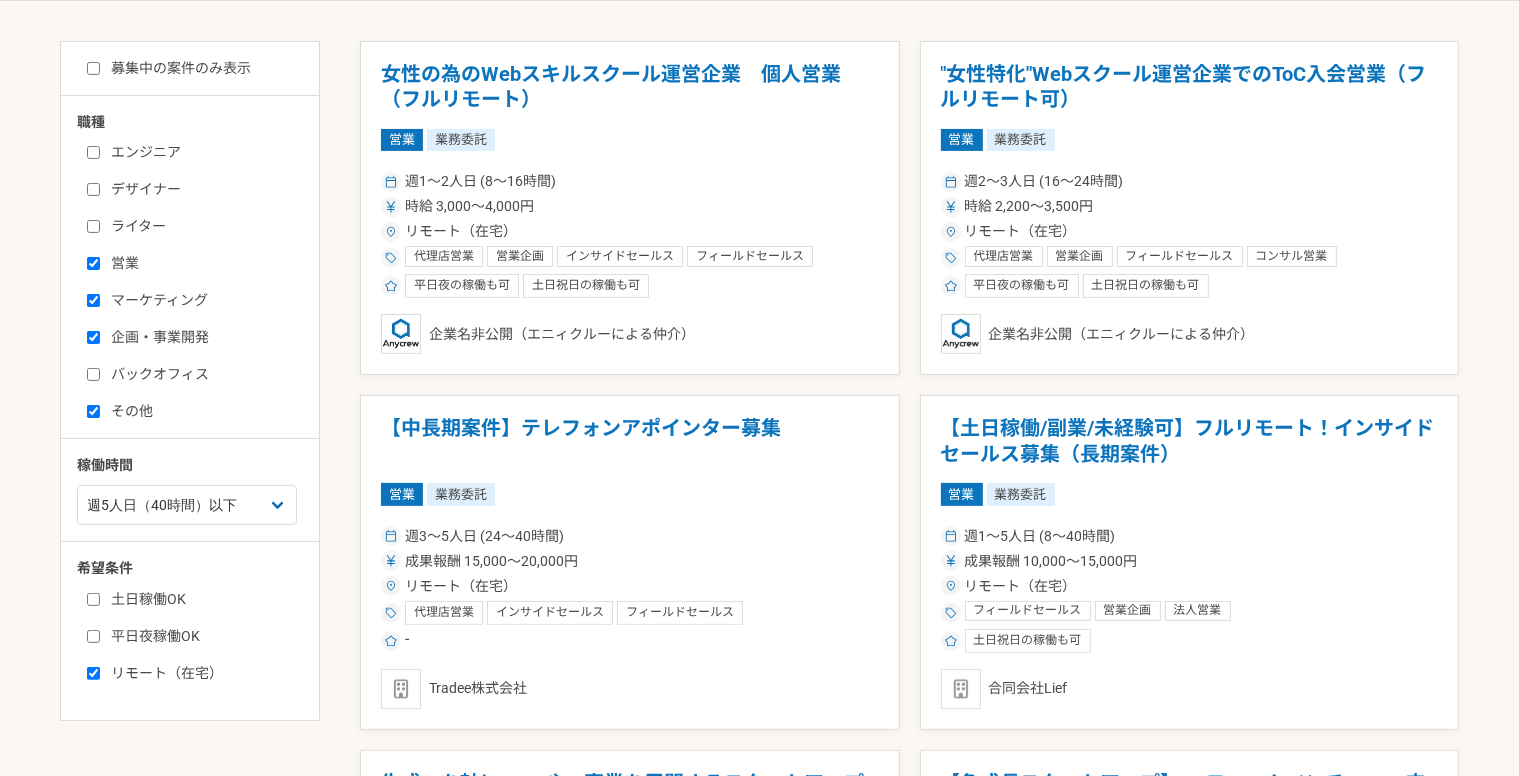 scroll, scrollTop: 0, scrollLeft: 0, axis: both 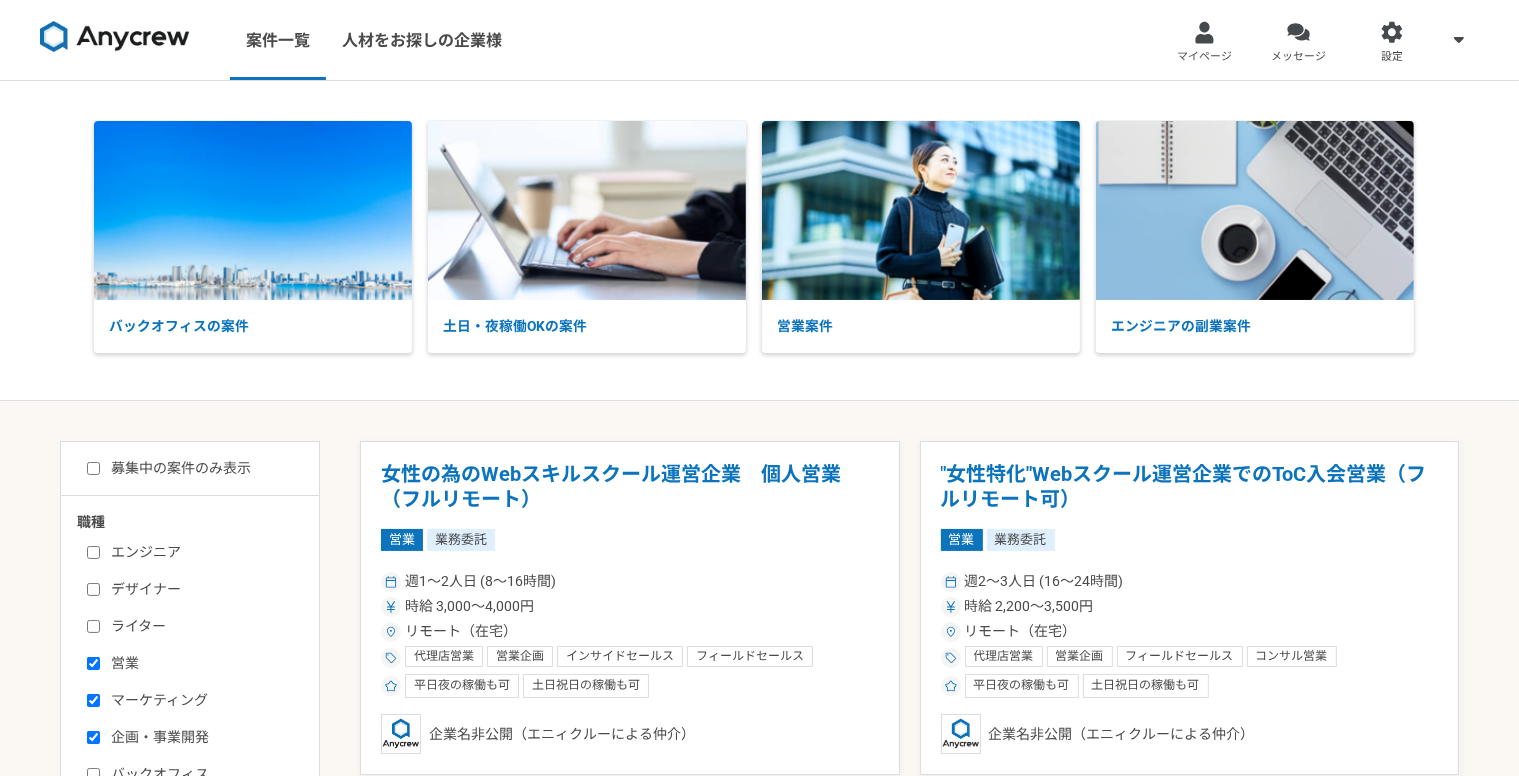 click on "募集中の案件のみ表示" at bounding box center (169, 468) 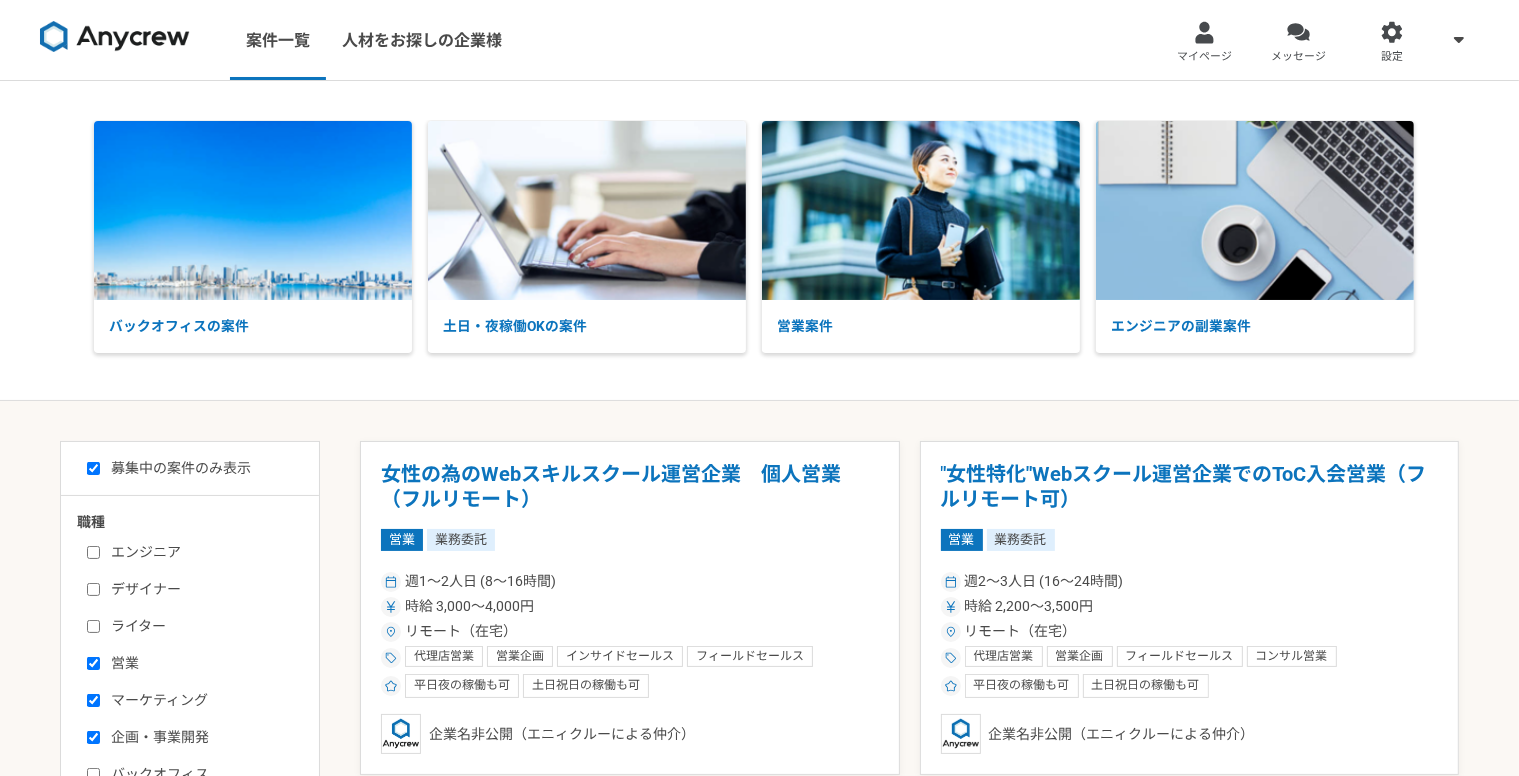 checkbox on "true" 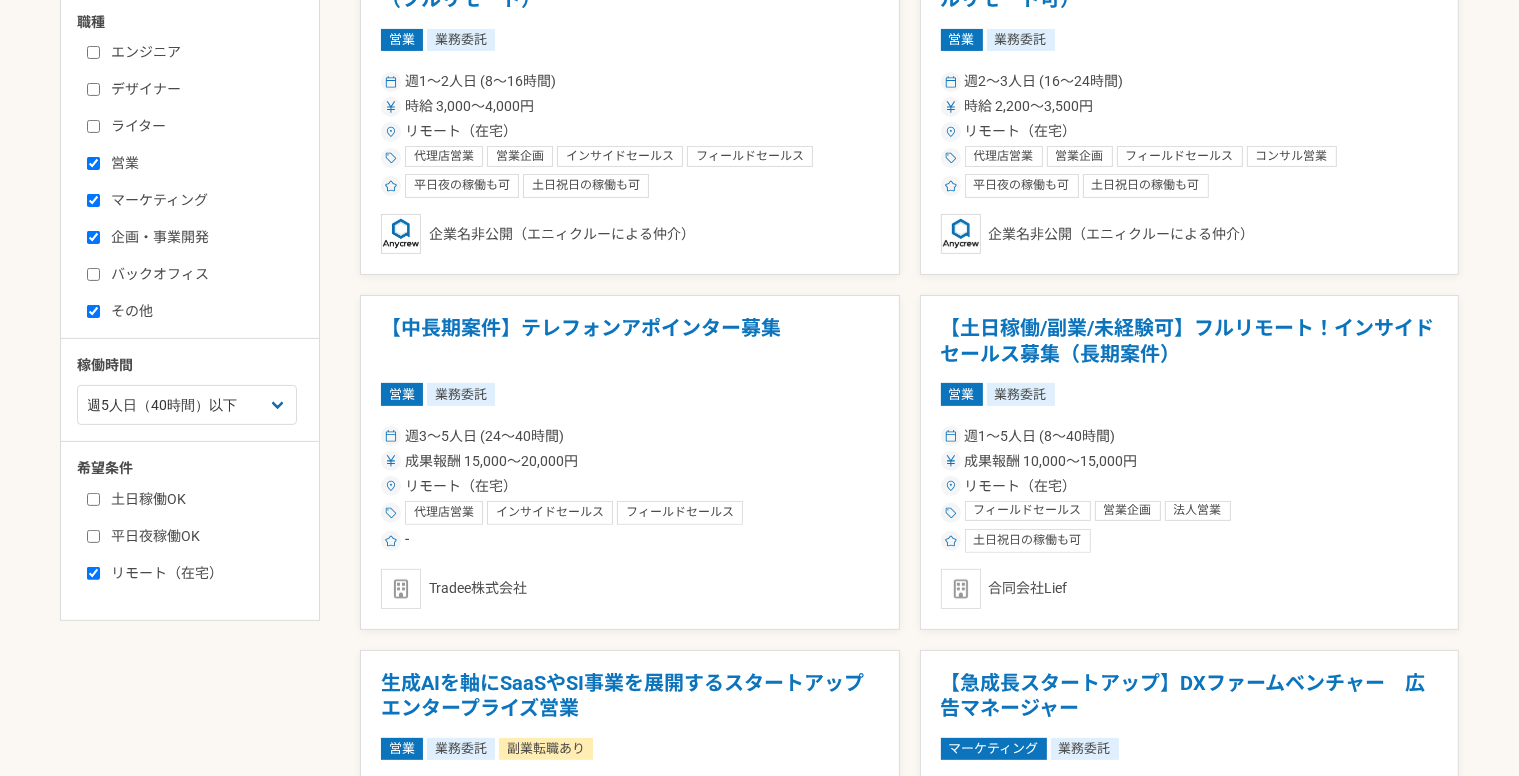 scroll, scrollTop: 400, scrollLeft: 0, axis: vertical 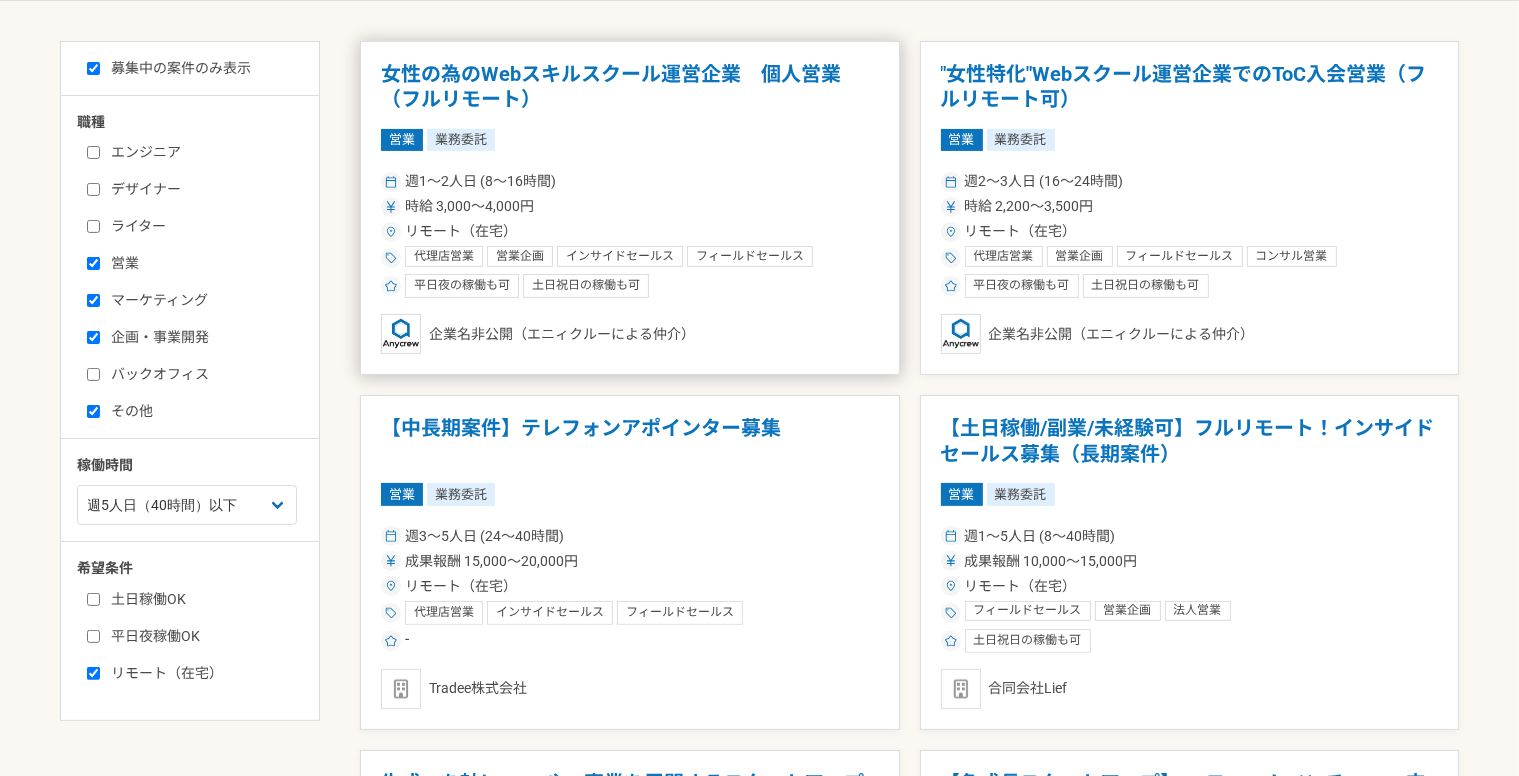 click on "インサイドセールス" at bounding box center (620, 257) 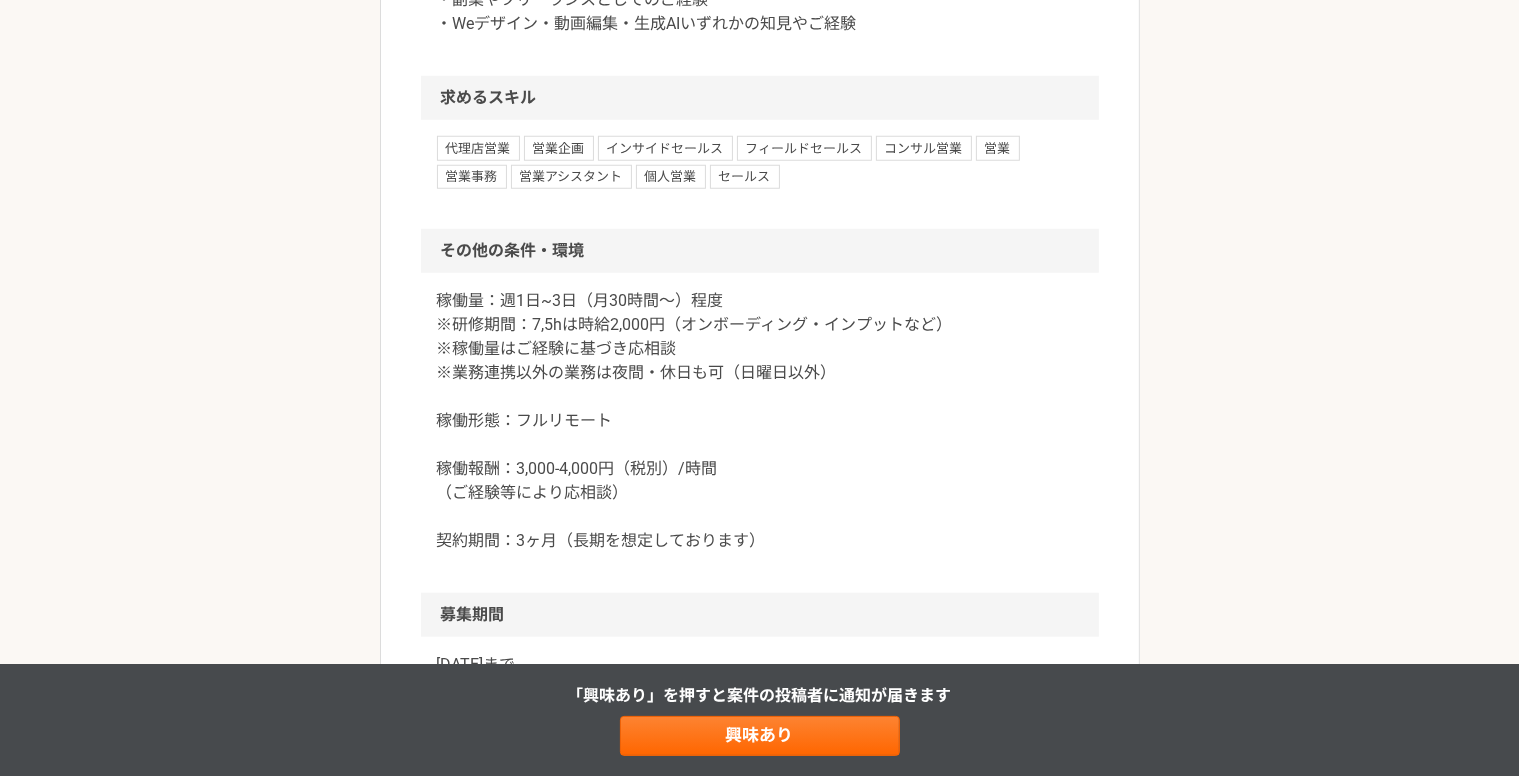 scroll, scrollTop: 1800, scrollLeft: 0, axis: vertical 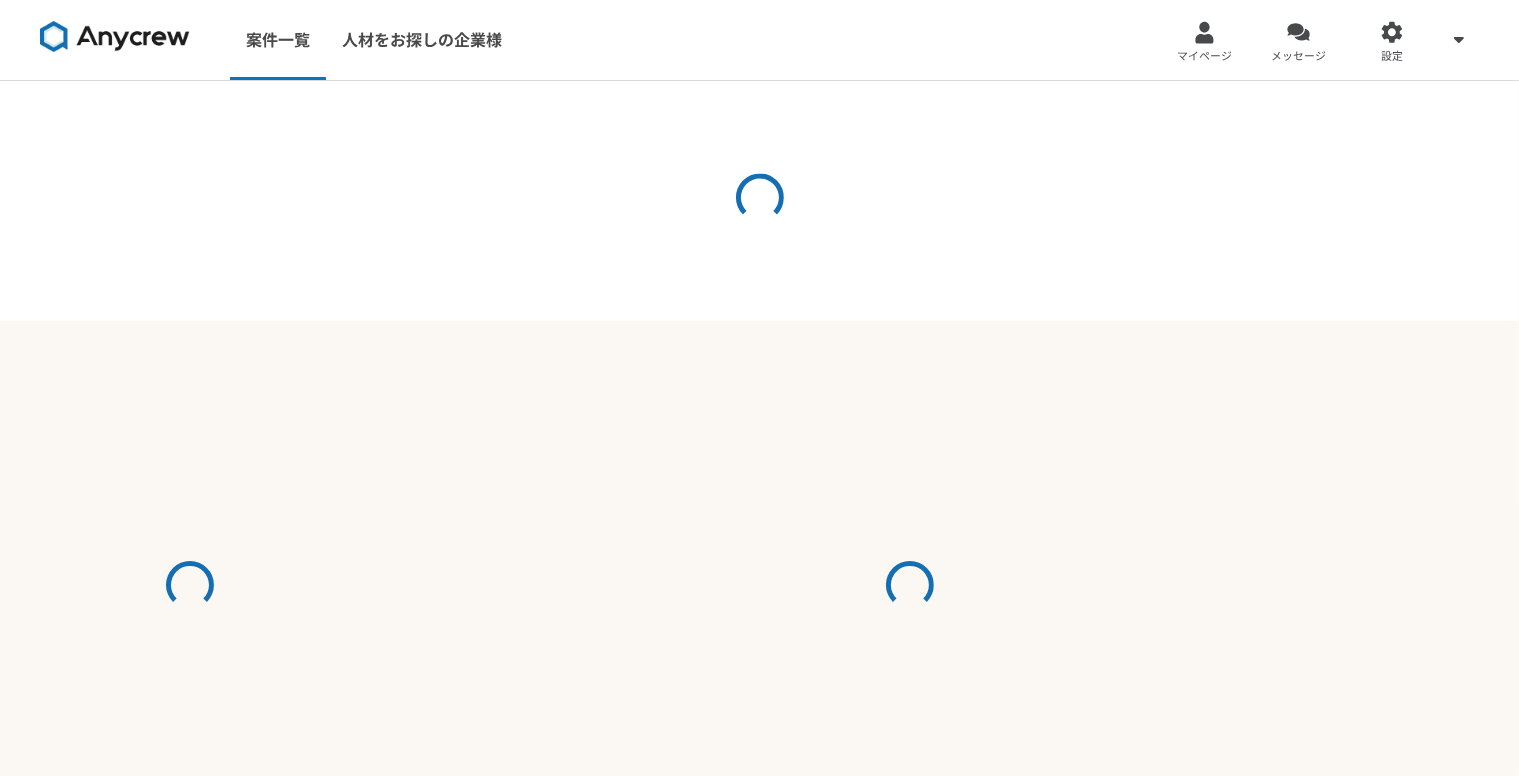 select on "5" 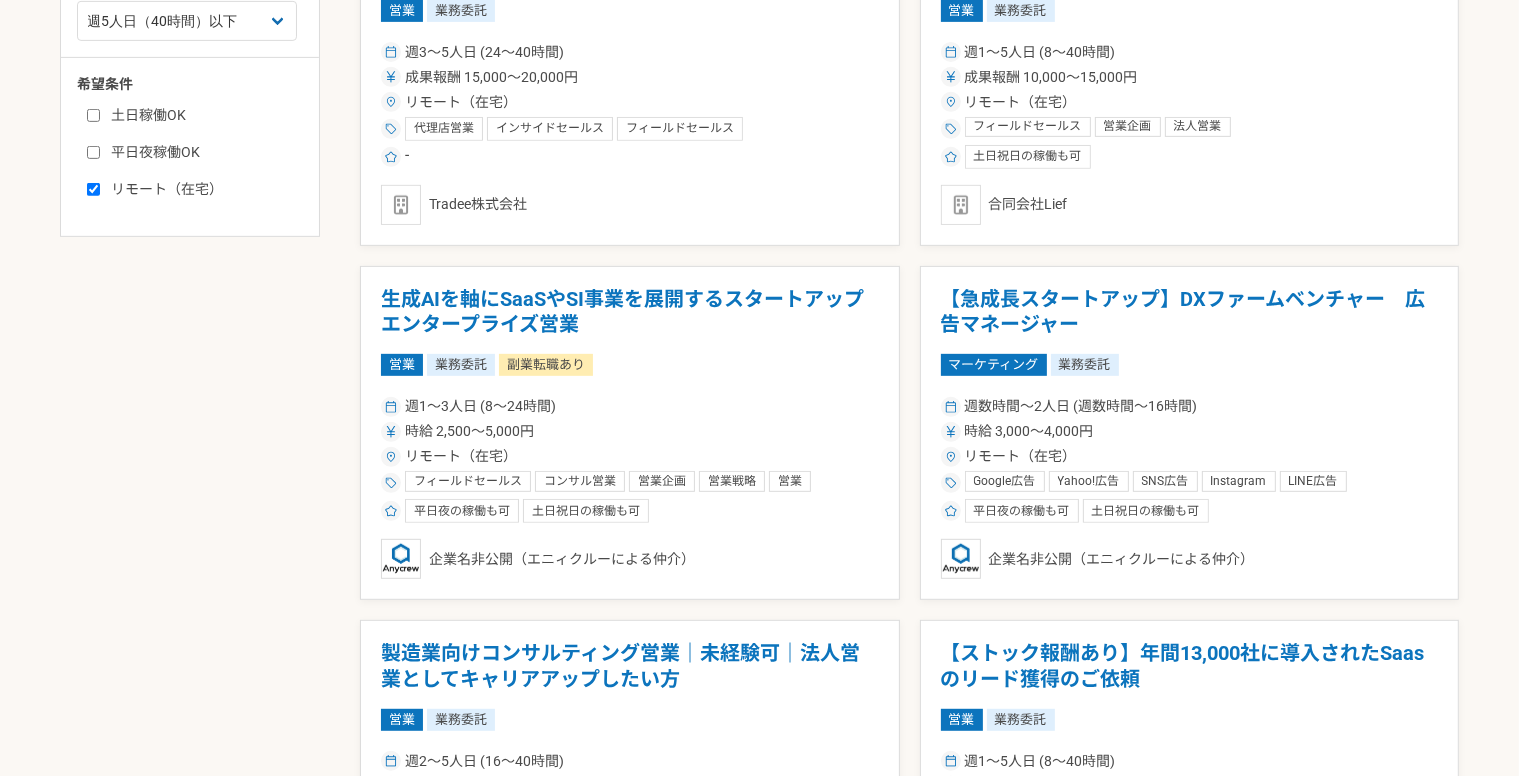 scroll, scrollTop: 900, scrollLeft: 0, axis: vertical 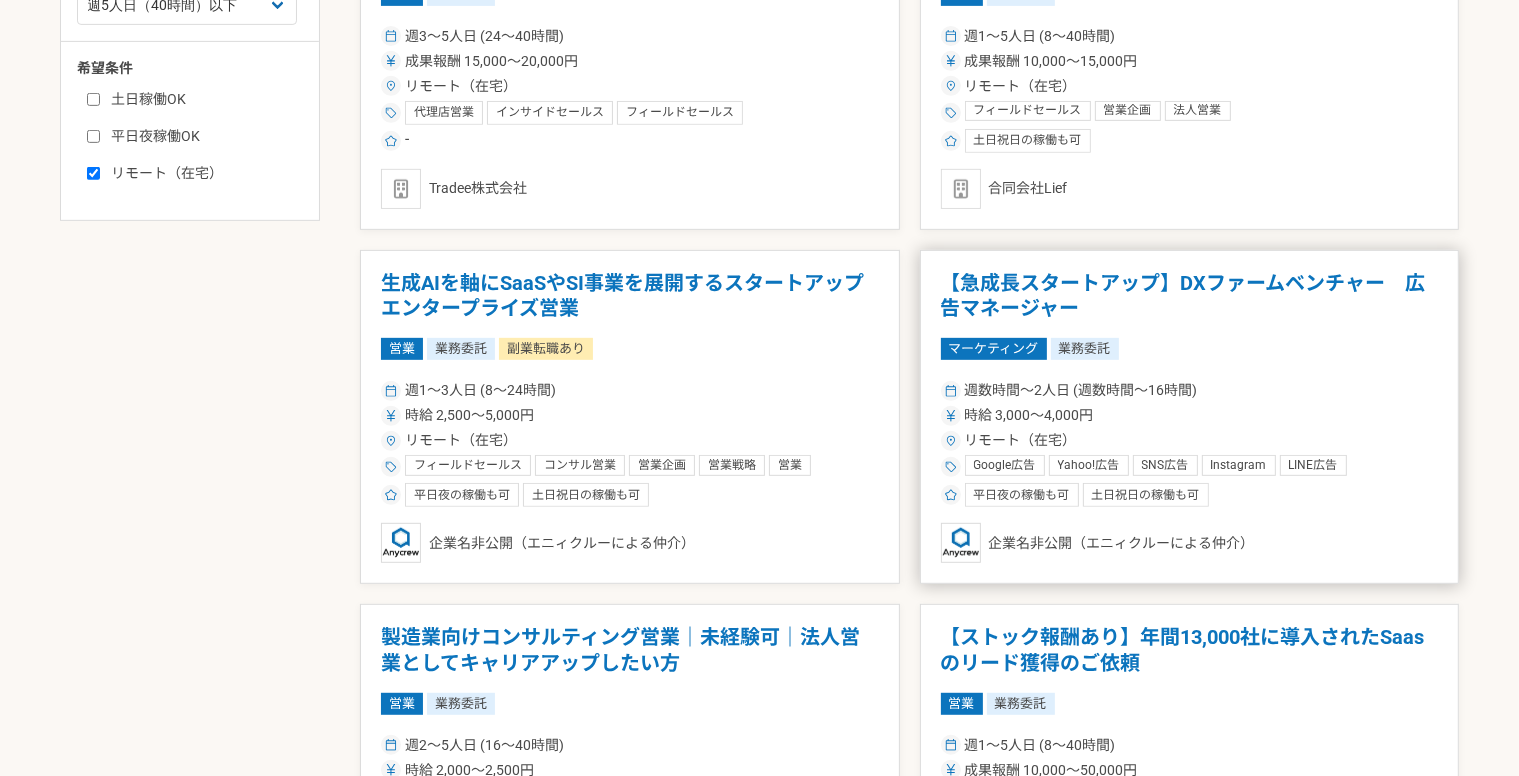 click on "週数時間〜2人日 (週数時間〜16時間) 時給 3,000〜4,000円 リモート（在宅） Google広告 Yahoo!広告 SNS広告 Instagram LINE広告 Facebook広告 Google Analytics Twitter広告 マーケティング戦略 KPIマネジメント リスティング広告 LPO マネジメント チームマネジメント アクセス解析 平日夜の稼働も可 土日祝日の稼働も可" at bounding box center [1190, 441] 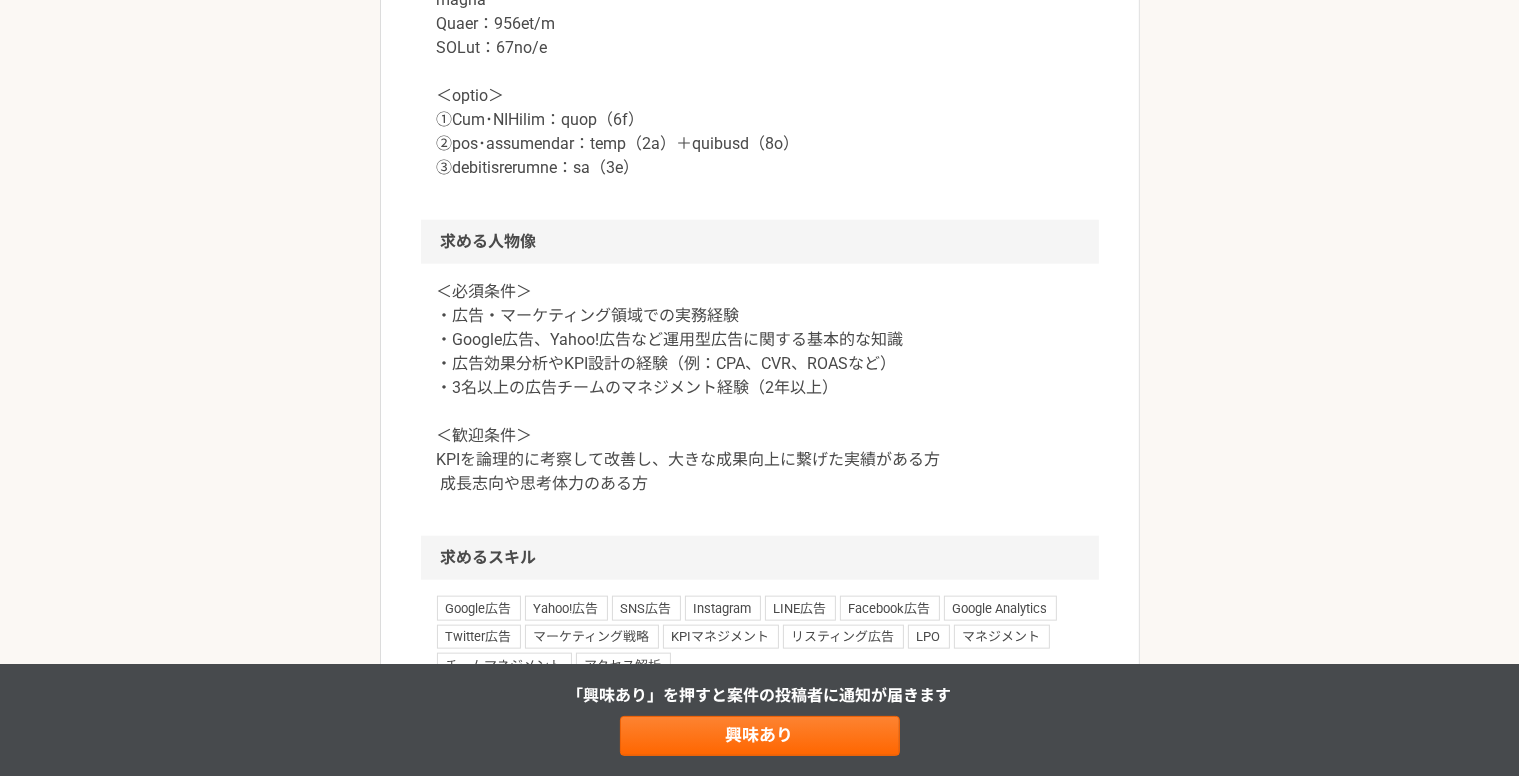 scroll, scrollTop: 2300, scrollLeft: 0, axis: vertical 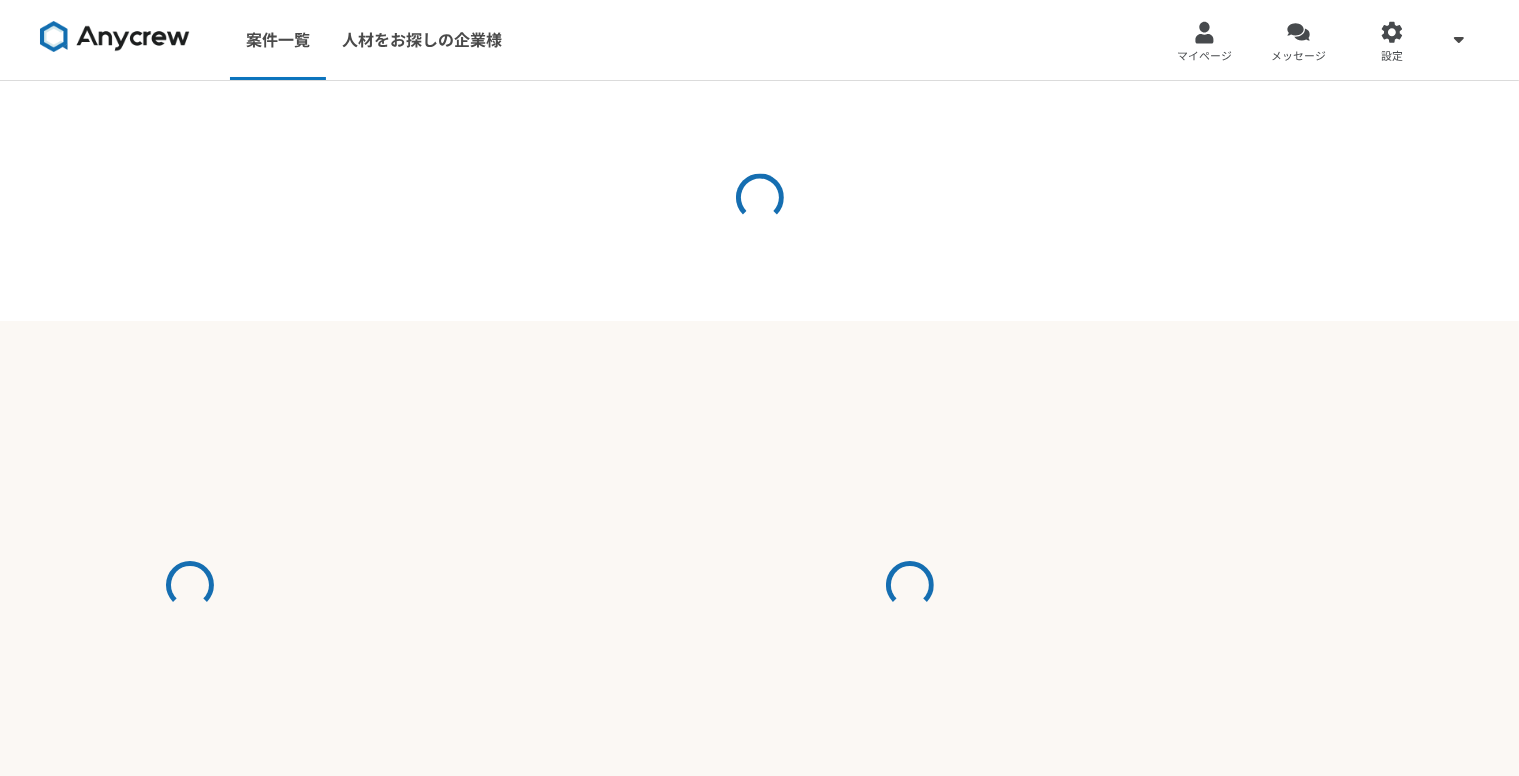 select on "5" 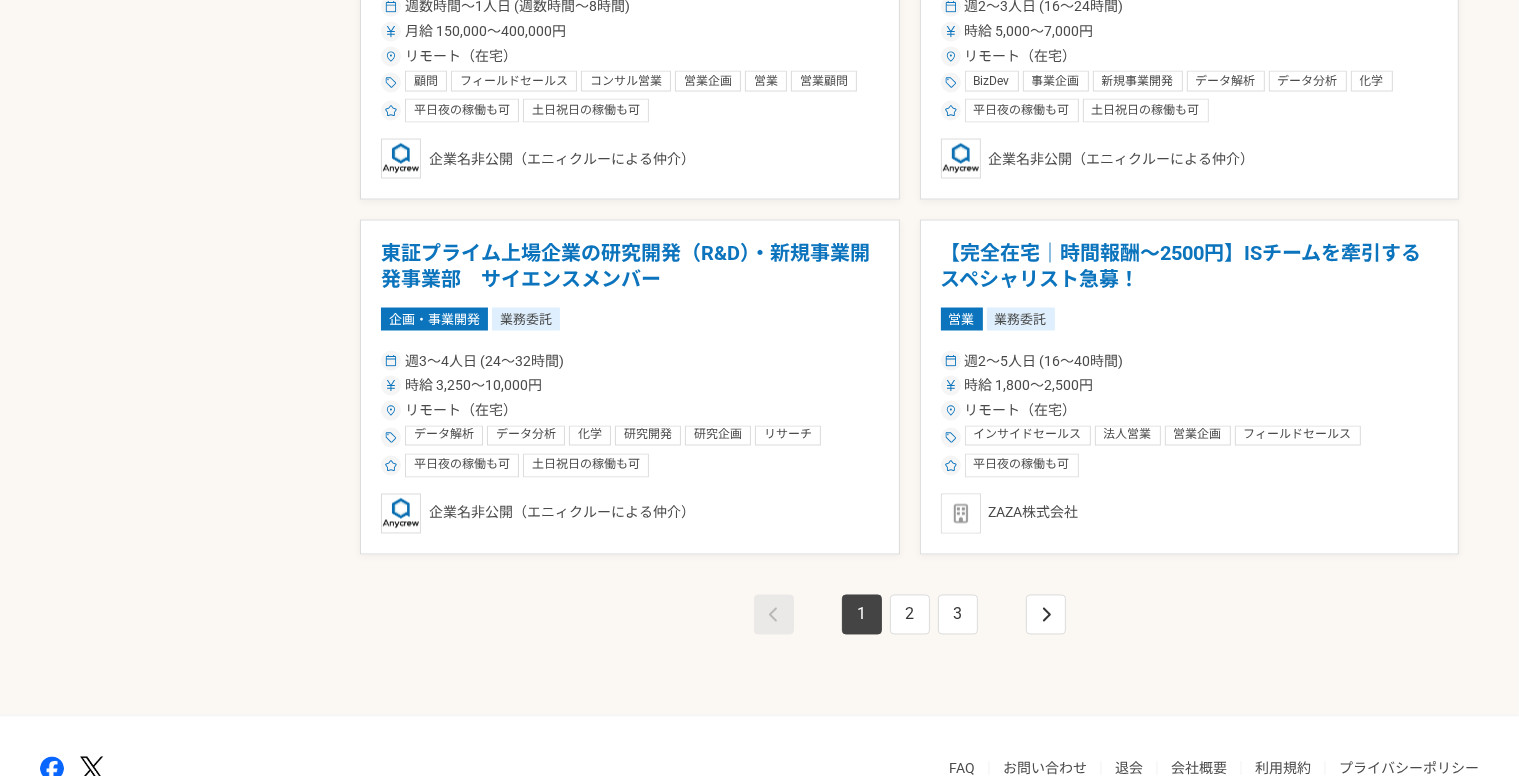 scroll, scrollTop: 3500, scrollLeft: 0, axis: vertical 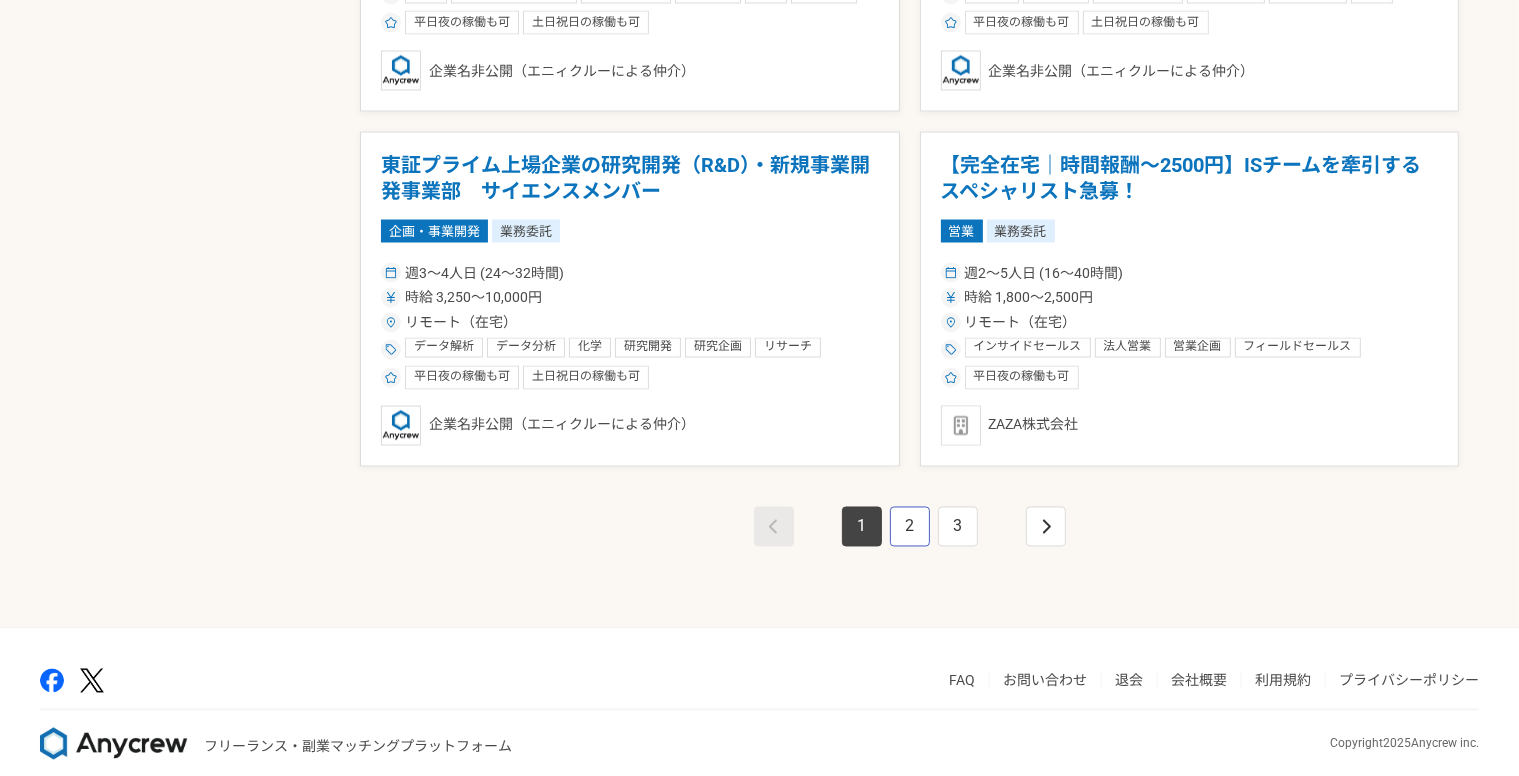 click on "2" at bounding box center [910, 527] 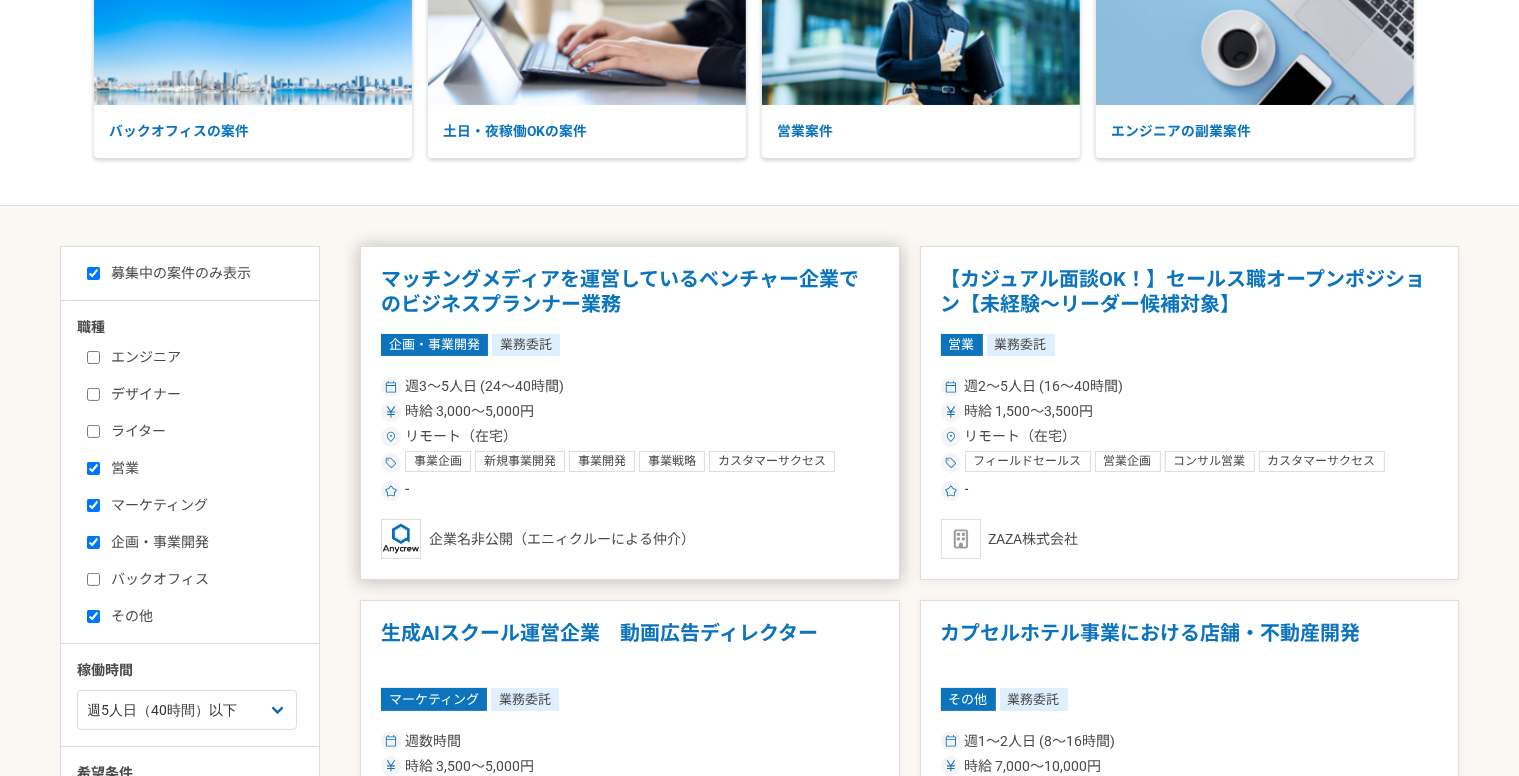 scroll, scrollTop: 200, scrollLeft: 0, axis: vertical 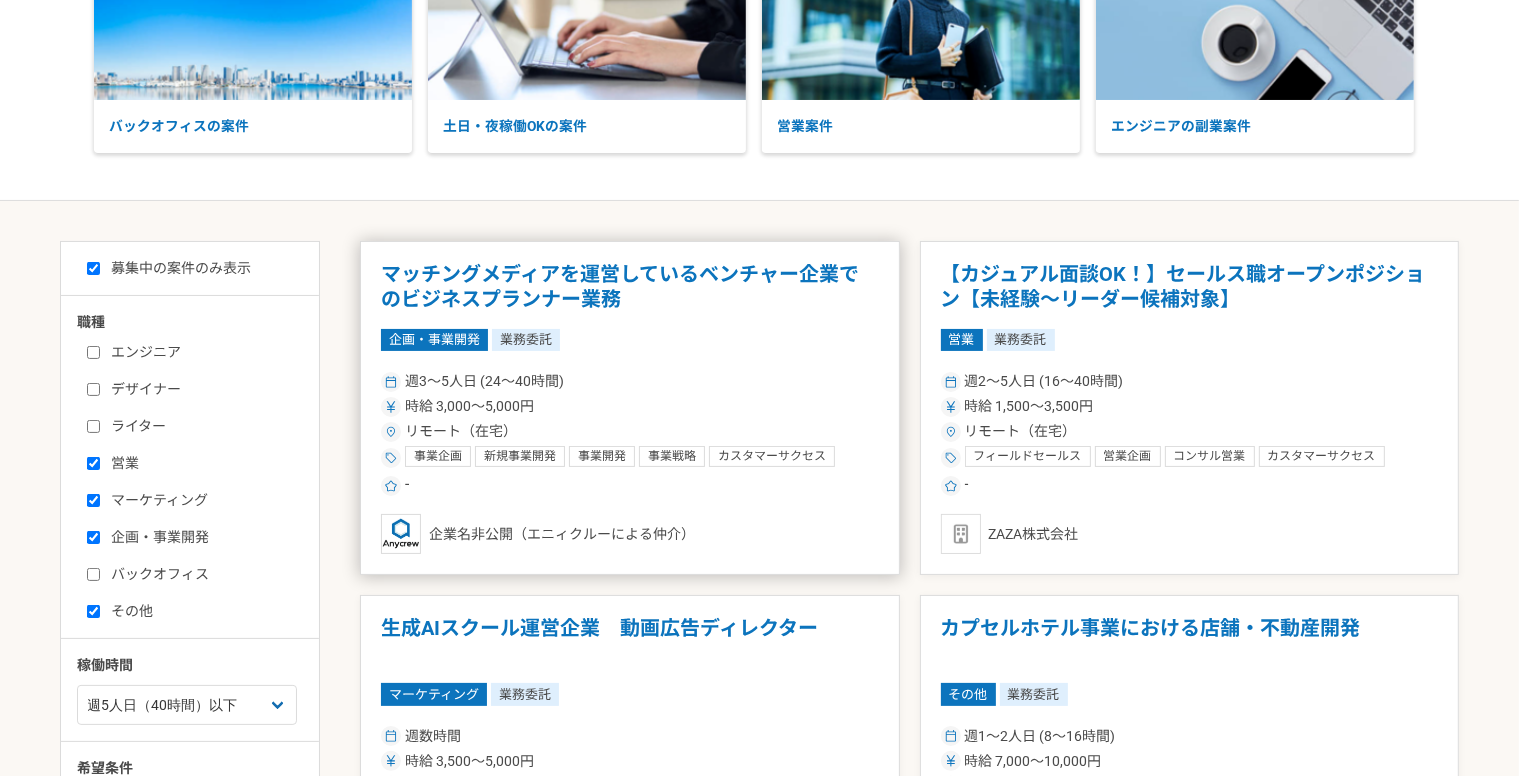 click on "リモート（在宅）" at bounding box center (630, 431) 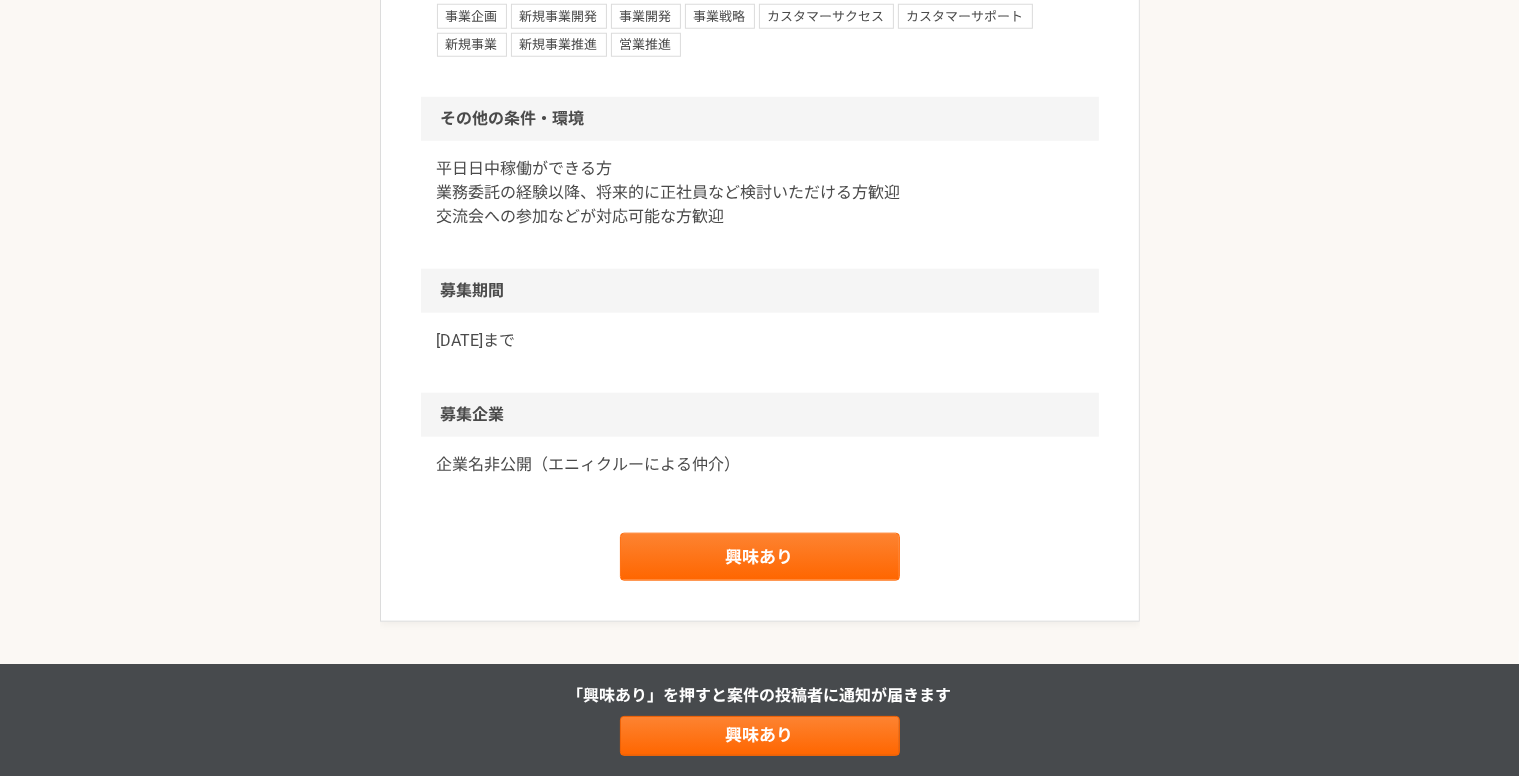 scroll, scrollTop: 2071, scrollLeft: 0, axis: vertical 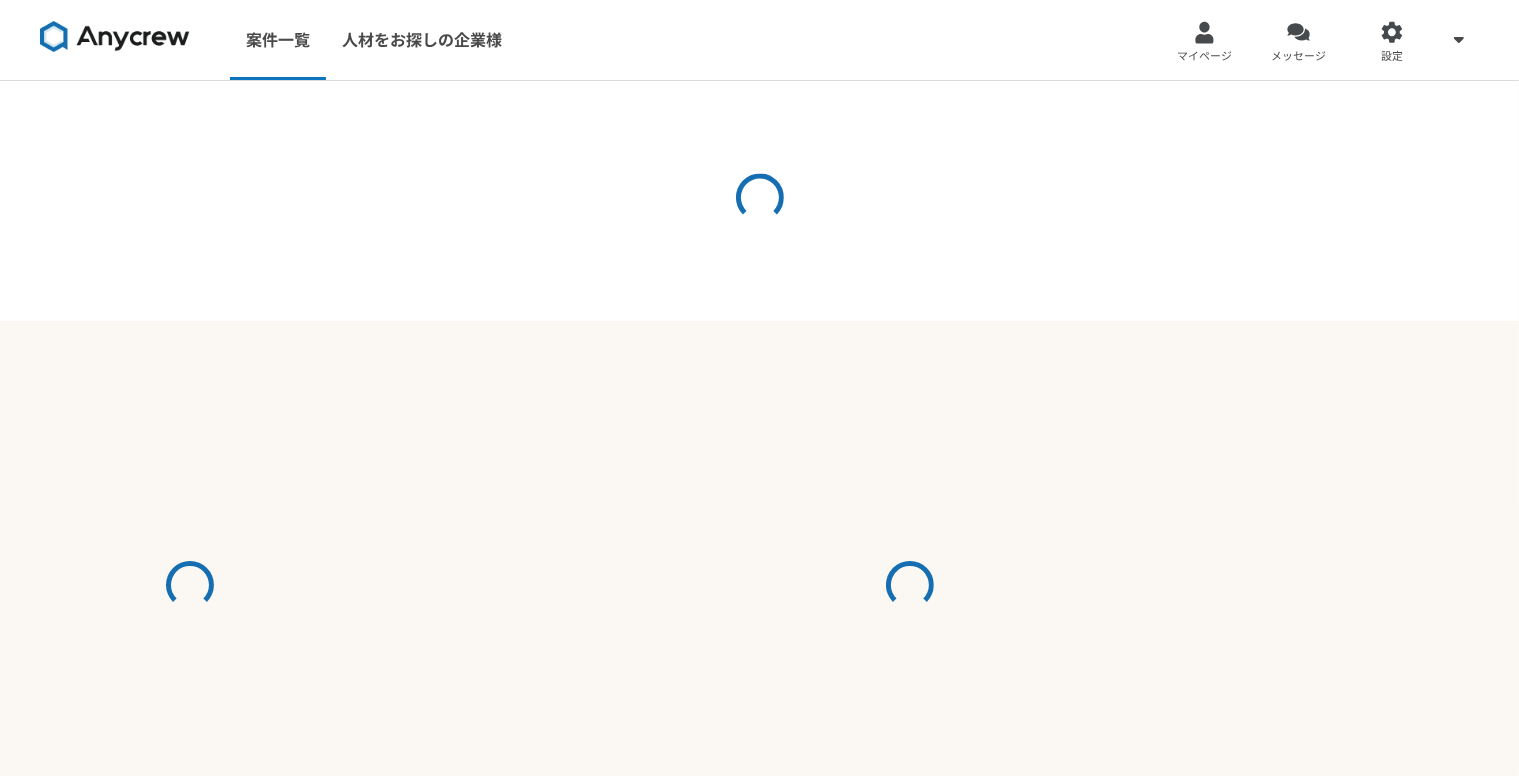 select on "5" 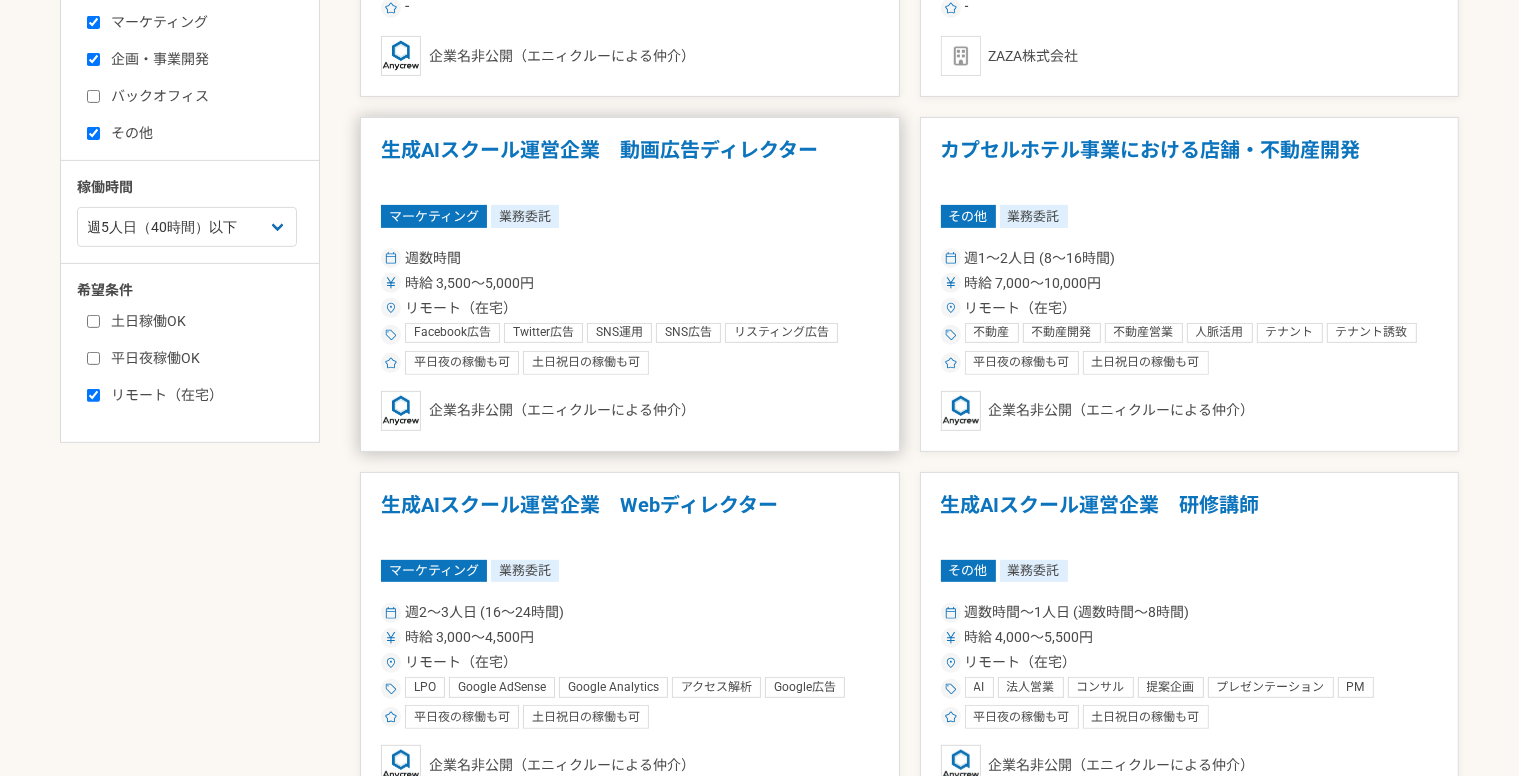 scroll, scrollTop: 700, scrollLeft: 0, axis: vertical 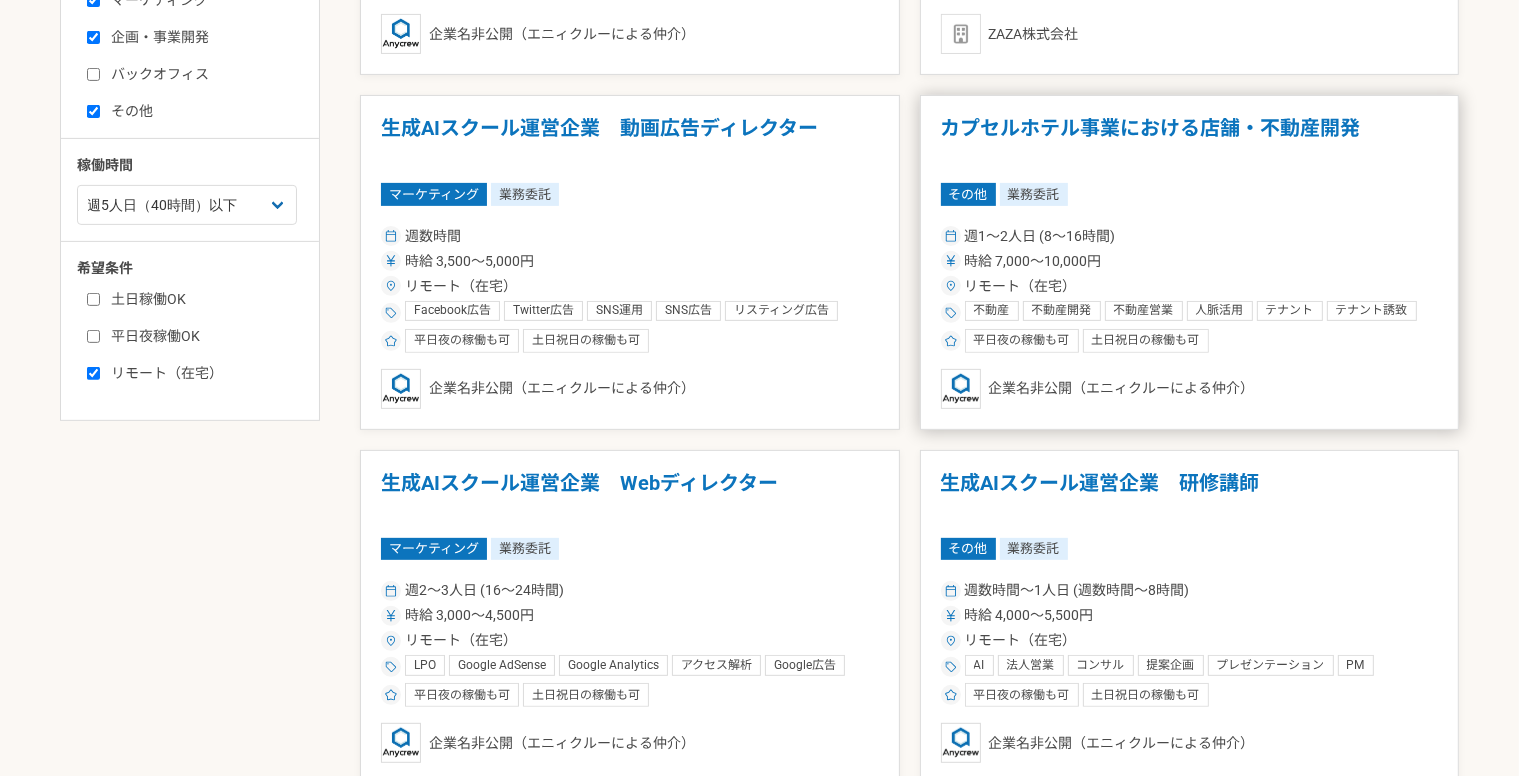 click on "週1〜2人日 (8〜16時間) 時給 7,000〜10,000円 リモート（在宅） 不動産 不動産開発 不動産営業 人脈活用 テナント テナント誘致 カプセルホテル 平日夜の稼働も可 土日祝日の稼働も可" at bounding box center (1190, 287) 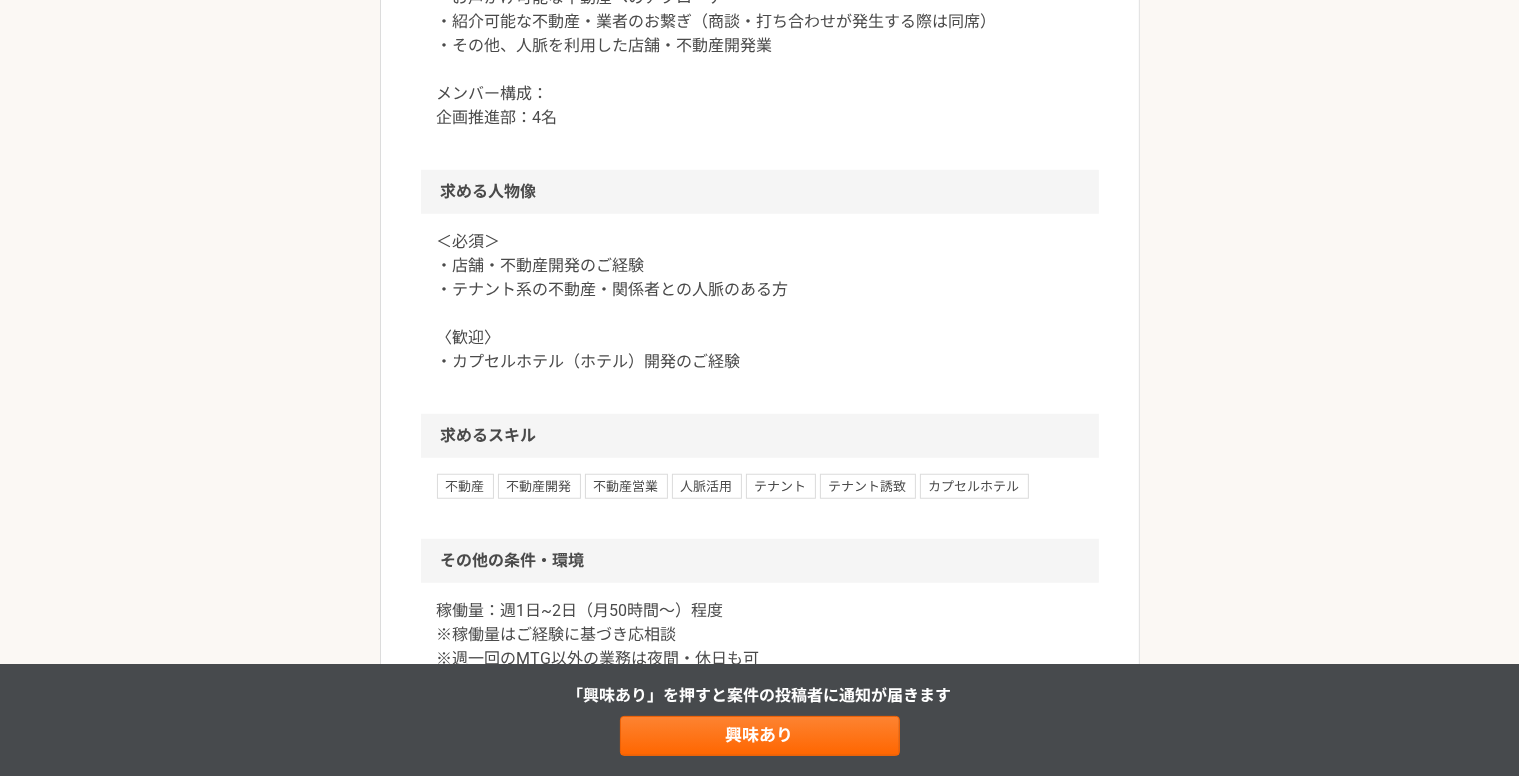scroll, scrollTop: 1500, scrollLeft: 0, axis: vertical 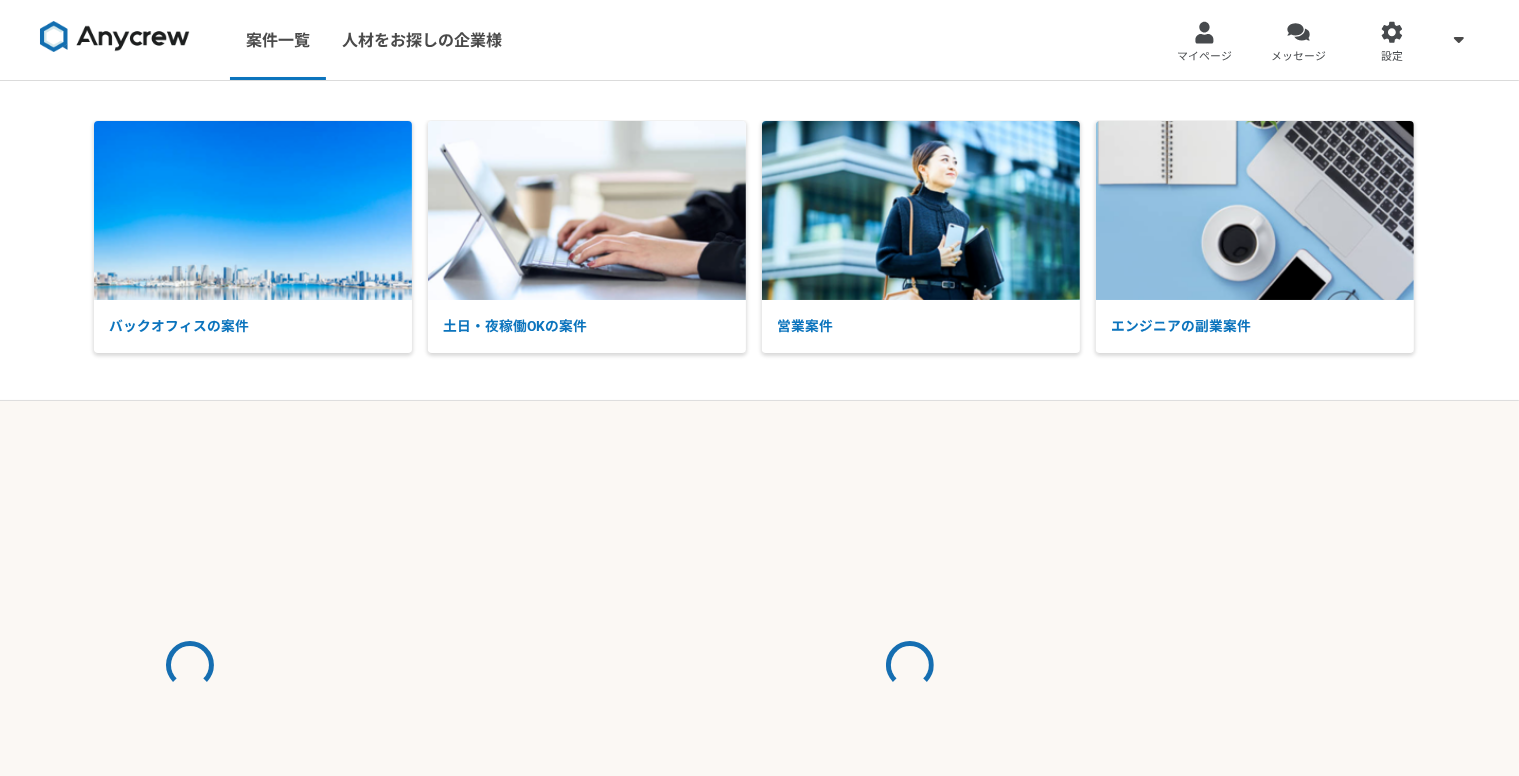select on "5" 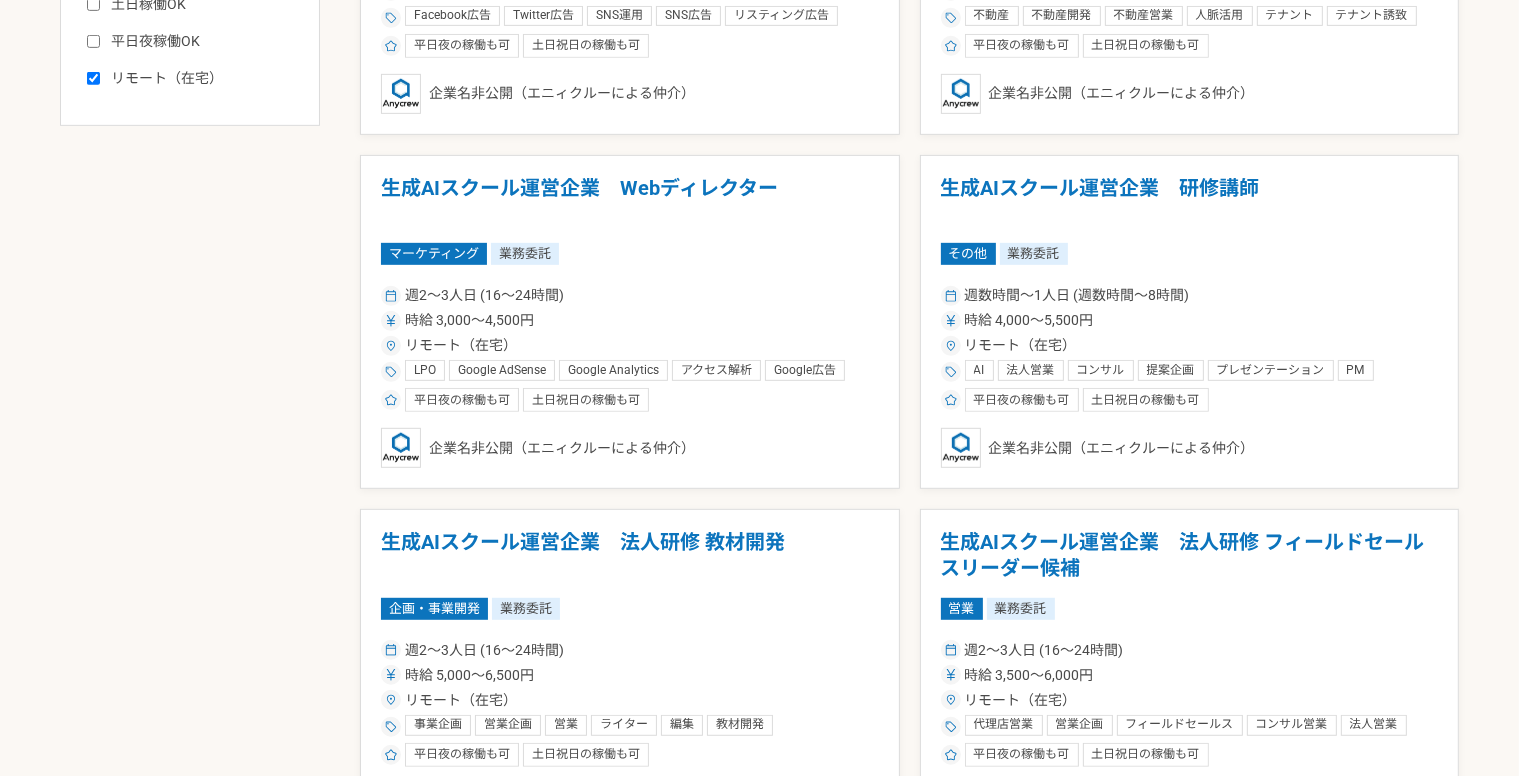scroll, scrollTop: 1000, scrollLeft: 0, axis: vertical 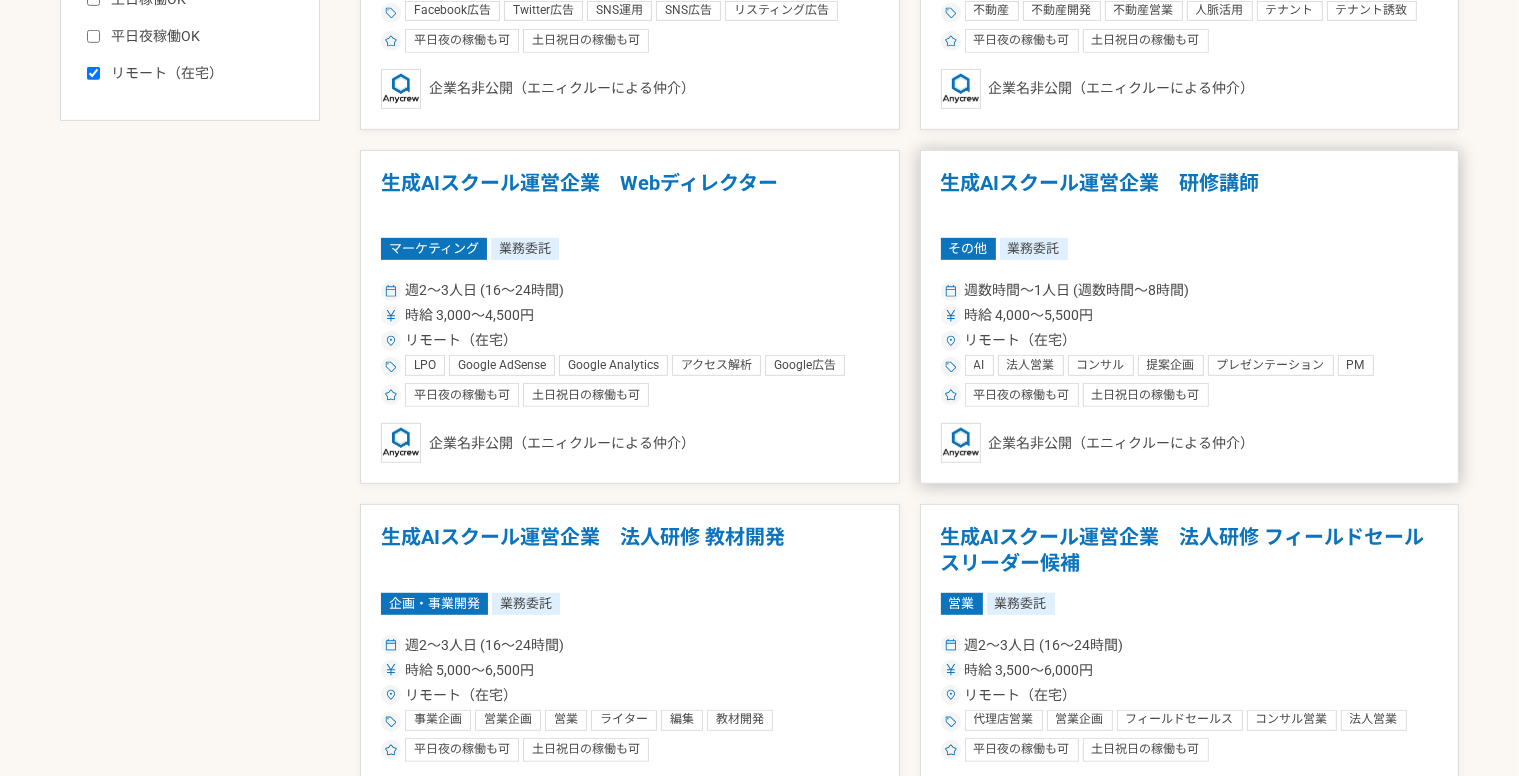 click on "週数時間〜1人日 (週数時間〜8時間) 時給 [PRICE]〜[PRICE]円 リモート（在宅） AI 法人営業 コンサル 提案企画 プレゼンテーション PM 研修講師 社内DX推進 生成AI 顧客対応 折衝力 対人折衝能力 折衝 平日夜の稼働も可 土日祝日の稼働も可" at bounding box center (1190, 341) 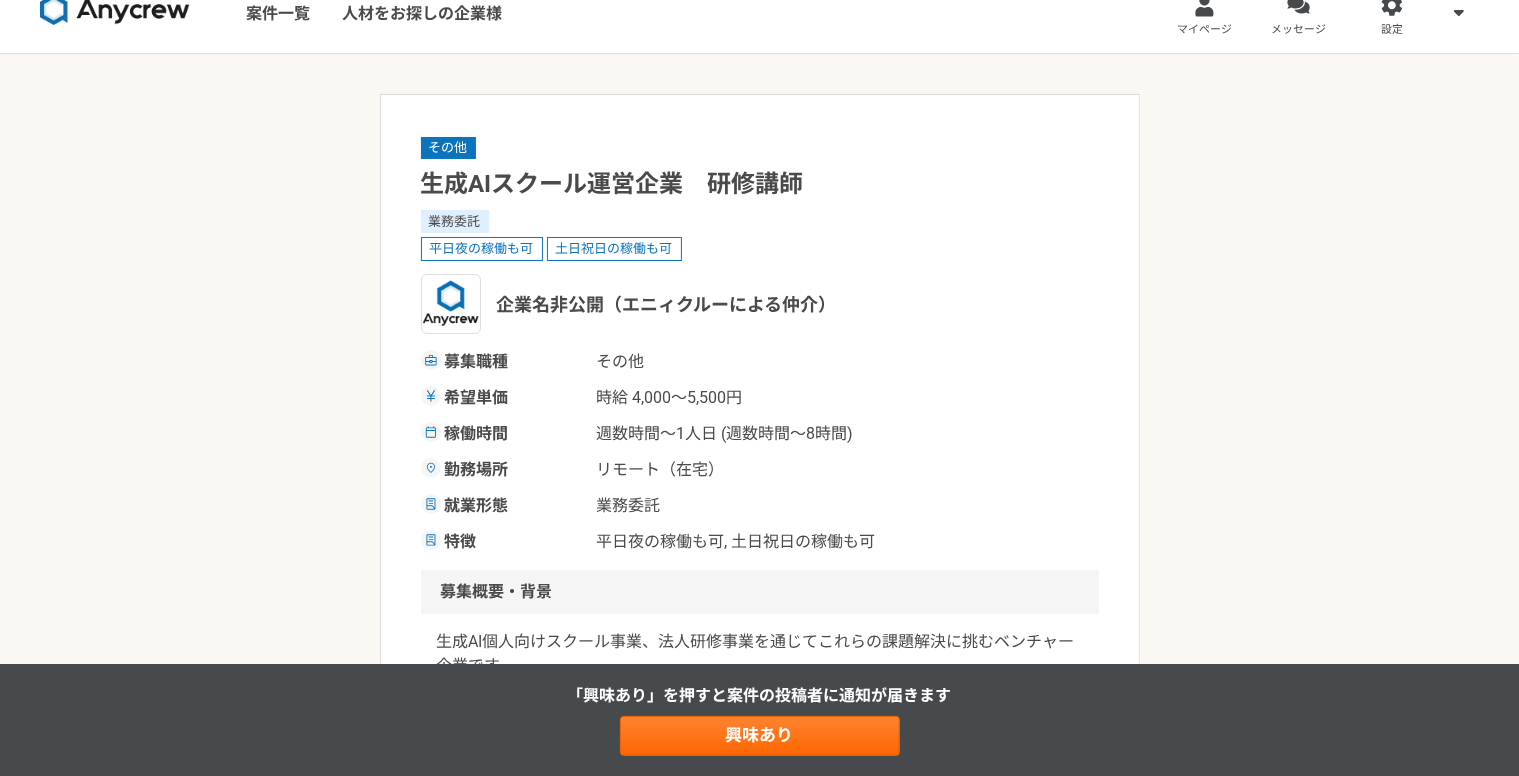scroll, scrollTop: 0, scrollLeft: 0, axis: both 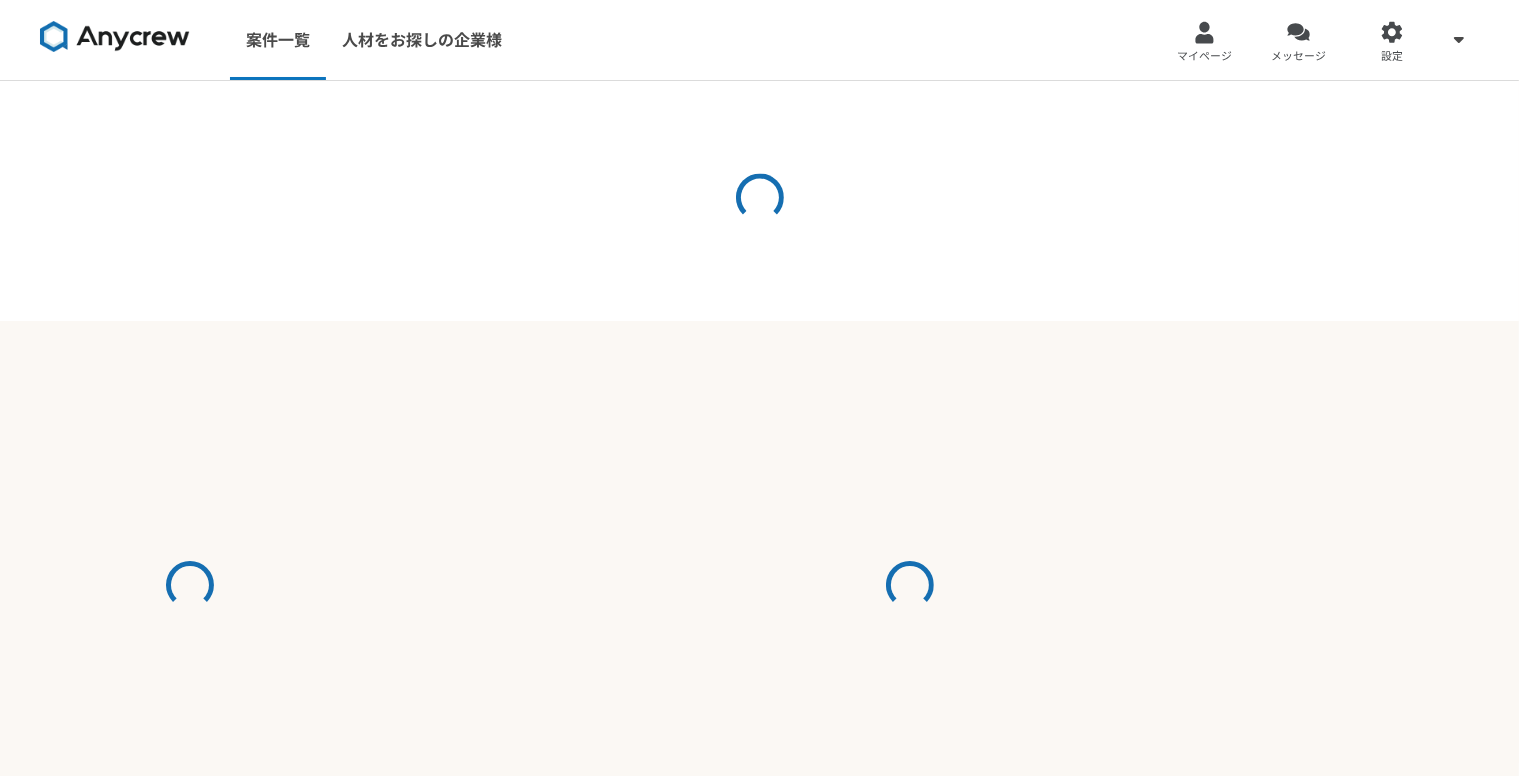 select on "5" 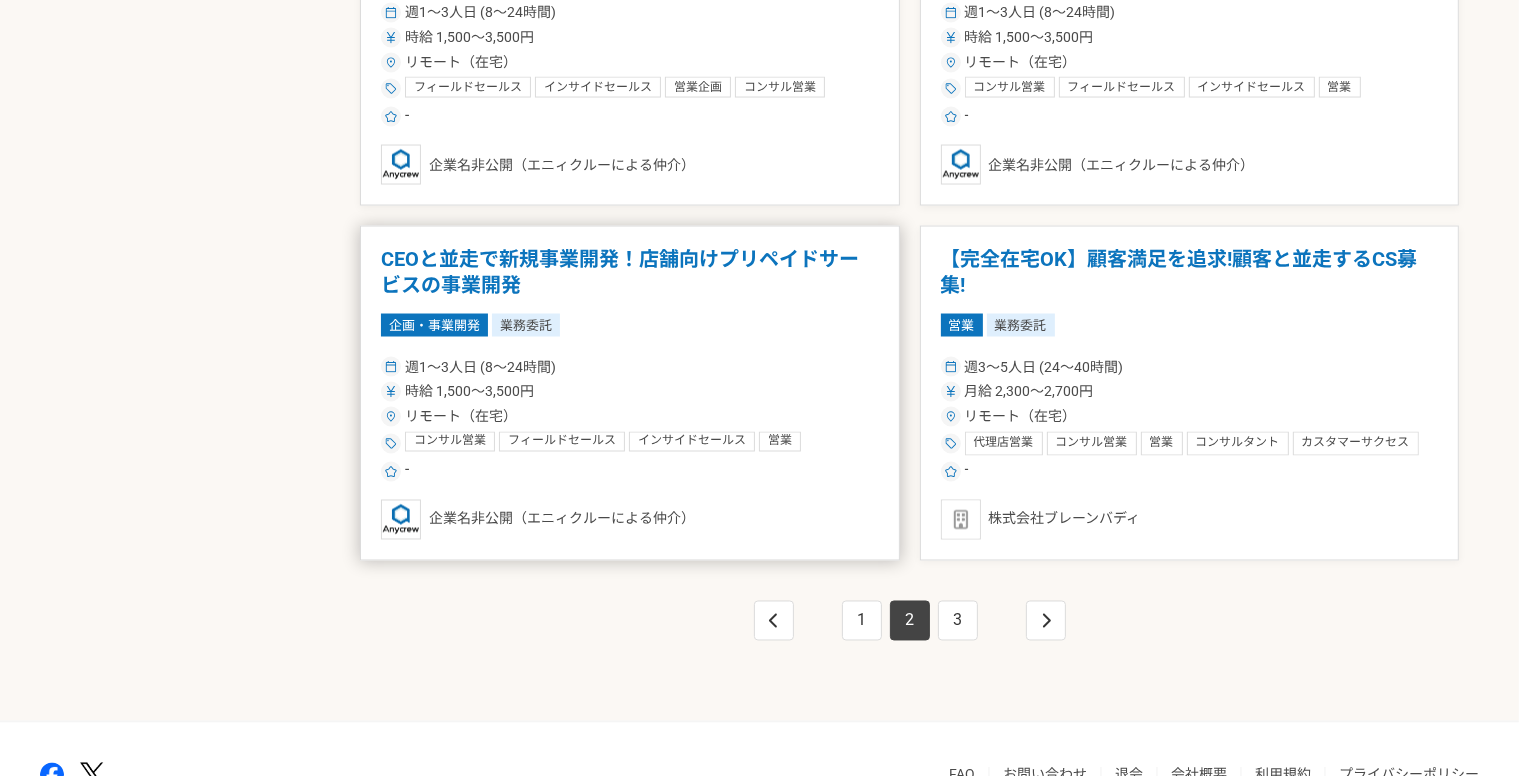 scroll, scrollTop: 3519, scrollLeft: 0, axis: vertical 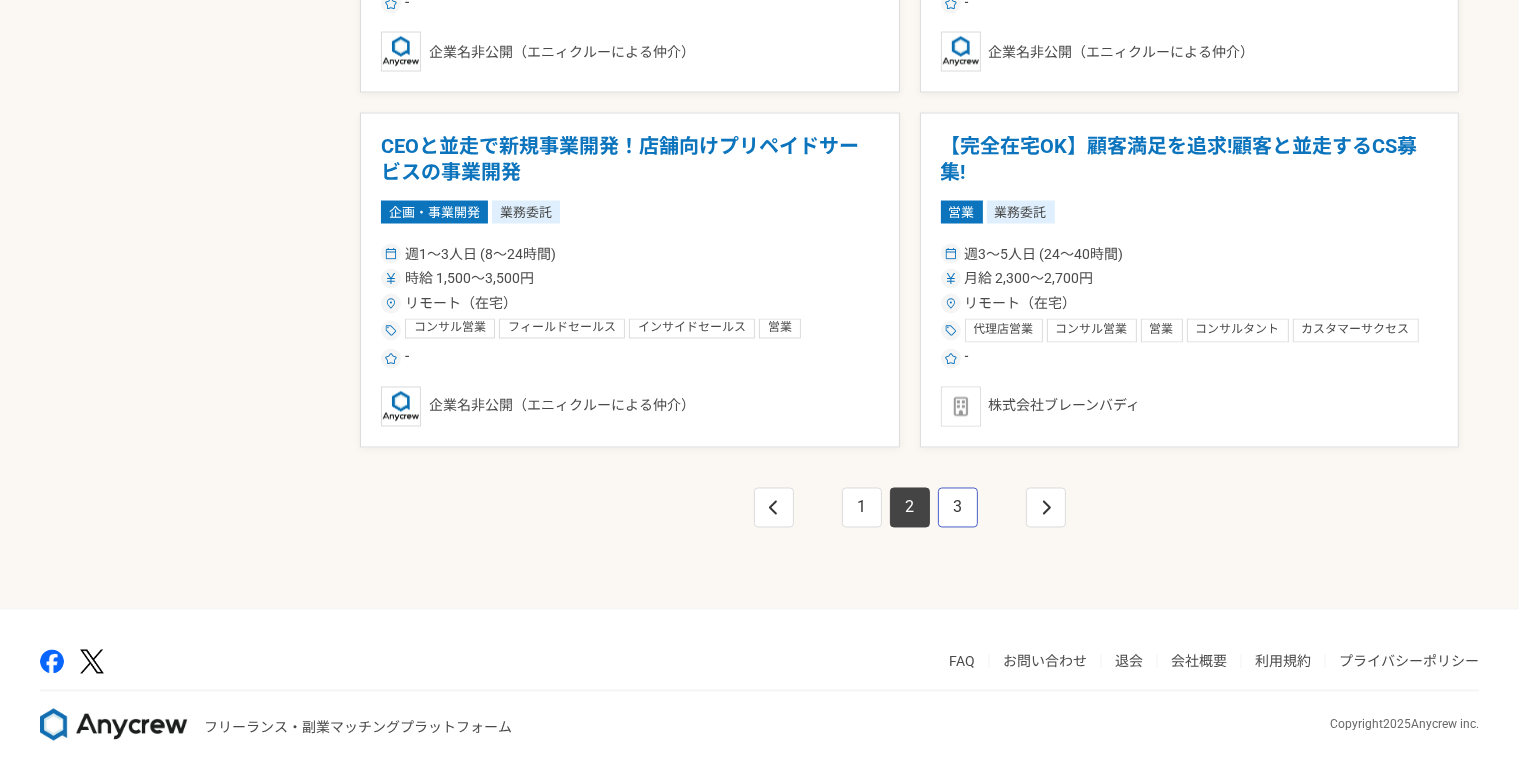 click on "3" at bounding box center (958, 508) 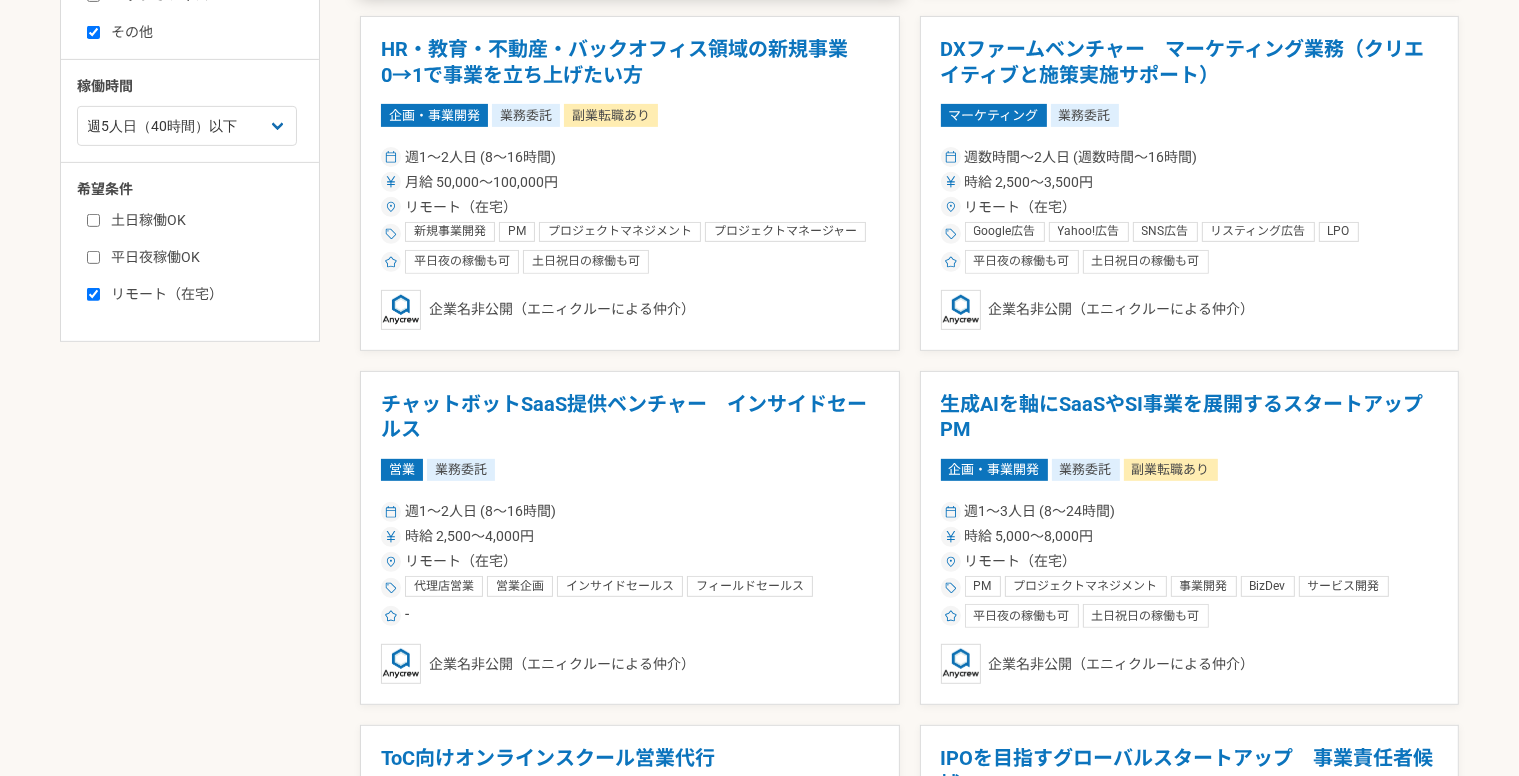 scroll, scrollTop: 900, scrollLeft: 0, axis: vertical 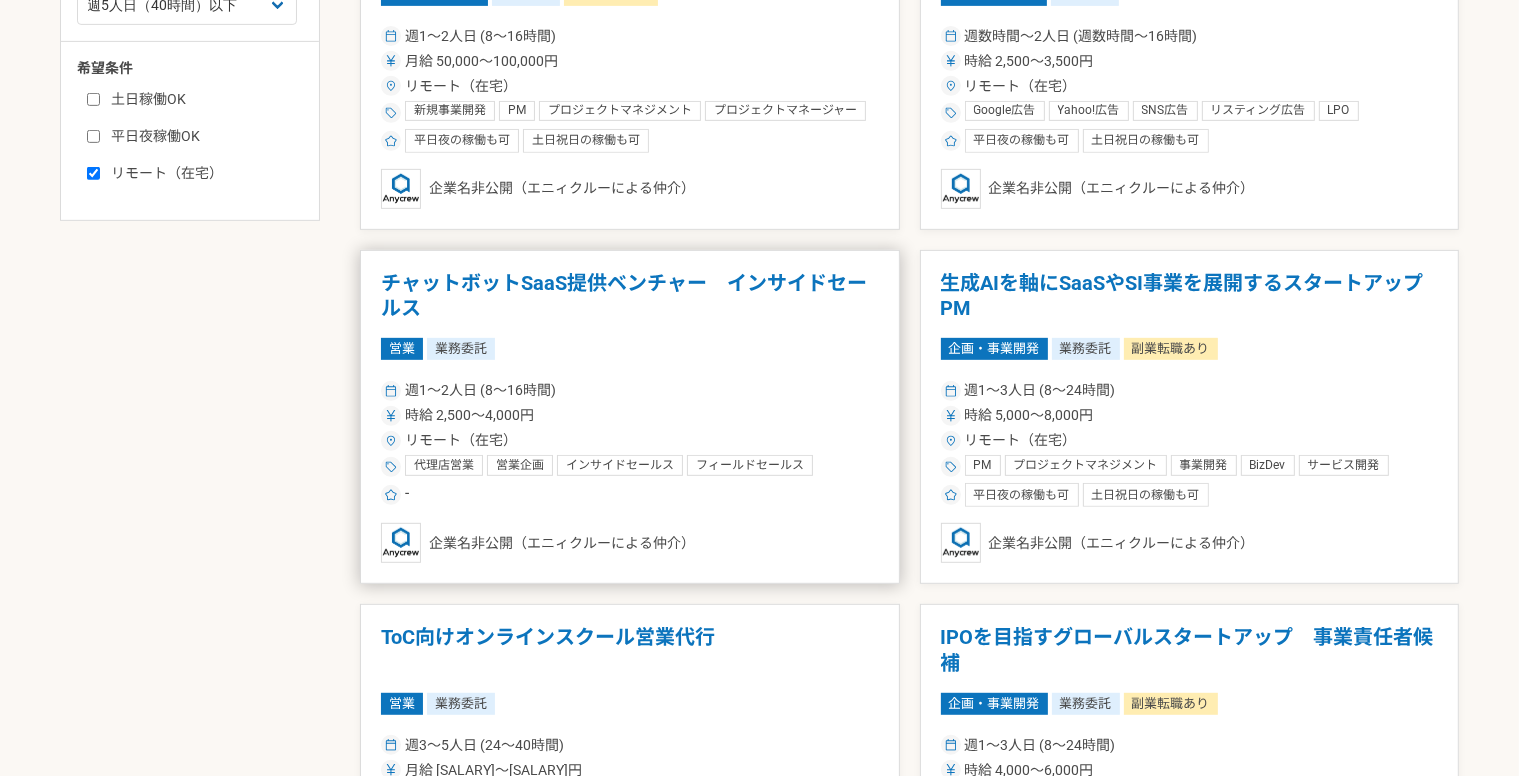 click on "時給 2,500〜4,000円" at bounding box center (630, 415) 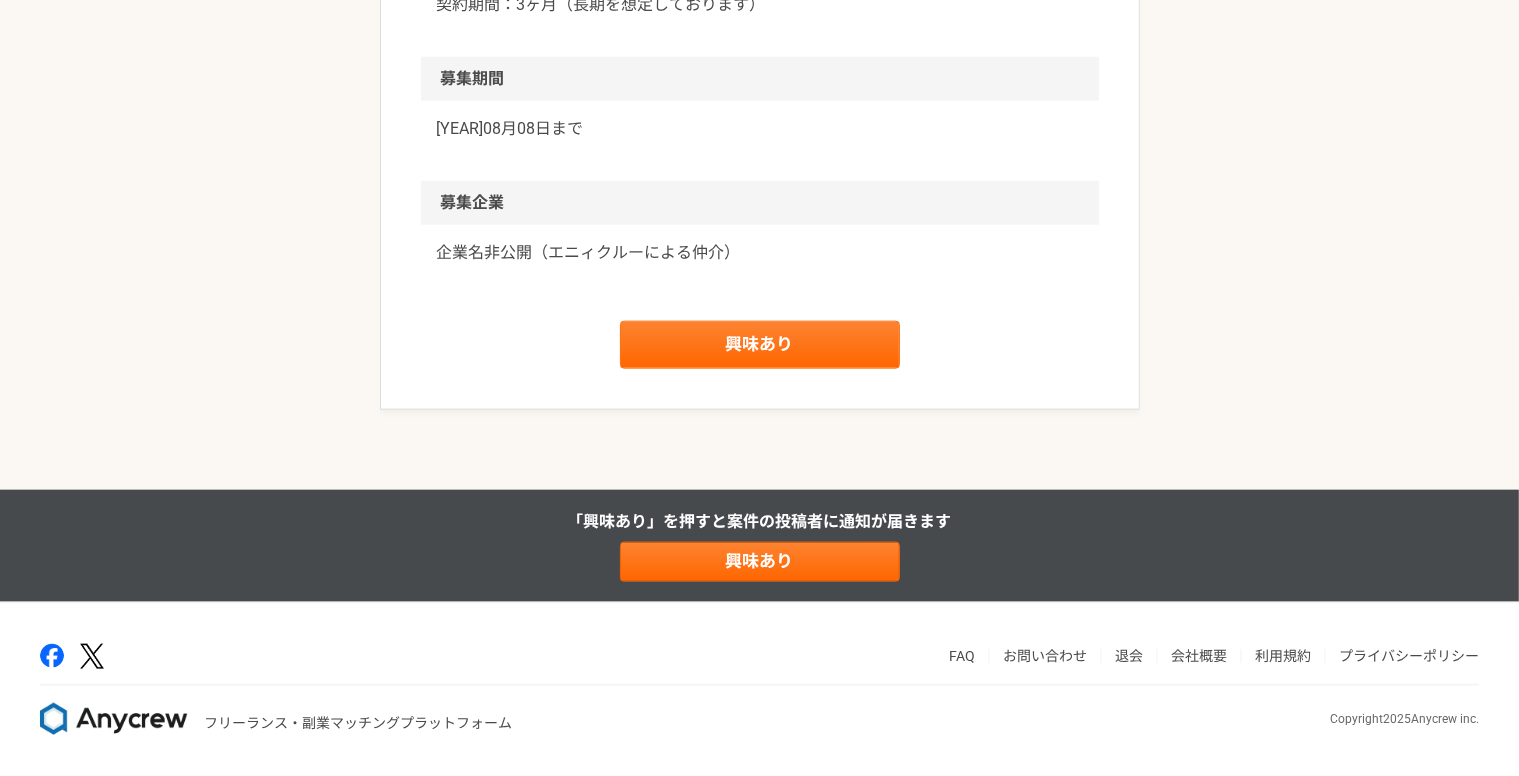 scroll, scrollTop: 2364, scrollLeft: 0, axis: vertical 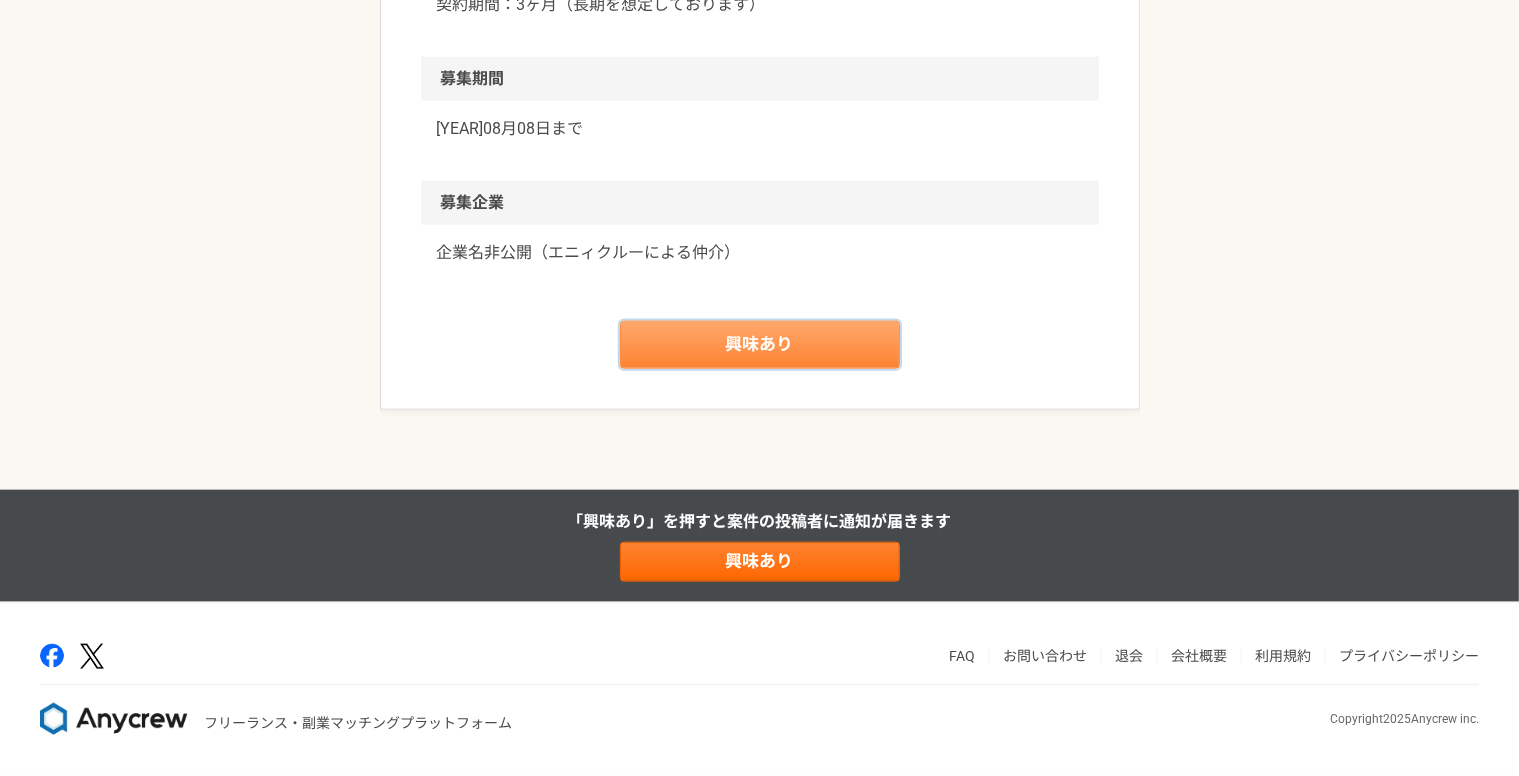 click on "興味あり" at bounding box center [760, 345] 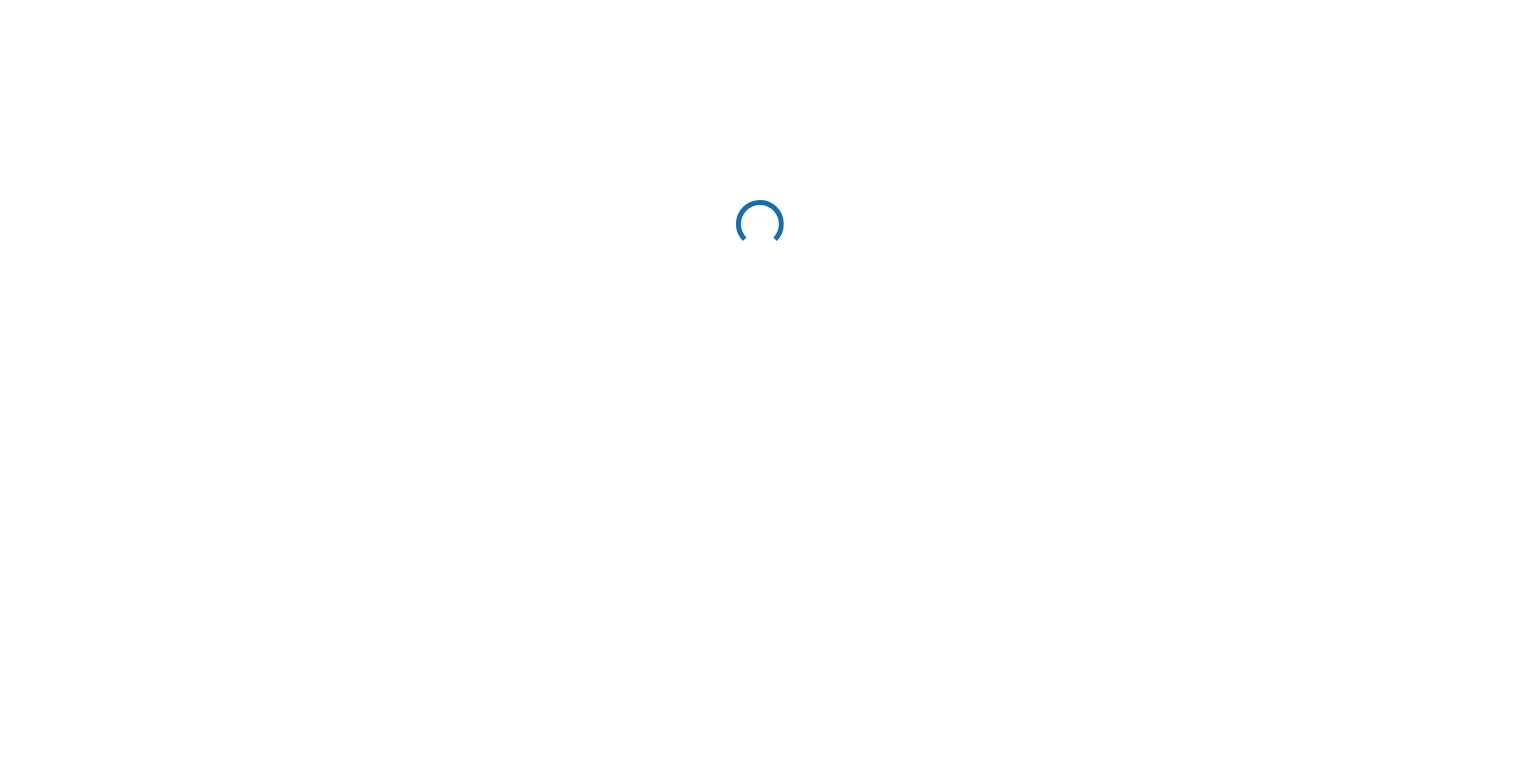 scroll, scrollTop: 0, scrollLeft: 0, axis: both 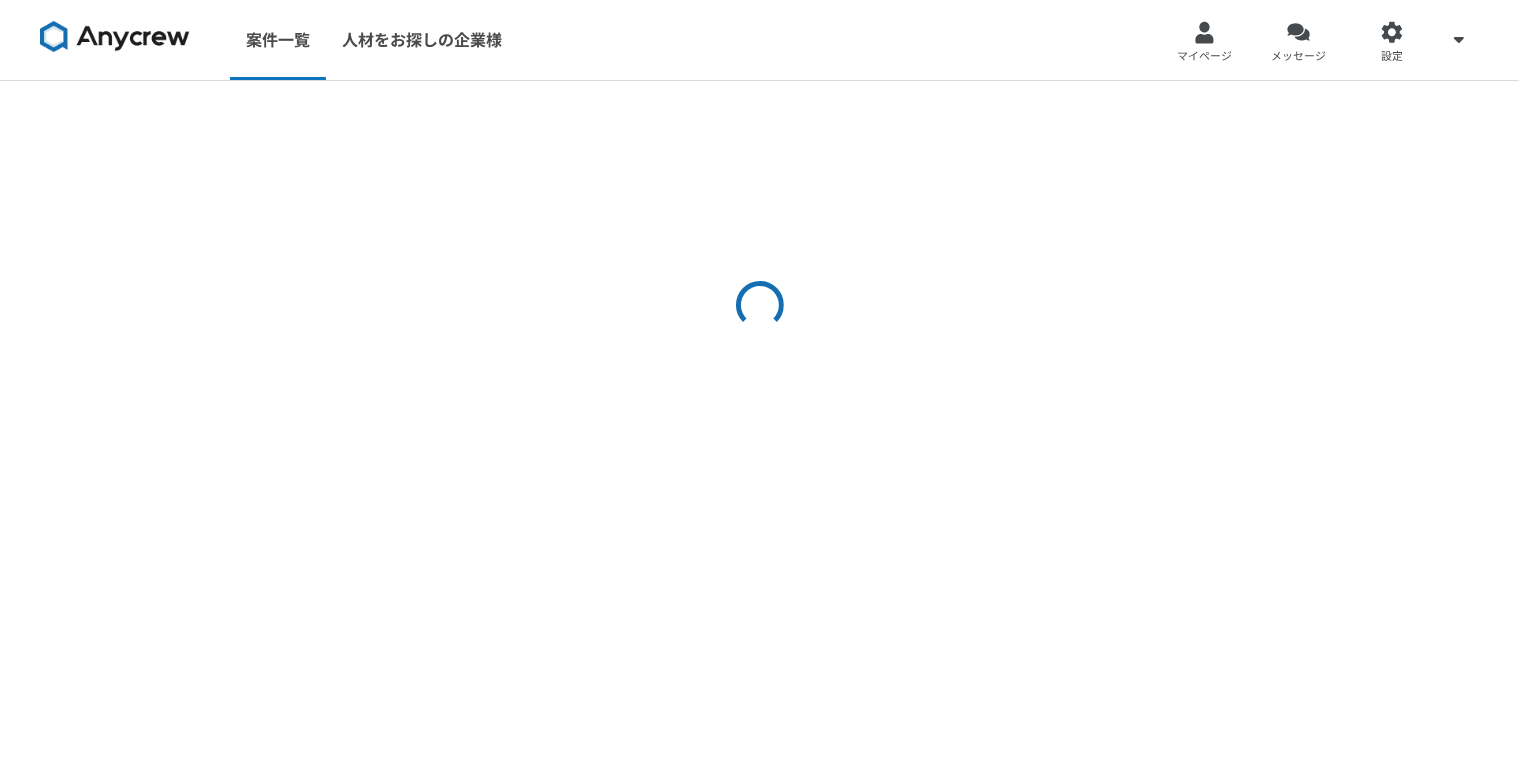 select on "5" 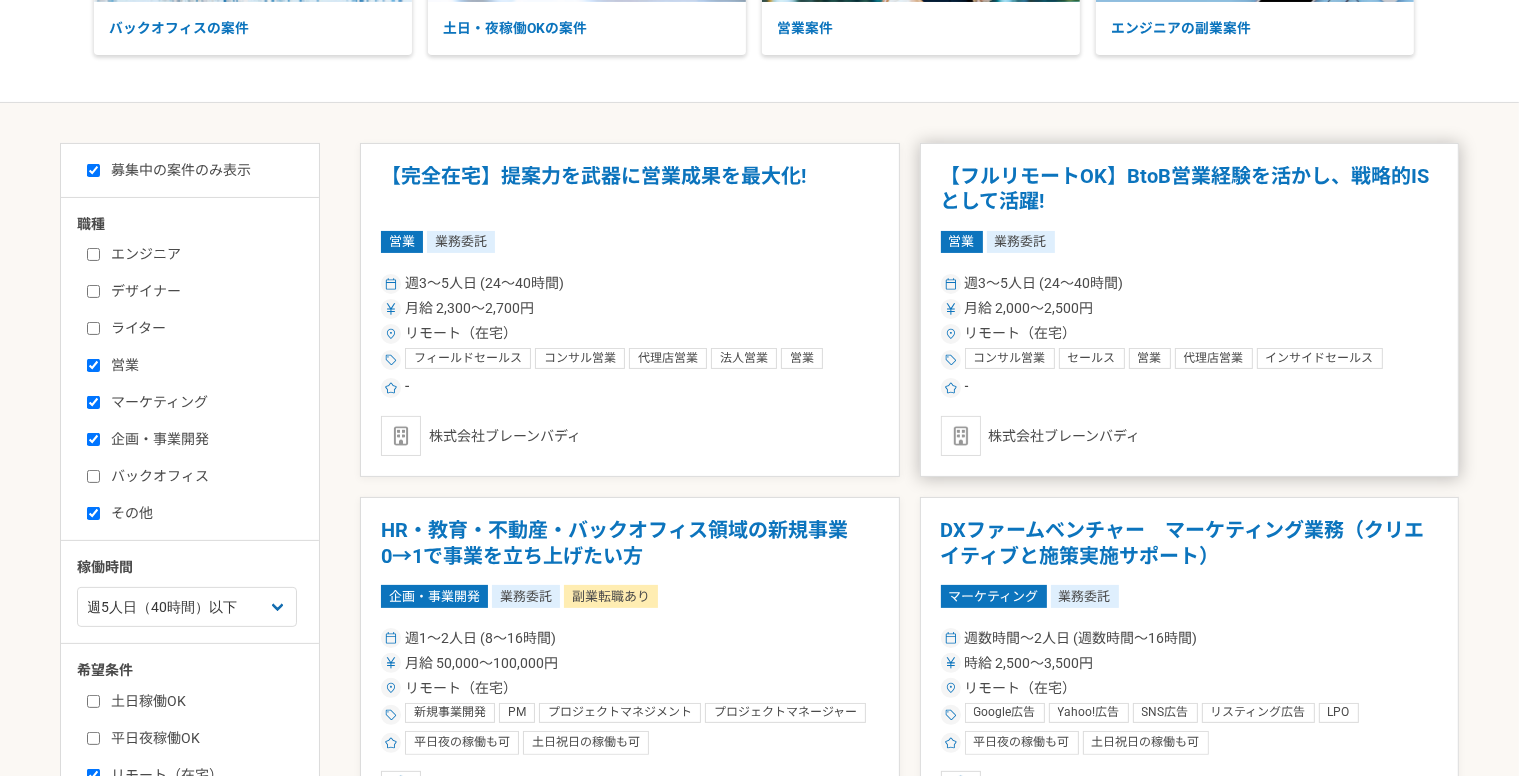 scroll, scrollTop: 0, scrollLeft: 0, axis: both 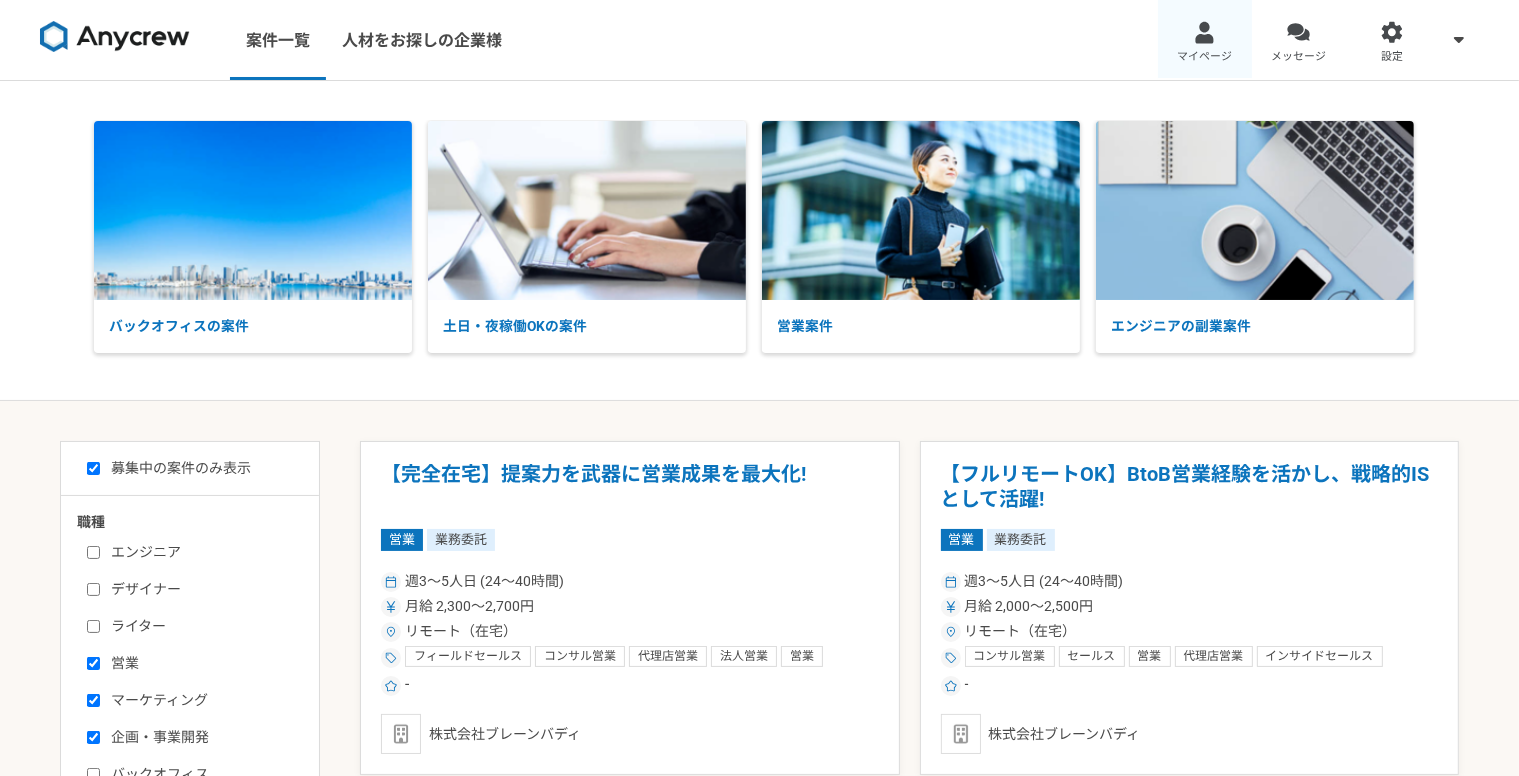 click on "マイページ" at bounding box center (1205, 40) 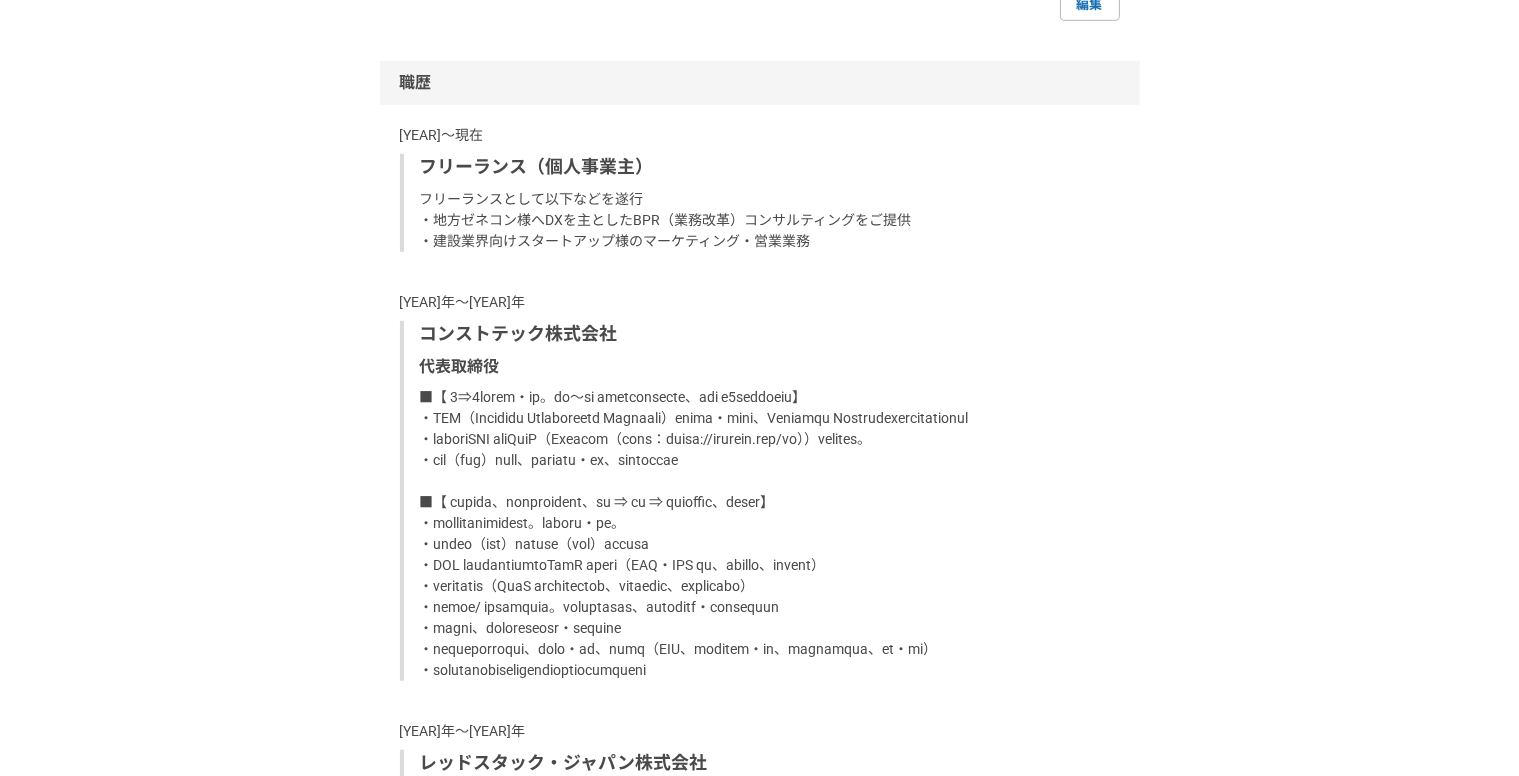 scroll, scrollTop: 1270, scrollLeft: 0, axis: vertical 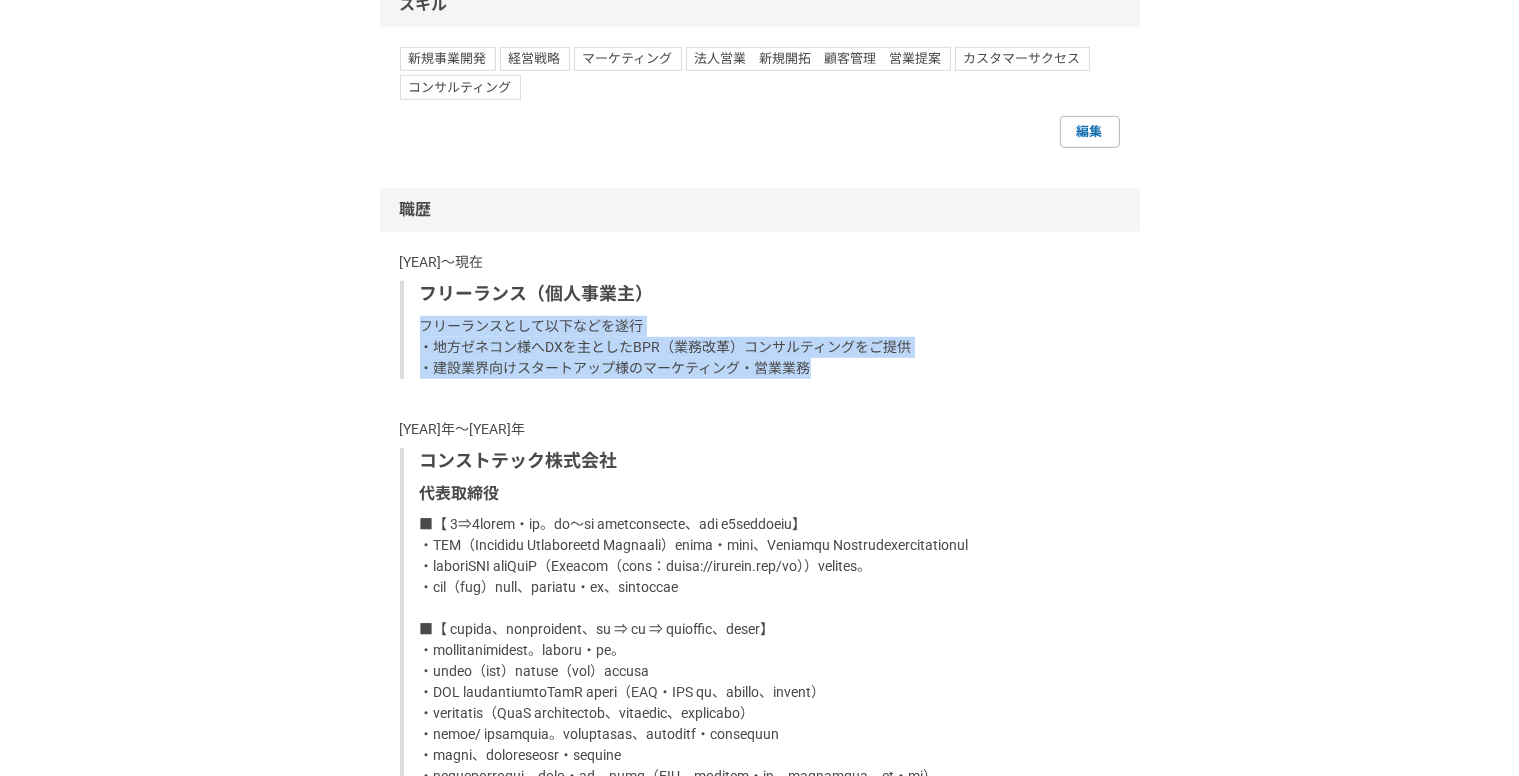 drag, startPoint x: 426, startPoint y: 327, endPoint x: 817, endPoint y: 370, distance: 393.35733 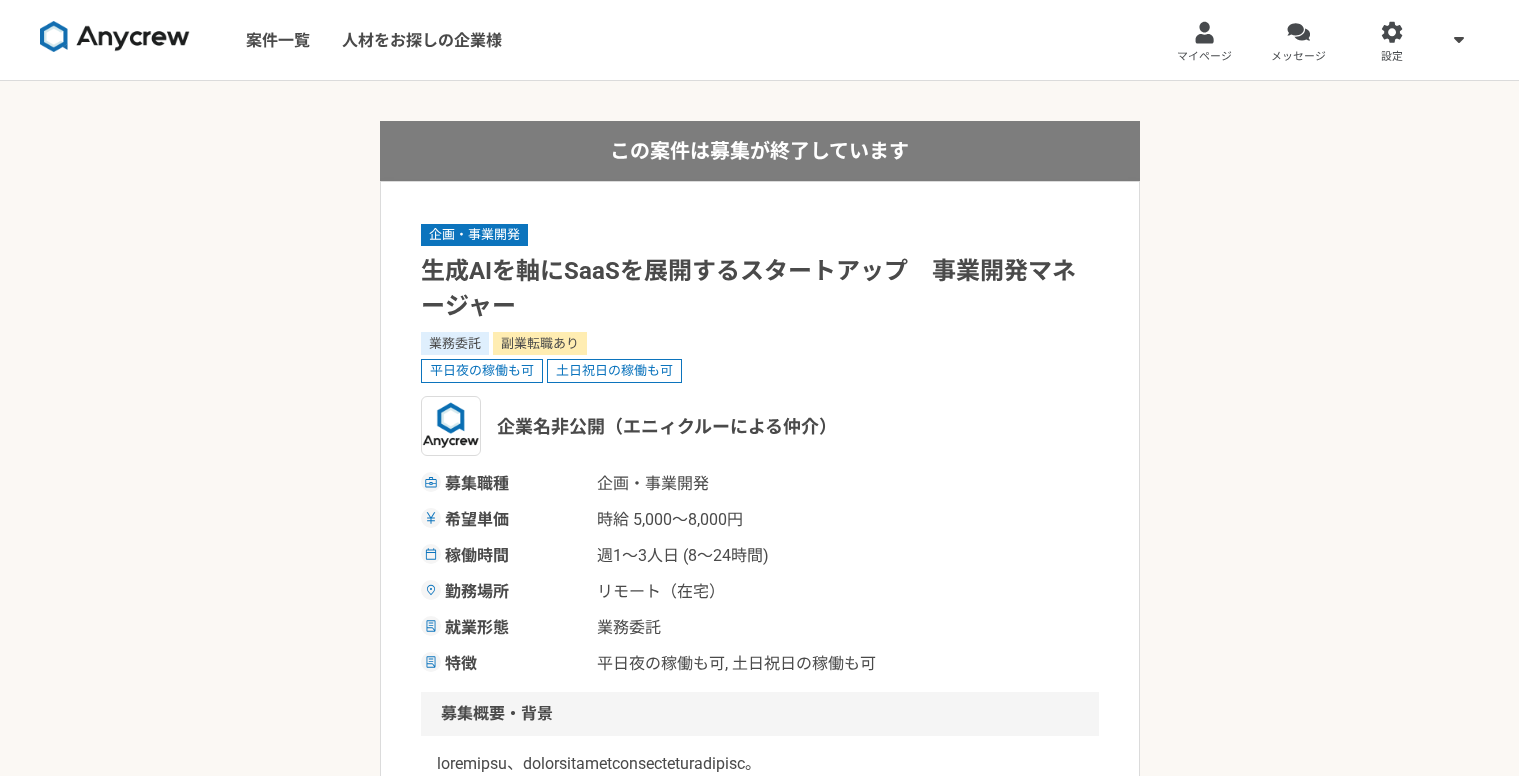 scroll, scrollTop: 0, scrollLeft: 0, axis: both 